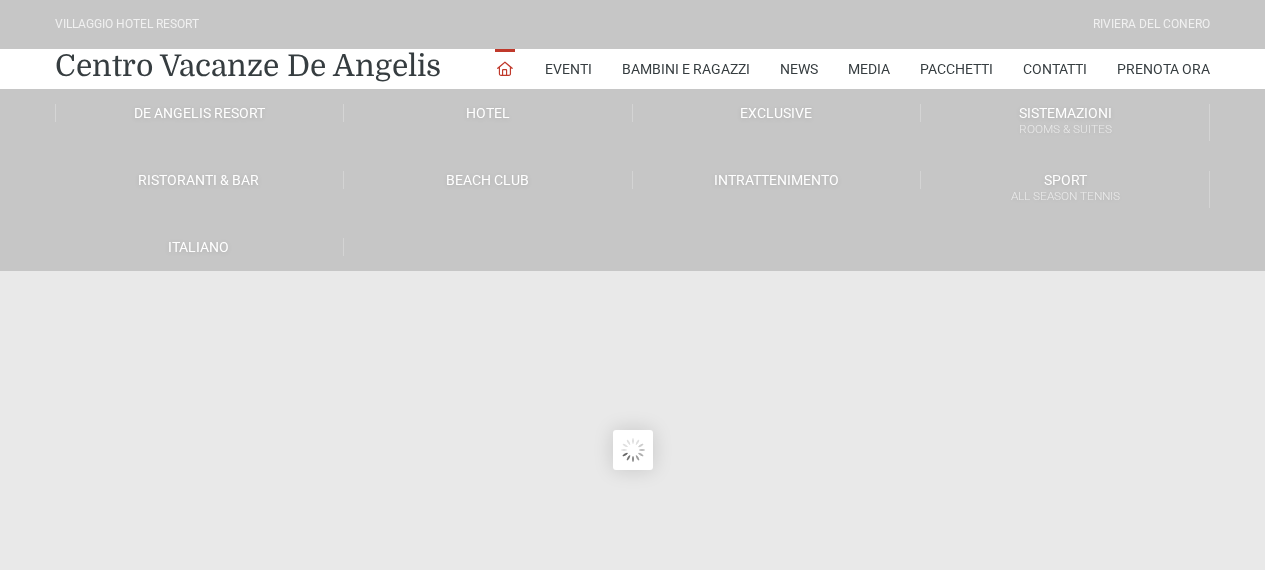 scroll, scrollTop: 0, scrollLeft: 0, axis: both 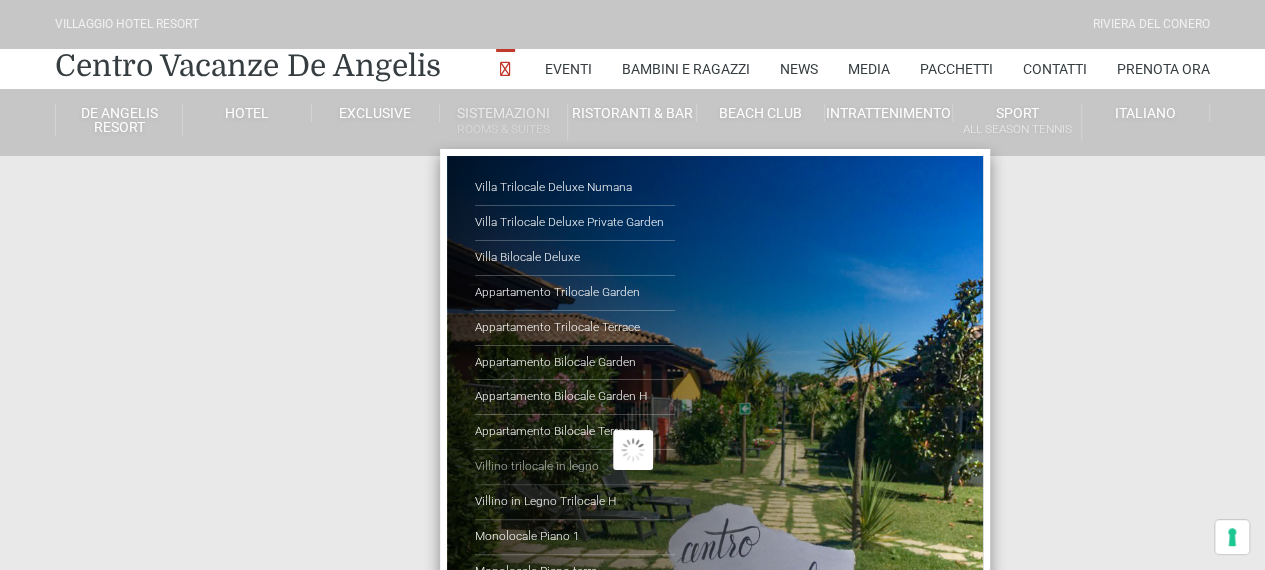 click on "Villino trilocale in legno" at bounding box center (575, 467) 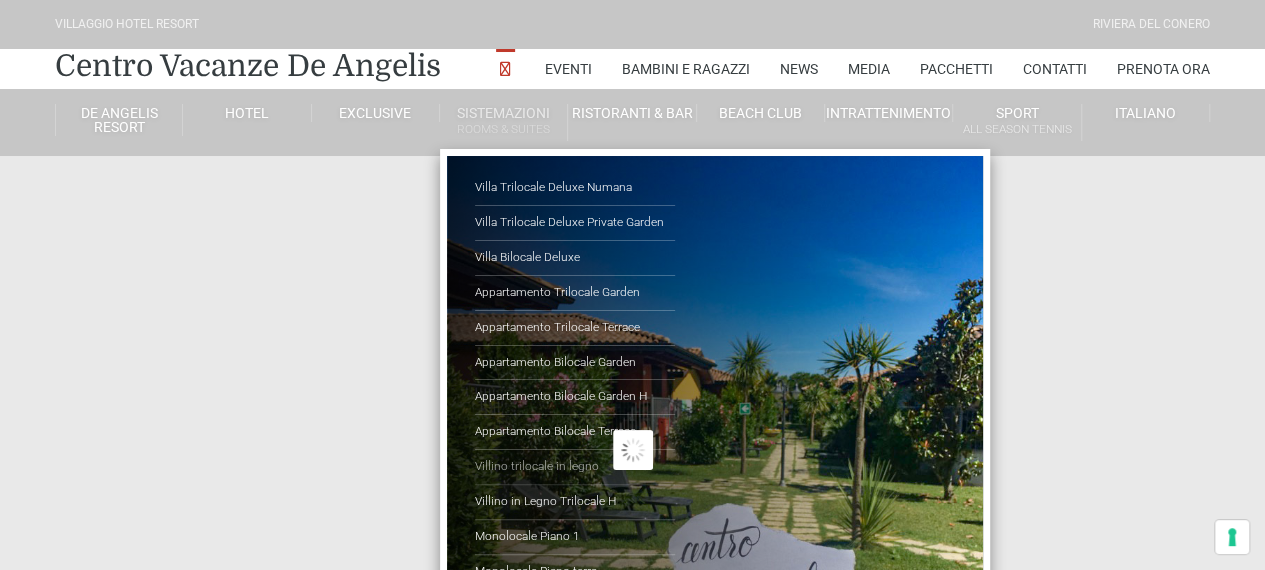 scroll, scrollTop: 0, scrollLeft: 0, axis: both 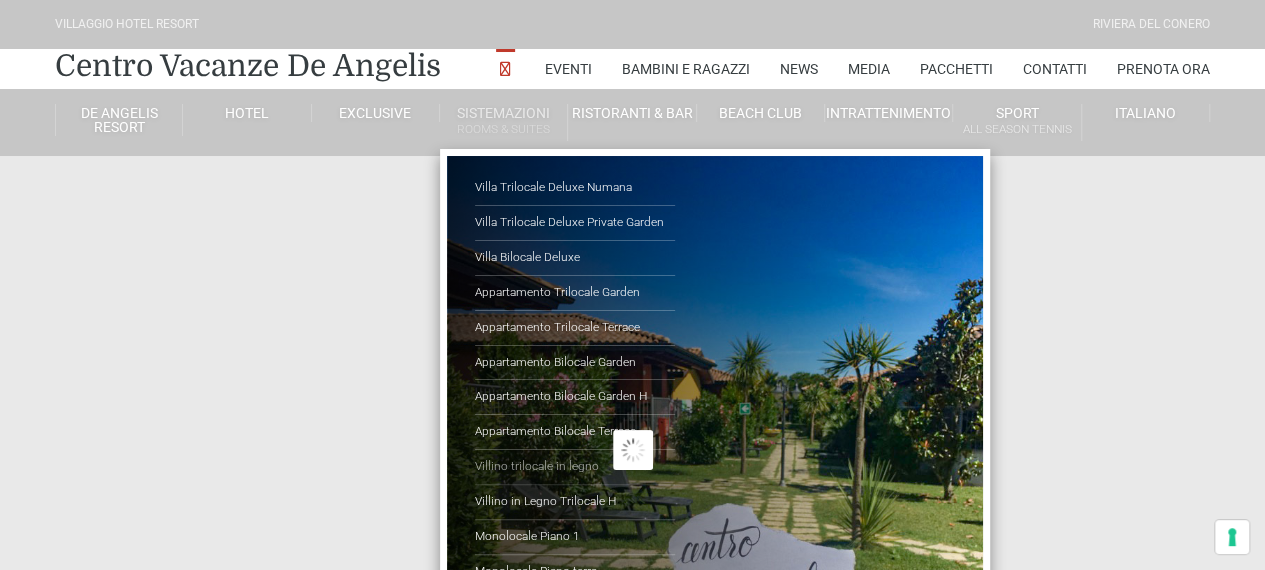 type on "04/08/2025" 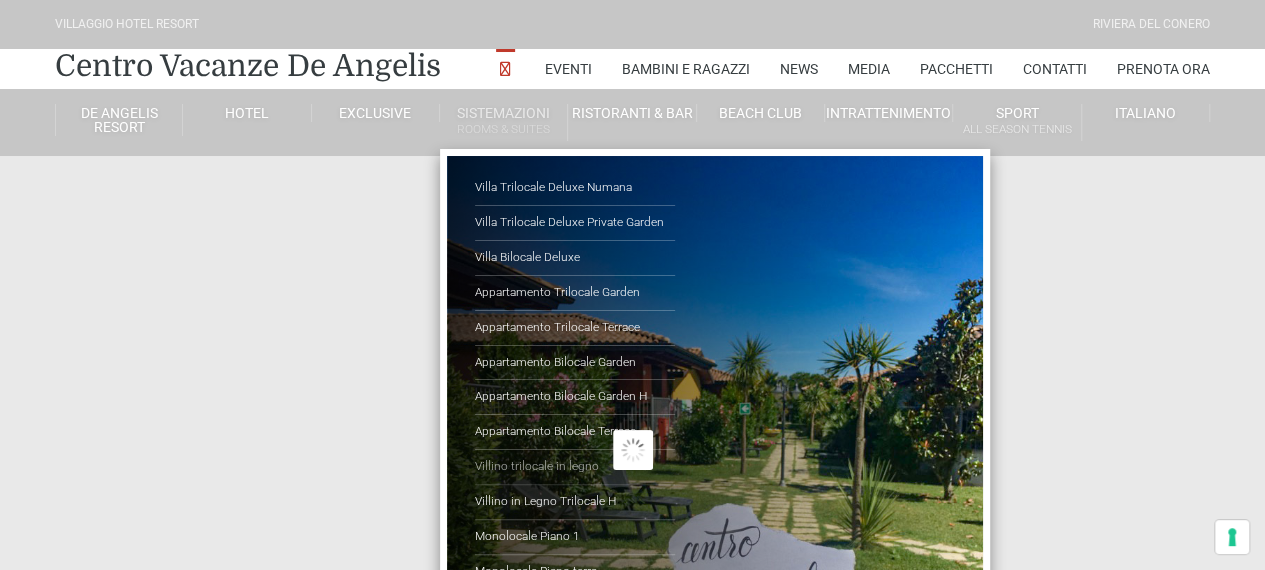 type on "05/08/2025" 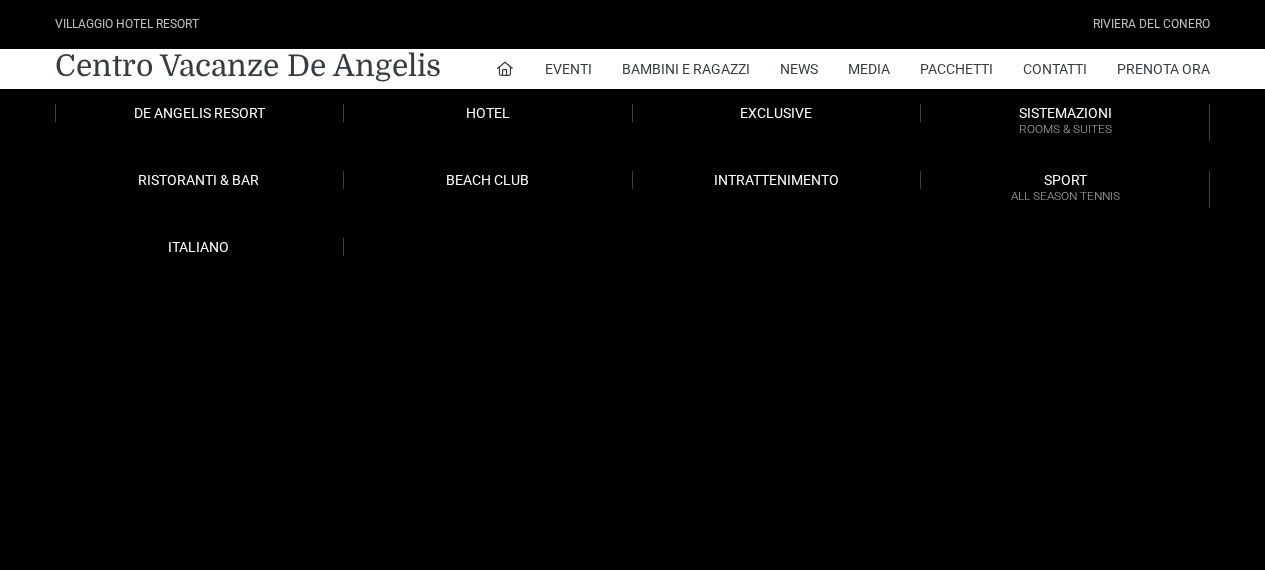 scroll, scrollTop: 0, scrollLeft: 0, axis: both 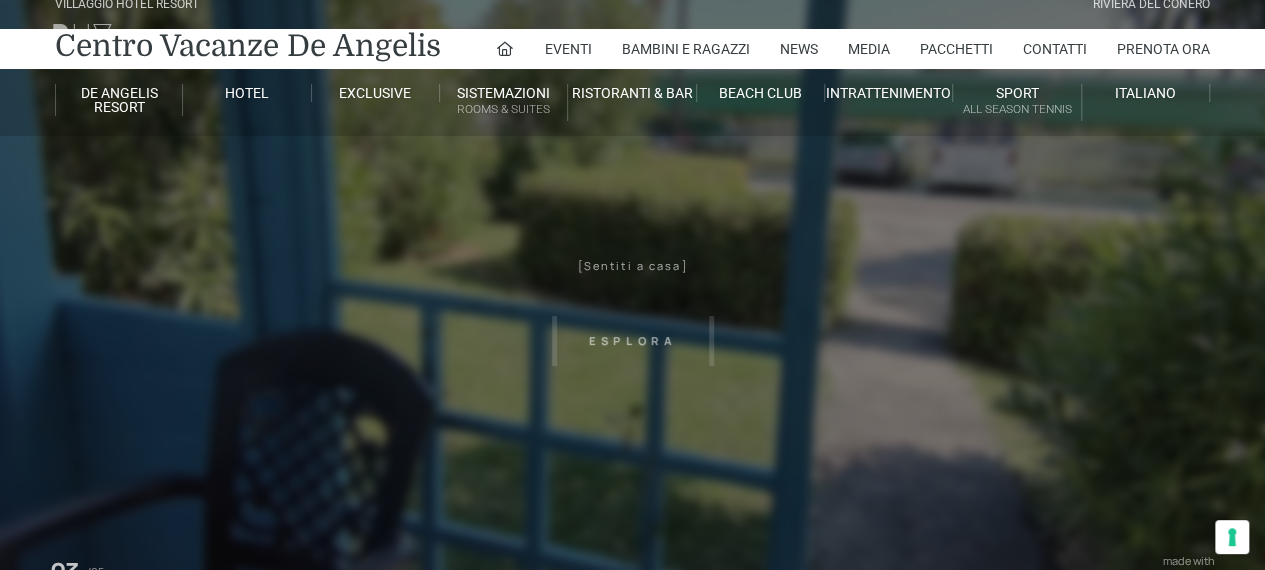 click on "Villaggio Hotel Resort
Riviera Del Conero
Centro Vacanze De Angelis
Eventi
Miss Italia
Cerimonie
Team building
Bambini e Ragazzi
Holly Beach Club
Holly Teeny Club
Holly Young Club
Piscine
Iscrizioni Holly Club
News
Media
Pacchetti
Contatti
Prenota Ora
De Angelis Resort
Parco Piscine
Oasi Naturale
Cappellina
Sala Convegni
Le Marche
Store
Concierge
Colonnina Ricarica
Mappa del Villaggio
Hotel
Suite Prestige
Camera Prestige
Camera Suite H
Sala Meeting
Exclusive
Villa Luxury
Dimora Padronale
Villa 601 Alpine
Villa Classic
Bilocale Garden Gold
Sistemazioni Rooms & Suites
Villa Trilocale Deluxe Numana
Villa Trilocale Deluxe Private Garden
Villa Bilocale Deluxe
Appartamento Trilocale Garden" at bounding box center (632, 430) 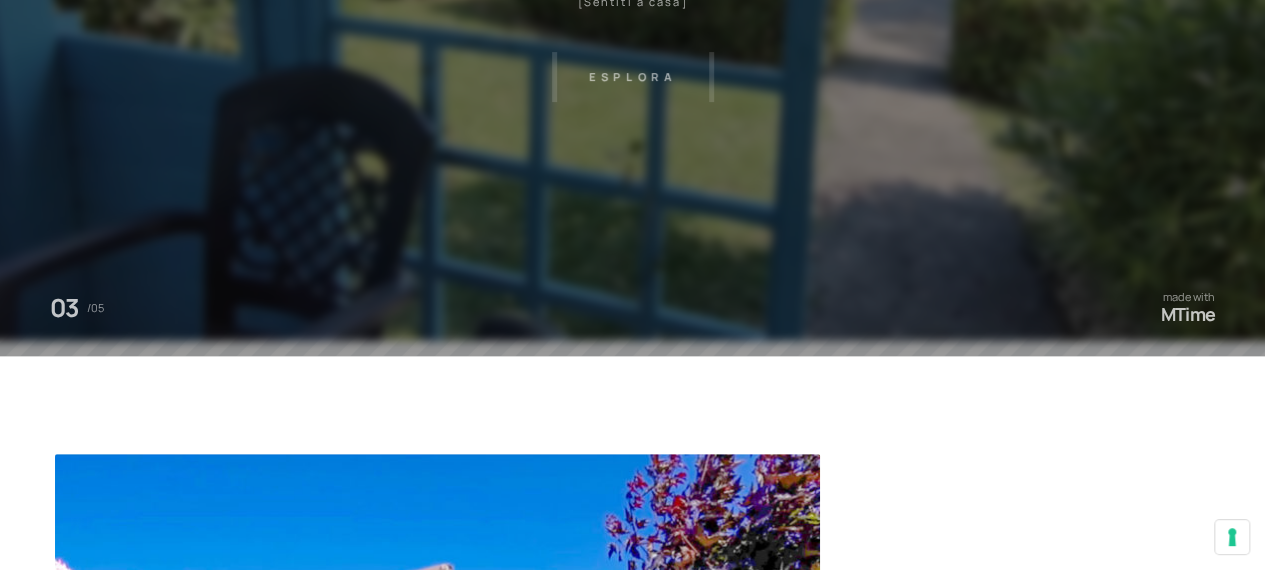 scroll, scrollTop: 288, scrollLeft: 0, axis: vertical 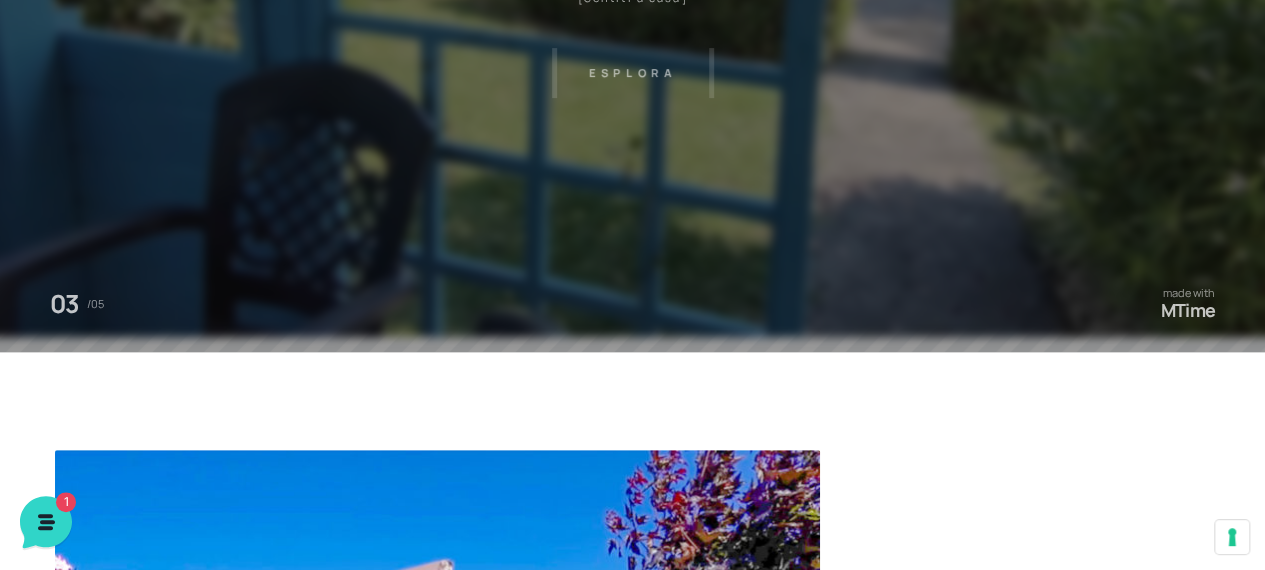 drag, startPoint x: 477, startPoint y: 266, endPoint x: 567, endPoint y: 176, distance: 127.27922 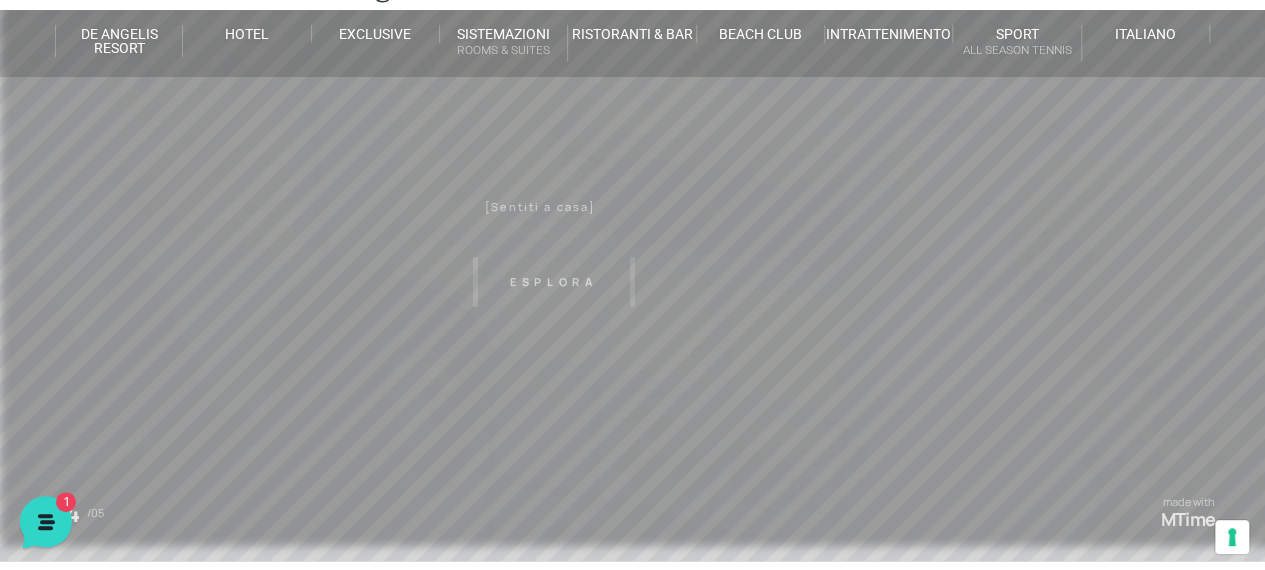 scroll, scrollTop: 77, scrollLeft: 0, axis: vertical 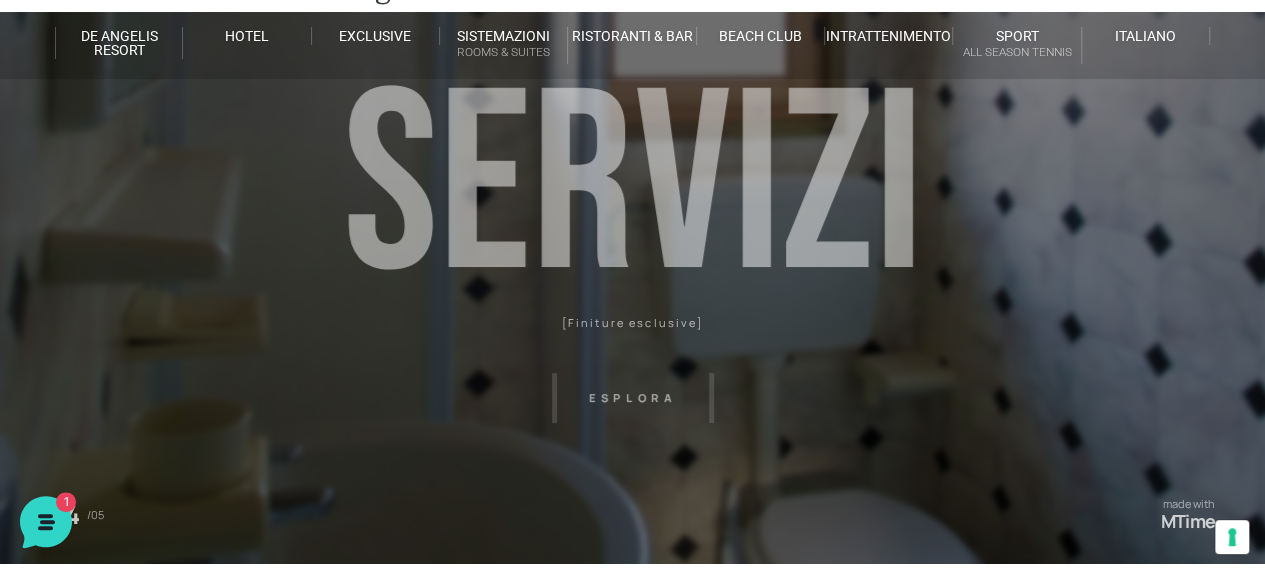 click on "Villaggio Hotel Resort
Riviera Del Conero
Centro Vacanze De Angelis
Eventi
Miss Italia
Cerimonie
Team building
Bambini e Ragazzi
Holly Beach Club
Holly Teeny Club
Holly Young Club
Piscine
Iscrizioni Holly Club
News
Media
Pacchetti
Contatti
Prenota Ora
De Angelis Resort
Parco Piscine
Oasi Naturale
Cappellina
Sala Convegni
Le Marche
Store
Concierge
Colonnina Ricarica
Mappa del Villaggio
Hotel
Suite Prestige
Camera Prestige
Camera Suite H
Sala Meeting
Exclusive
Villa Luxury
Dimora Padronale
Villa 601 Alpine
Villa Classic
Bilocale Garden Gold
Sistemazioni Rooms & Suites
Villa Trilocale Deluxe Numana
Villa Trilocale Deluxe Private Garden
Villa Bilocale Deluxe
Appartamento Trilocale Garden" at bounding box center [632, 373] 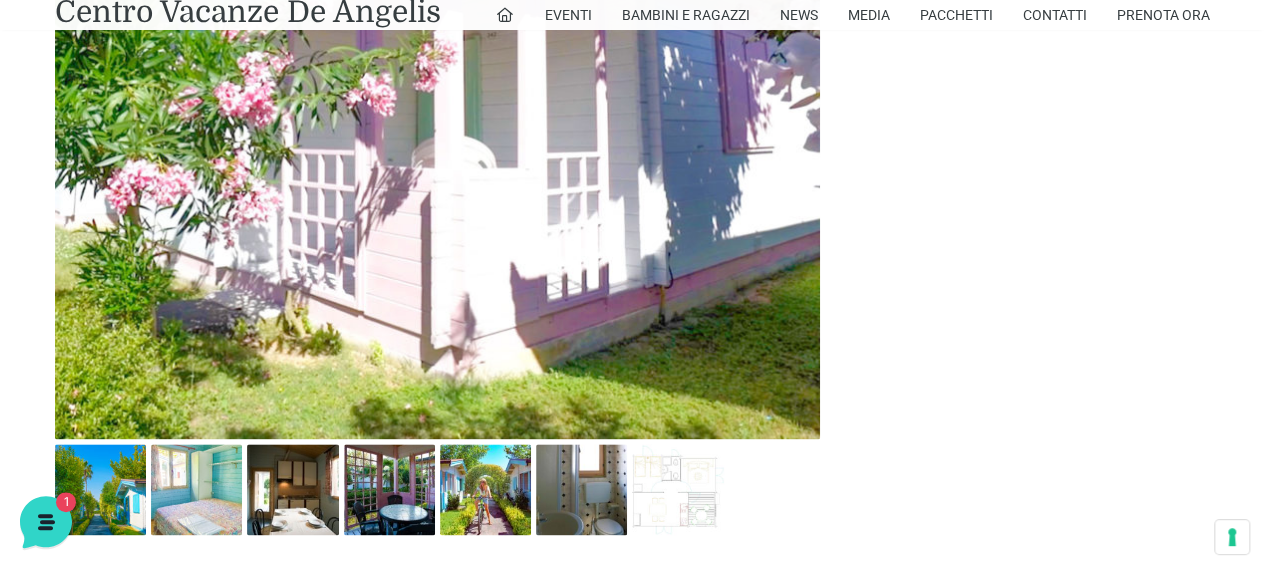 scroll, scrollTop: 1063, scrollLeft: 0, axis: vertical 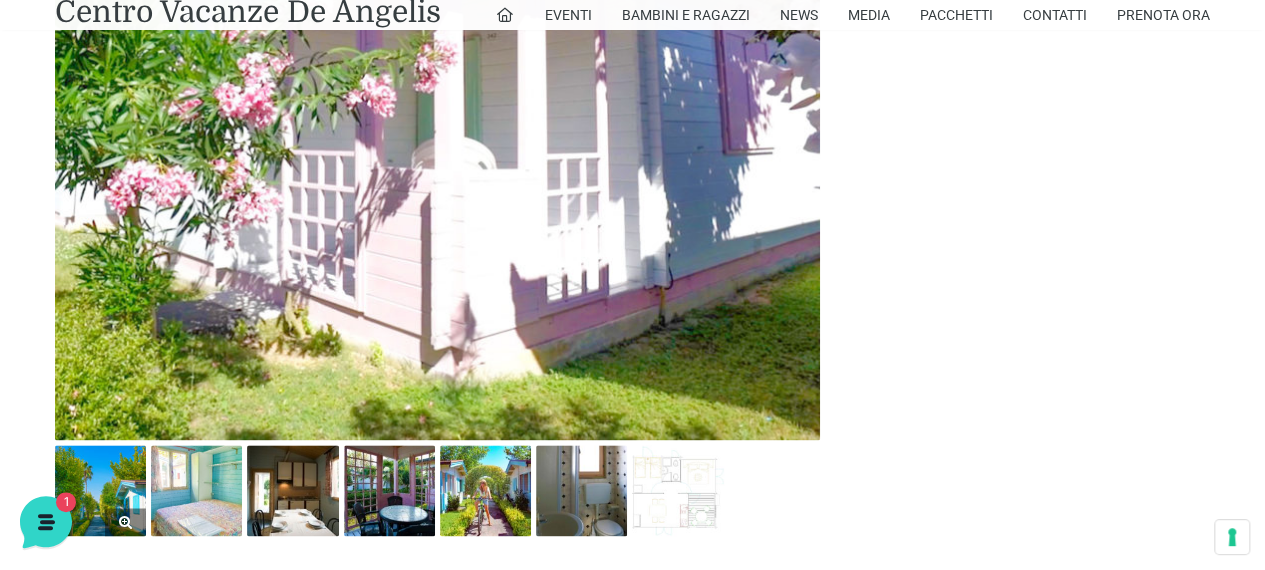 click at bounding box center [100, 490] 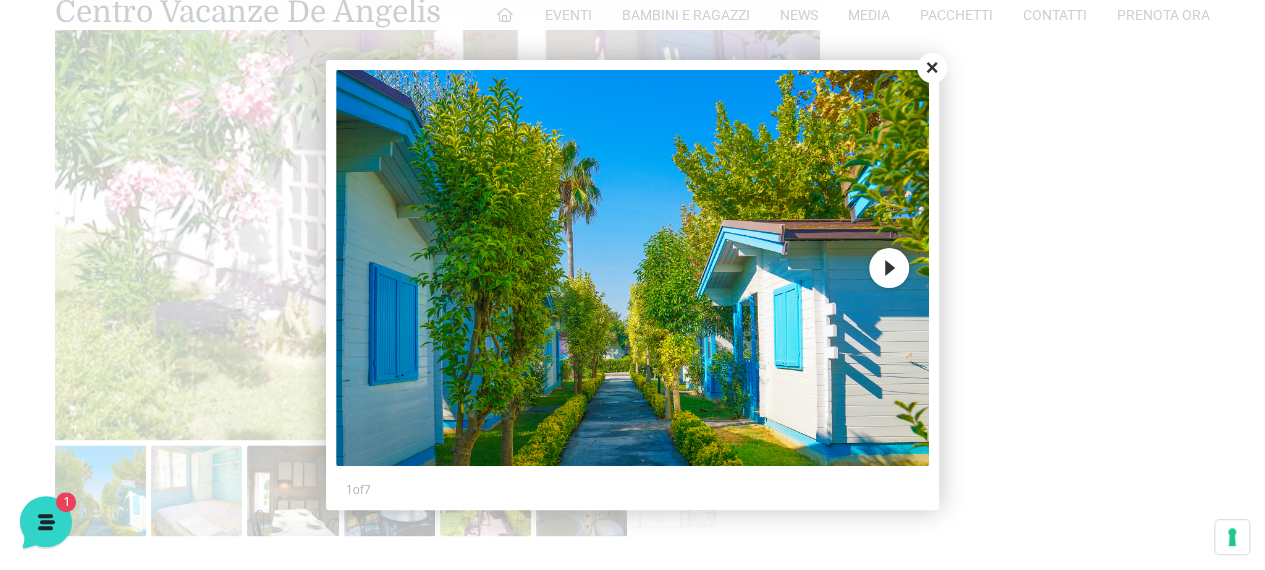 click on "Next" at bounding box center [889, 268] 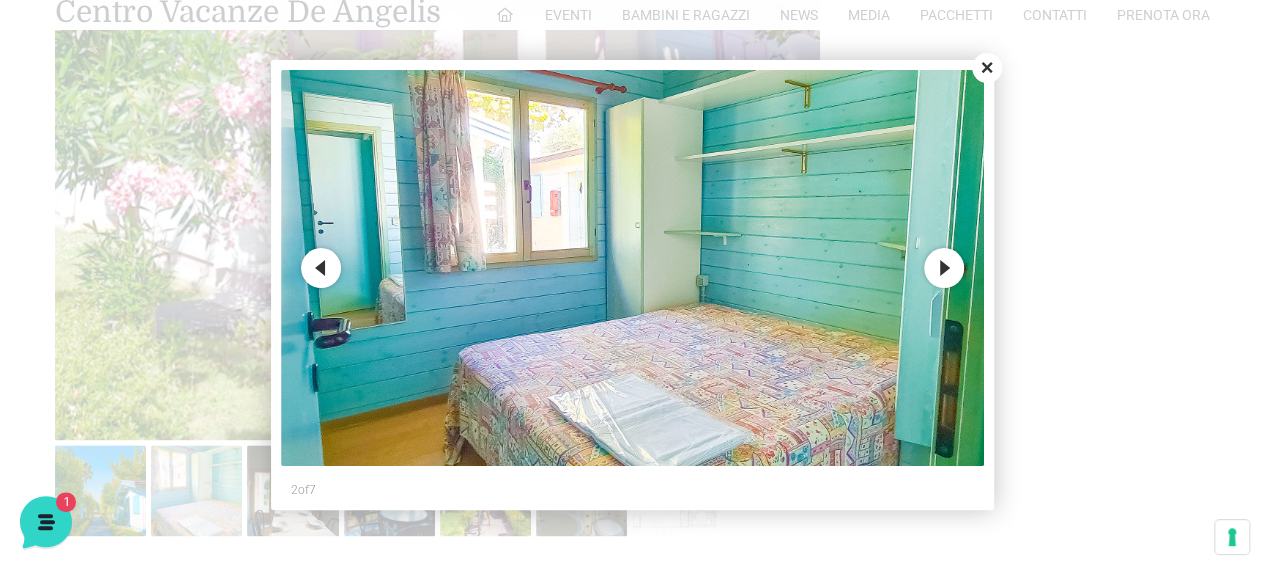 click on "Next" at bounding box center (944, 268) 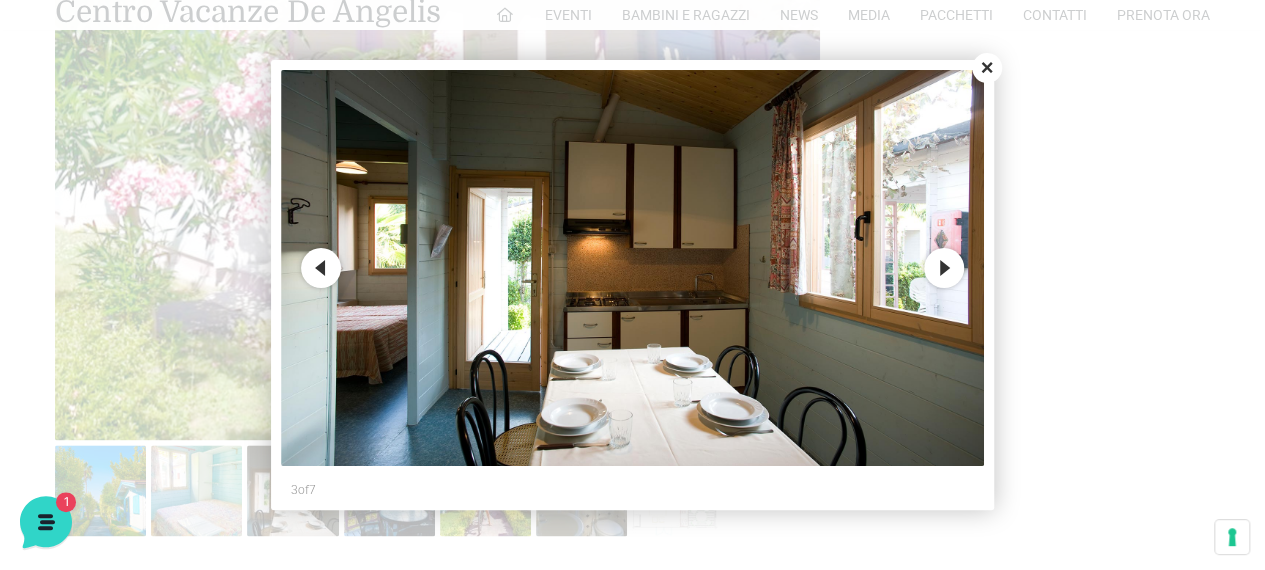 click on "Next" at bounding box center [944, 268] 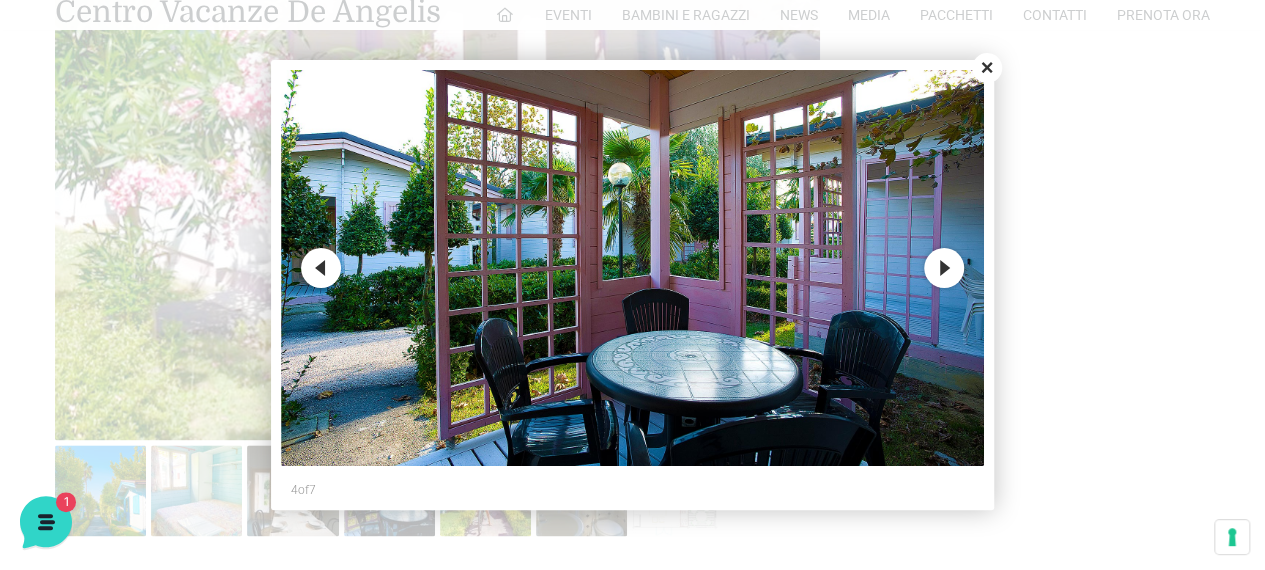 click on "Next" at bounding box center [944, 268] 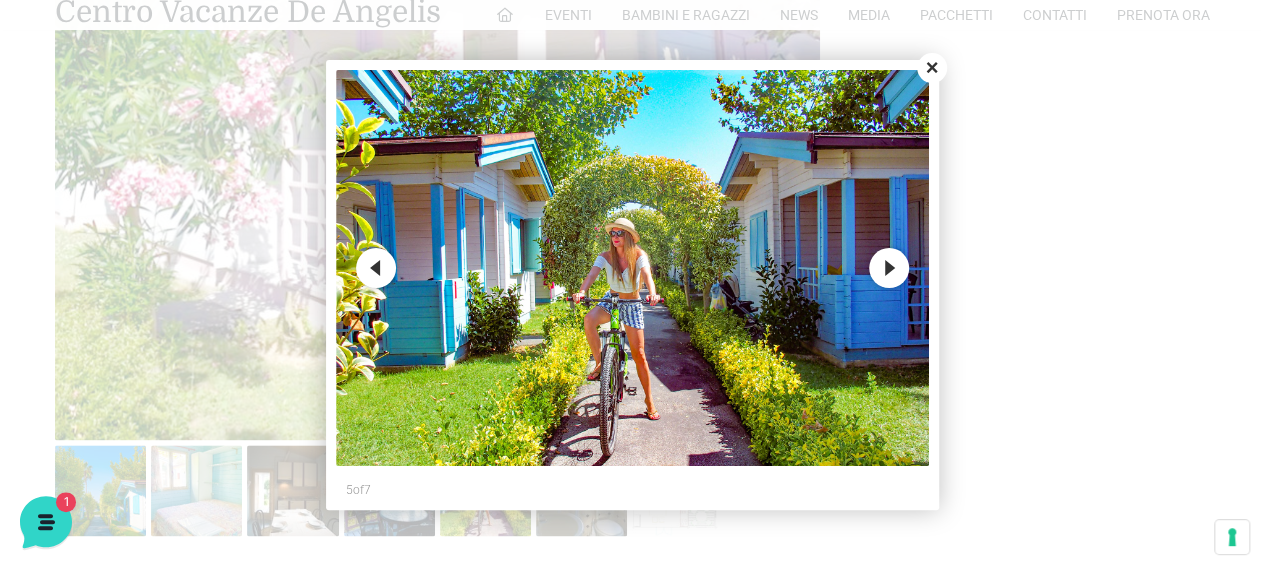 click on "Next" at bounding box center (889, 268) 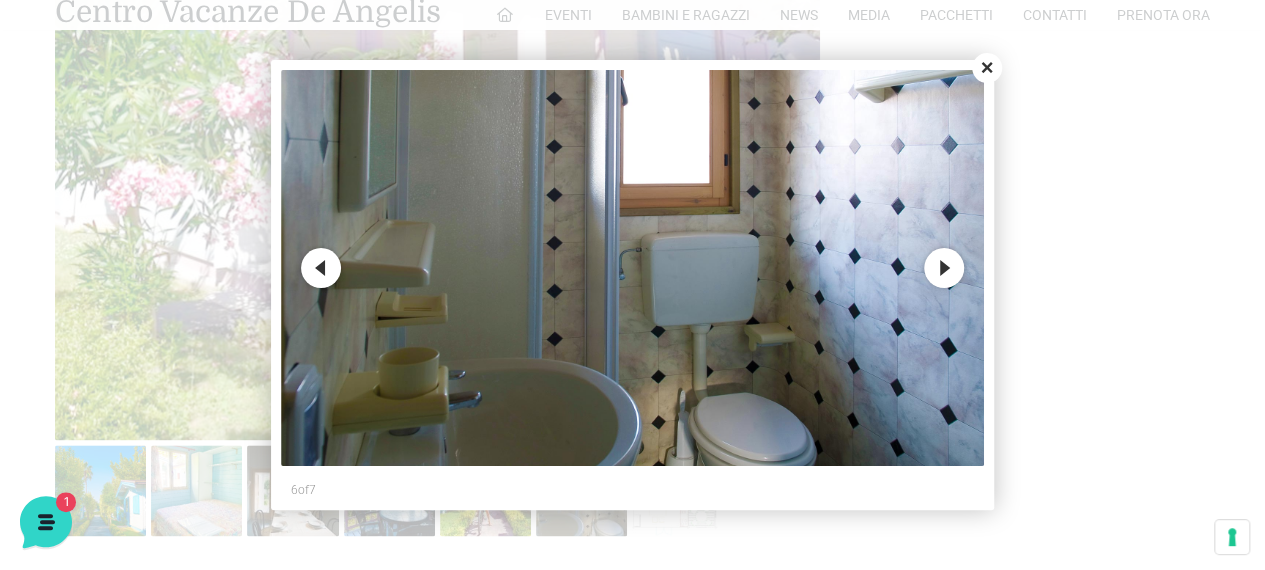 click at bounding box center [633, 268] 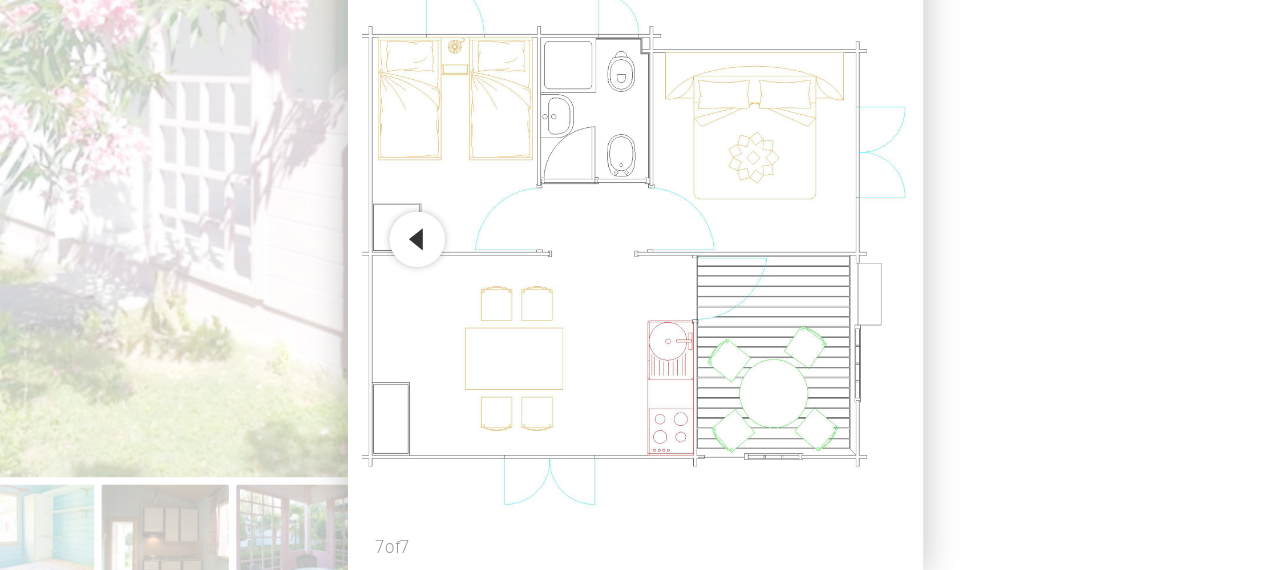 scroll, scrollTop: 1063, scrollLeft: 0, axis: vertical 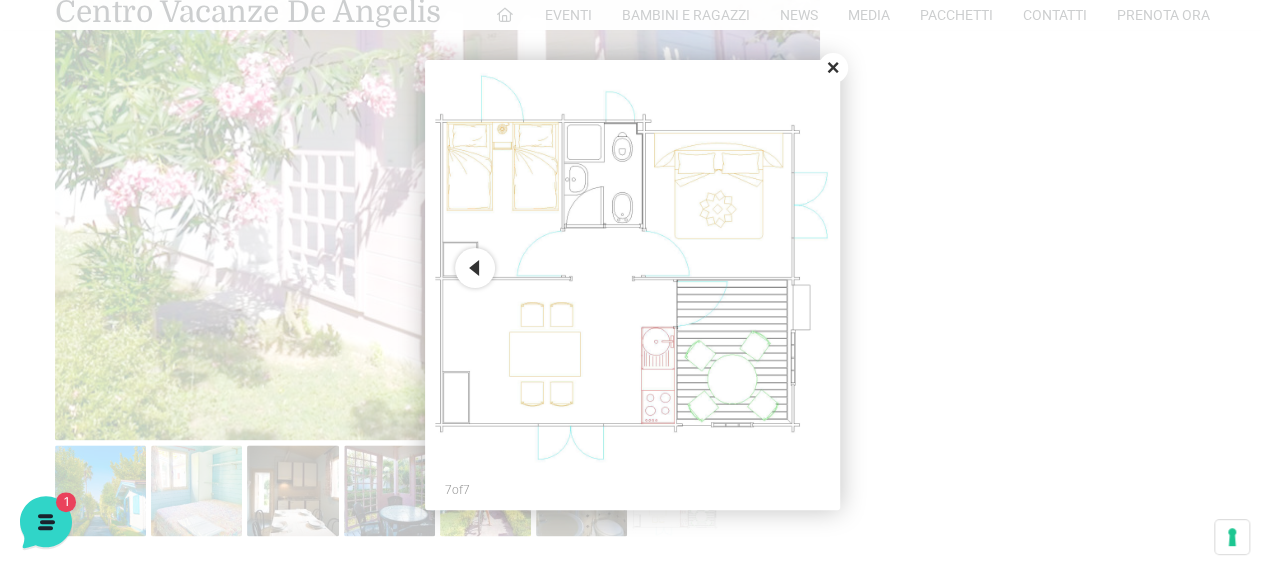 click on "Close" at bounding box center (833, 68) 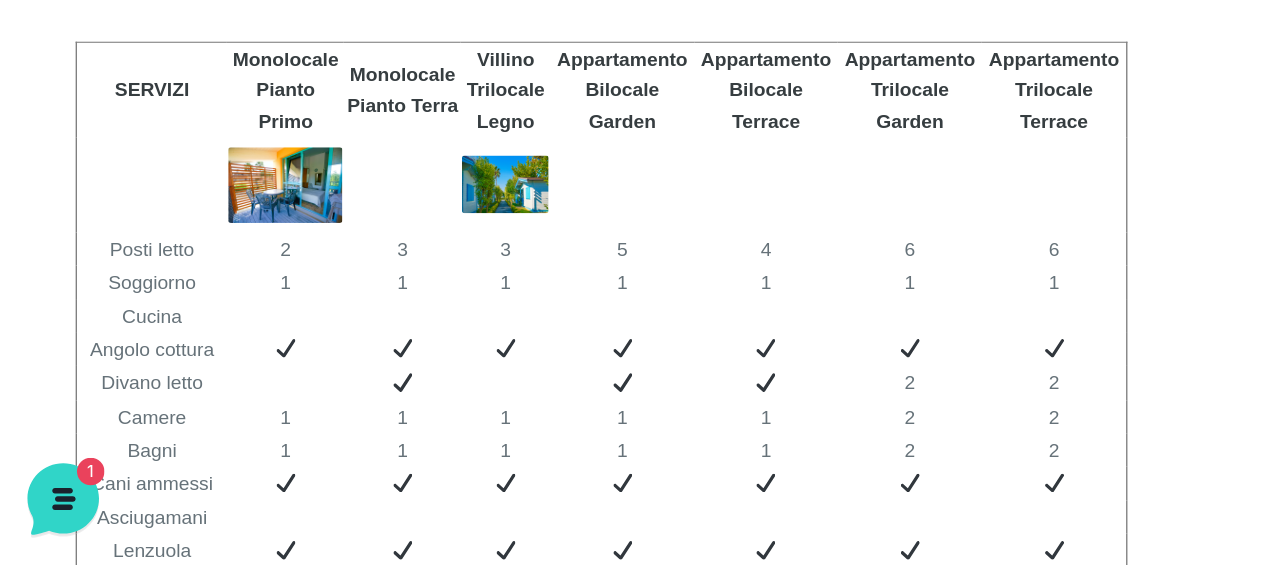 scroll, scrollTop: 3581, scrollLeft: 0, axis: vertical 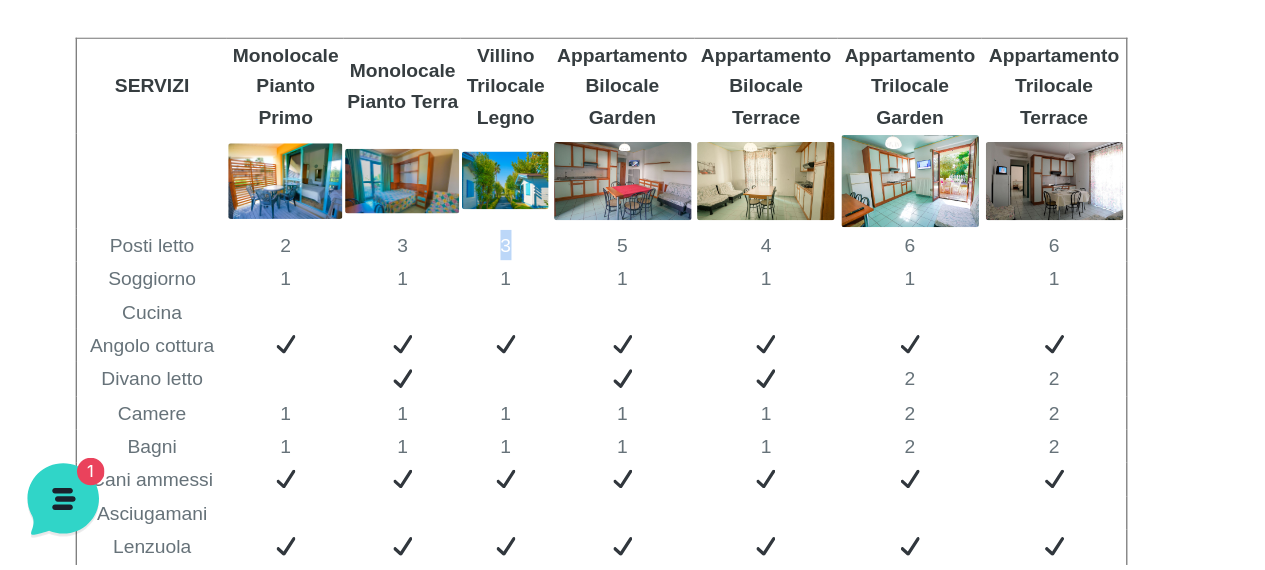 click on "3" at bounding box center [367, 337] 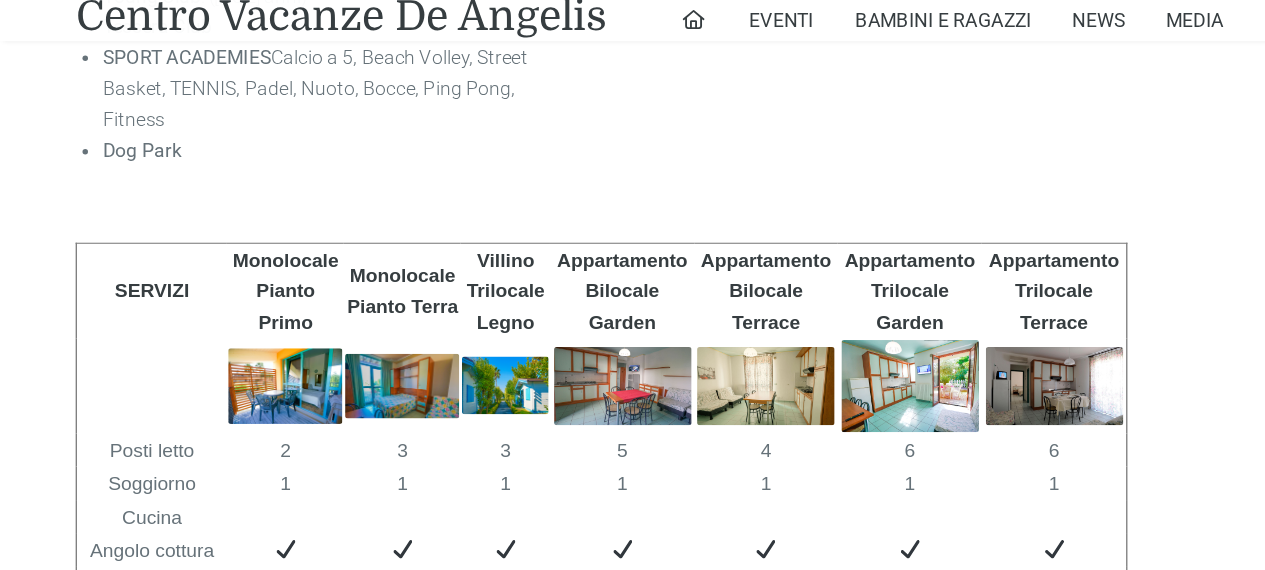 scroll, scrollTop: 3590, scrollLeft: 0, axis: vertical 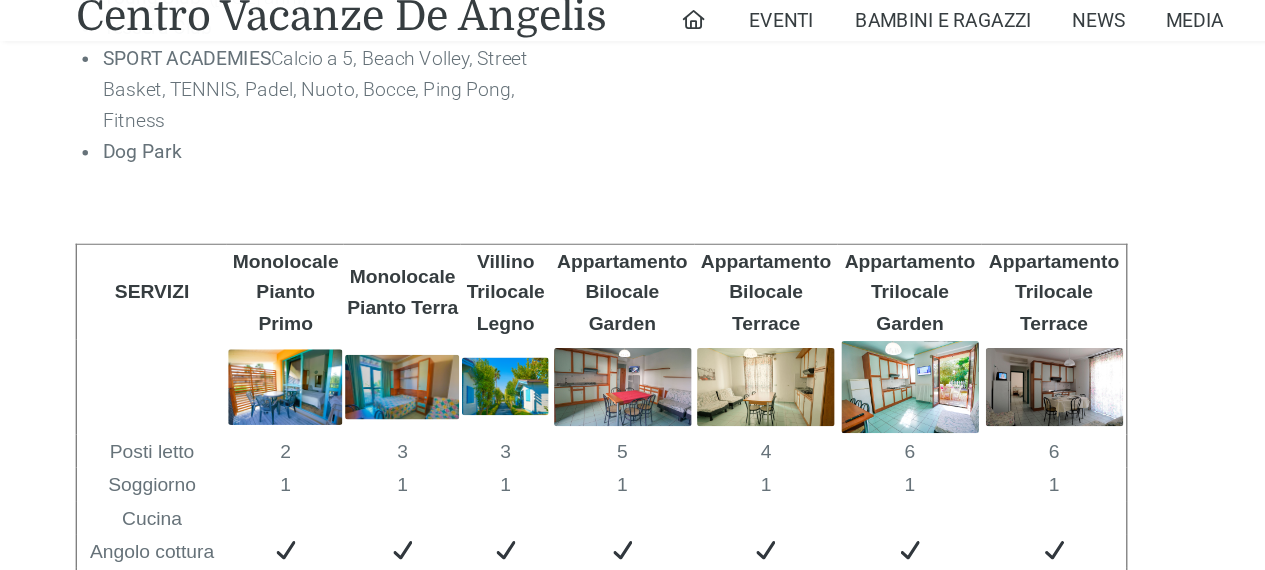 click at bounding box center [367, 281] 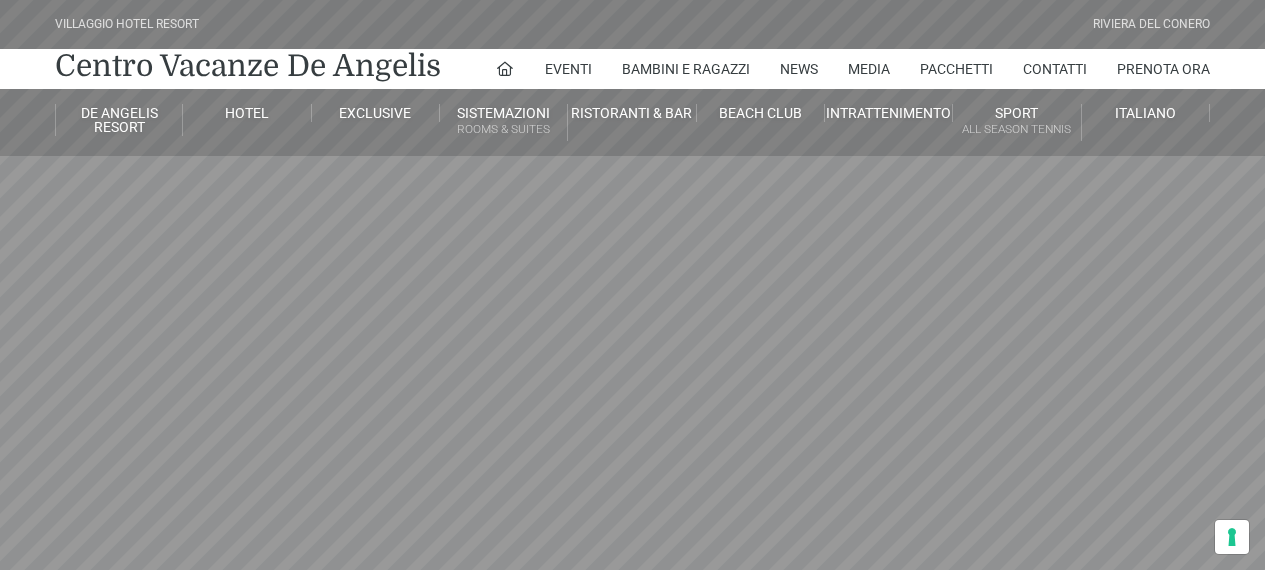 scroll, scrollTop: 0, scrollLeft: 0, axis: both 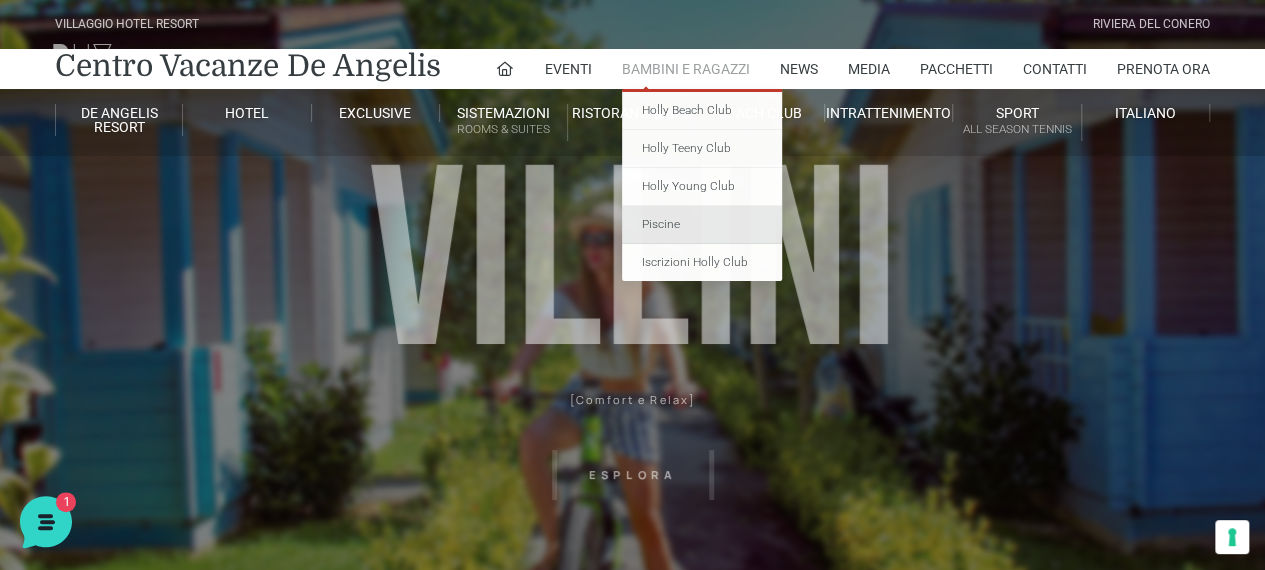 click on "Piscine" at bounding box center [702, 225] 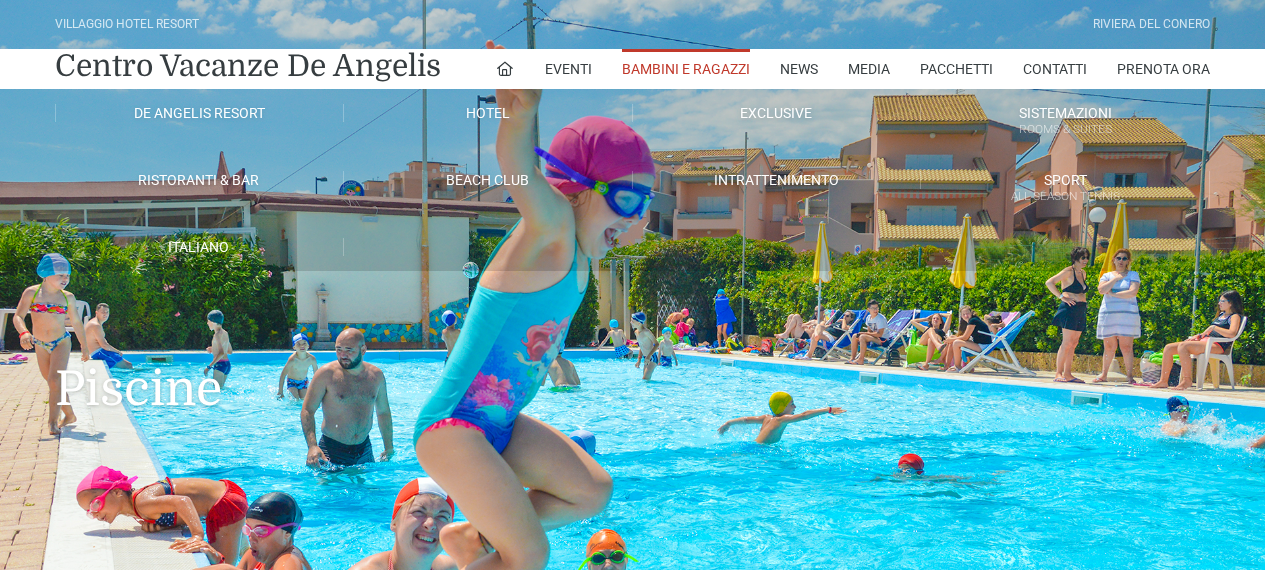 scroll, scrollTop: 0, scrollLeft: 0, axis: both 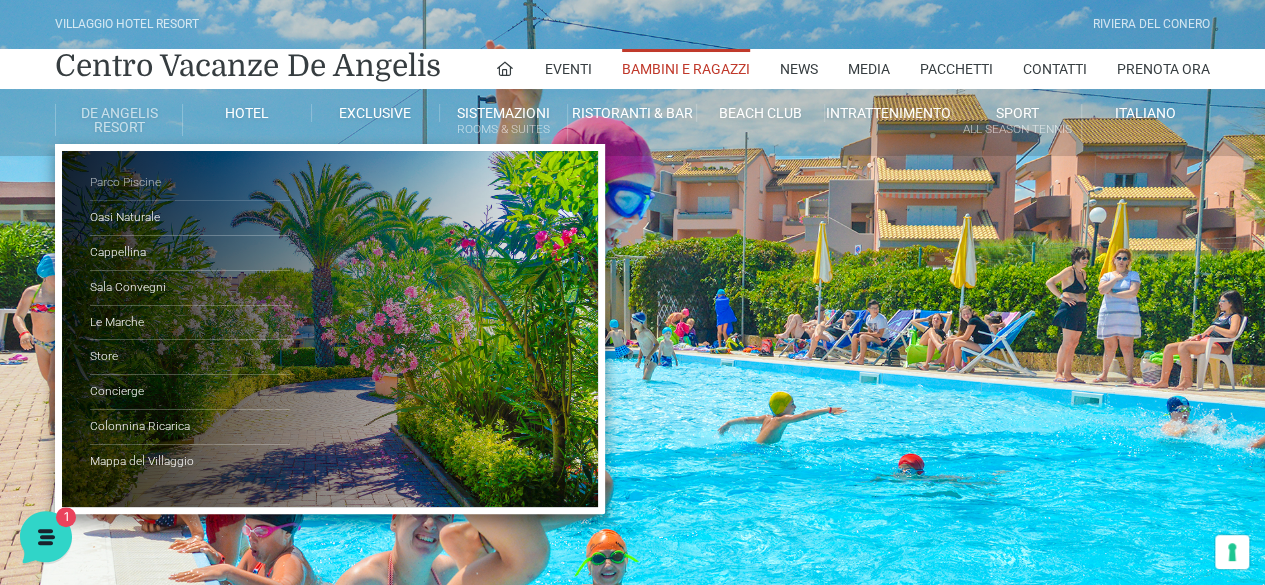 click on "Parco Piscine" at bounding box center [190, 183] 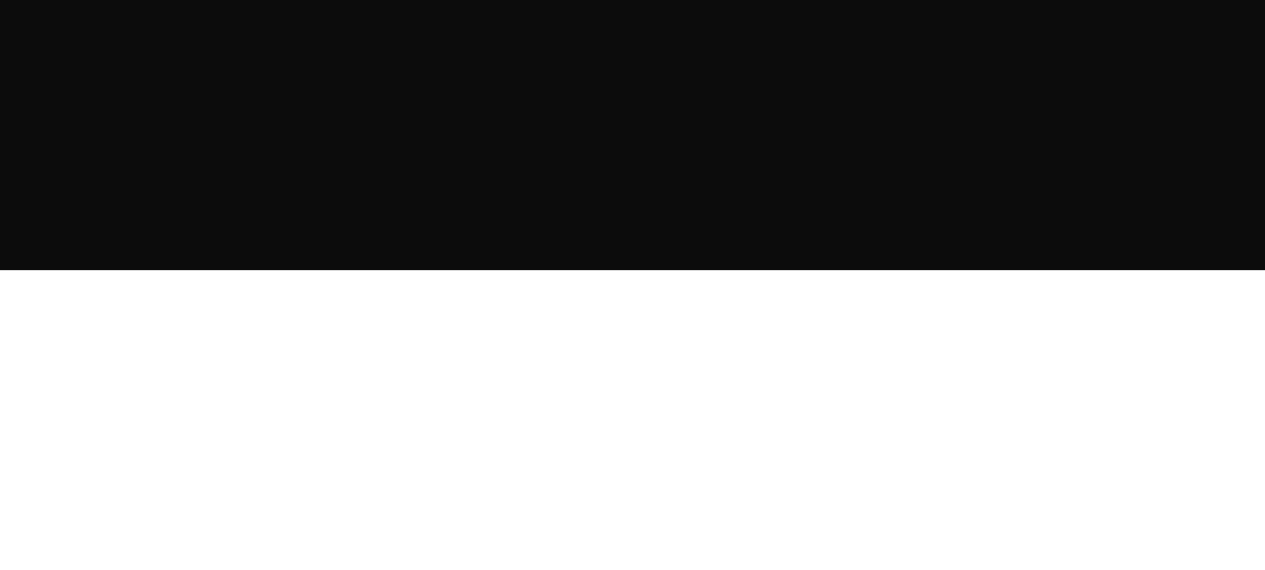 scroll, scrollTop: 0, scrollLeft: 0, axis: both 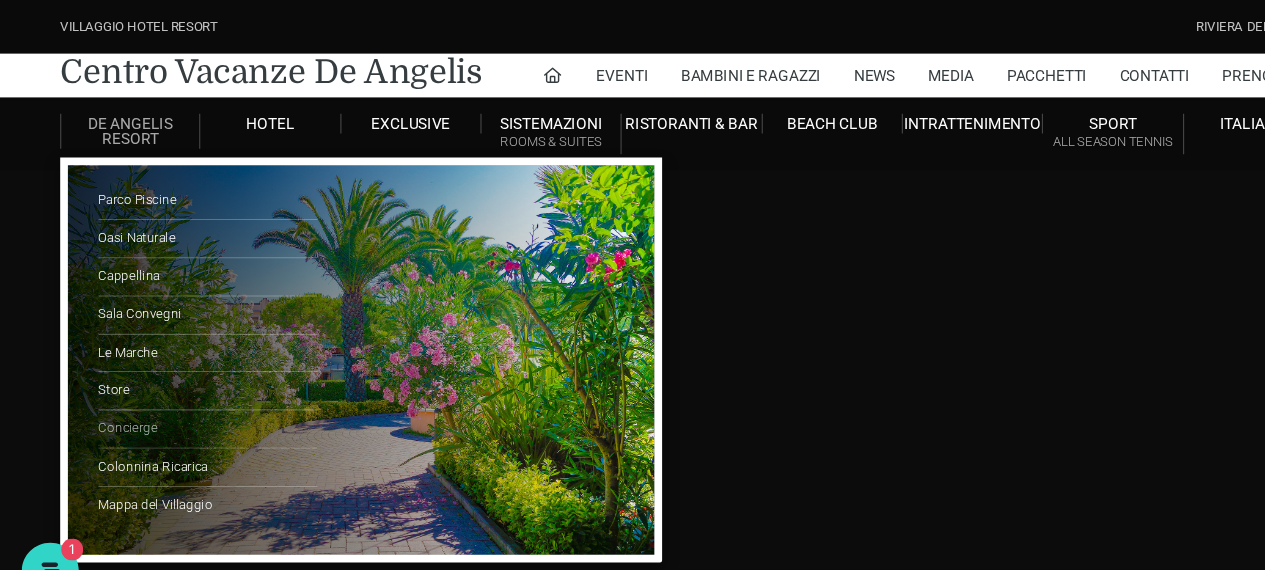 click on "Concierge" at bounding box center (190, 392) 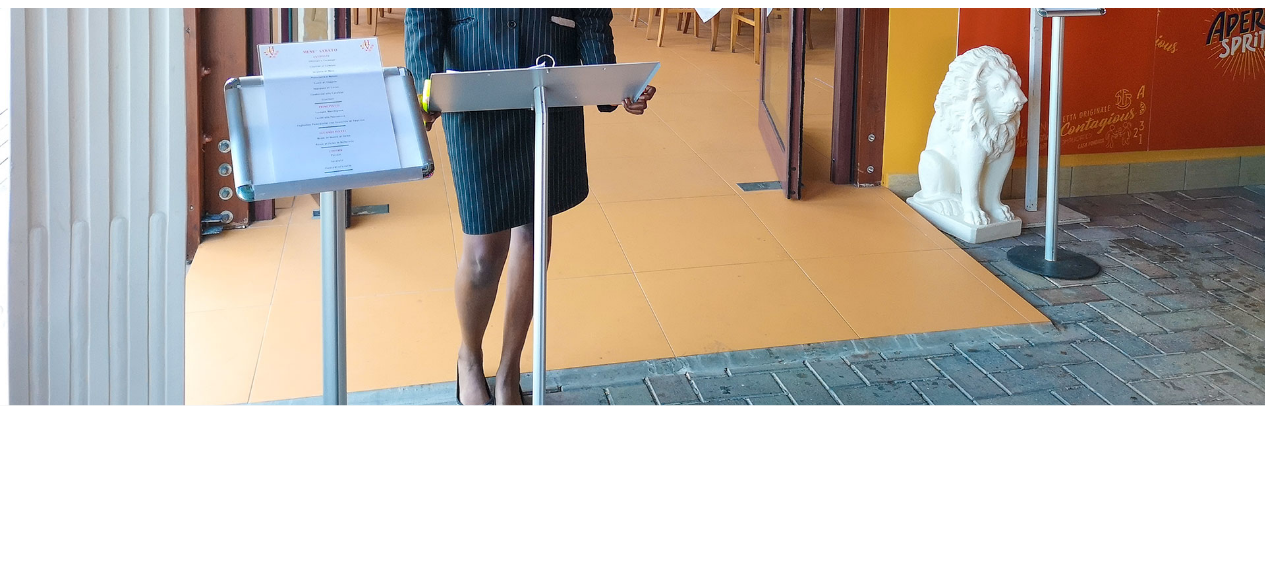 scroll, scrollTop: 406, scrollLeft: 0, axis: vertical 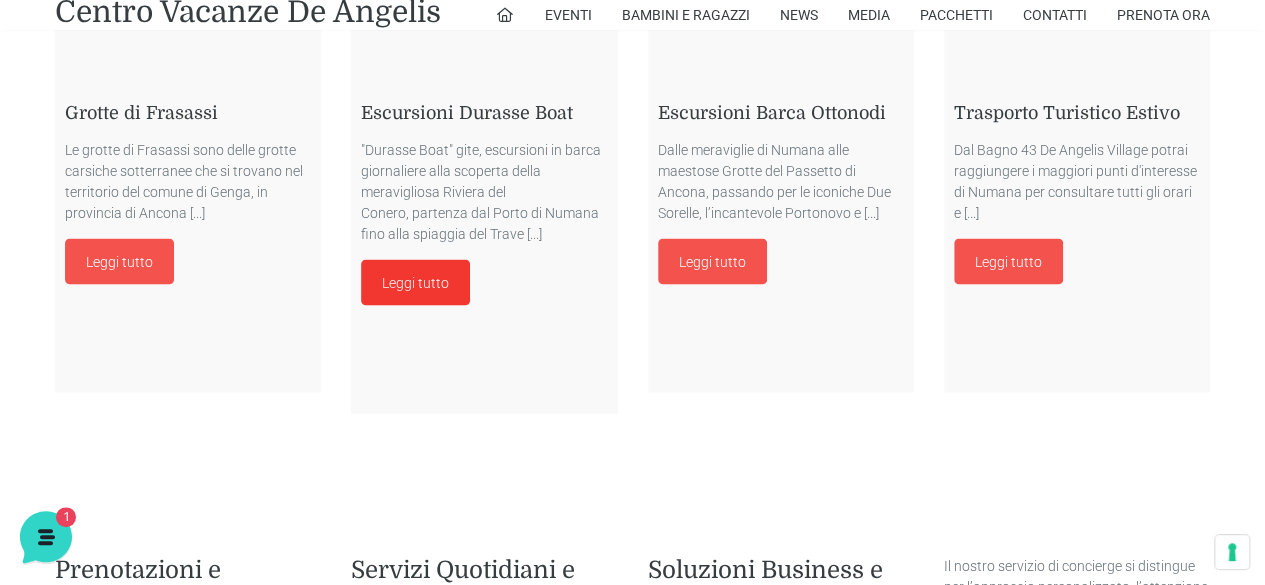 click on "Leggi tutto" at bounding box center (415, 282) 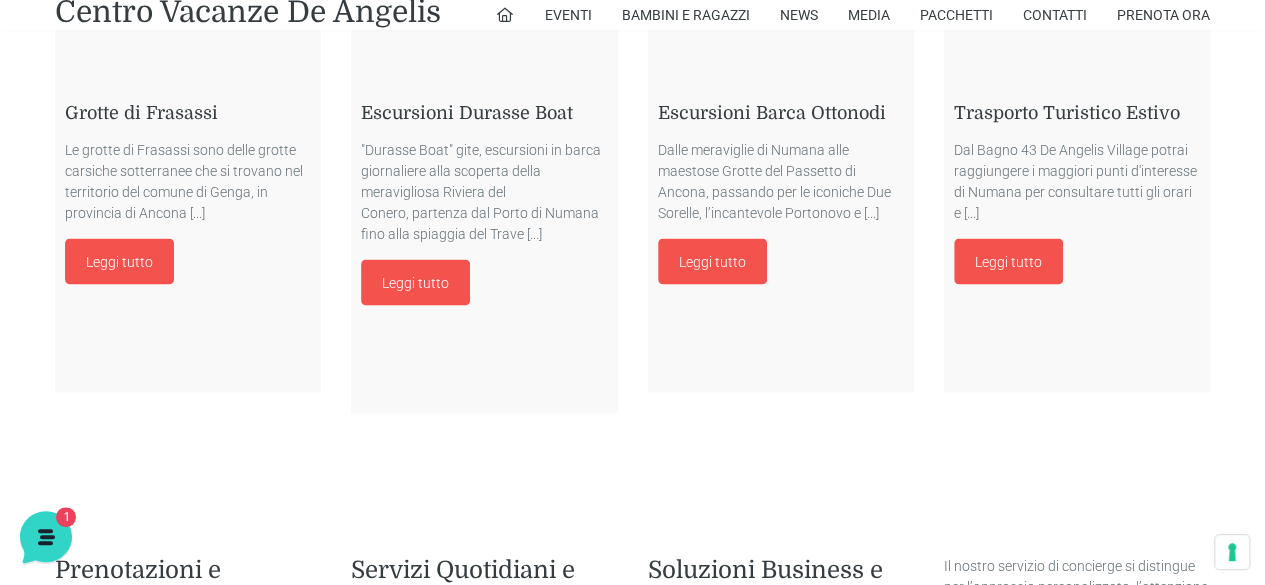 click on "Escursioni Barca Ottonodi Dalle meraviglie di Numana alle maestose Grotte del Passetto di Ancona, passando per le iconiche Due Sorelle, l’incantevole Portonovo e [...] Leggi tutto" at bounding box center [781, 193] 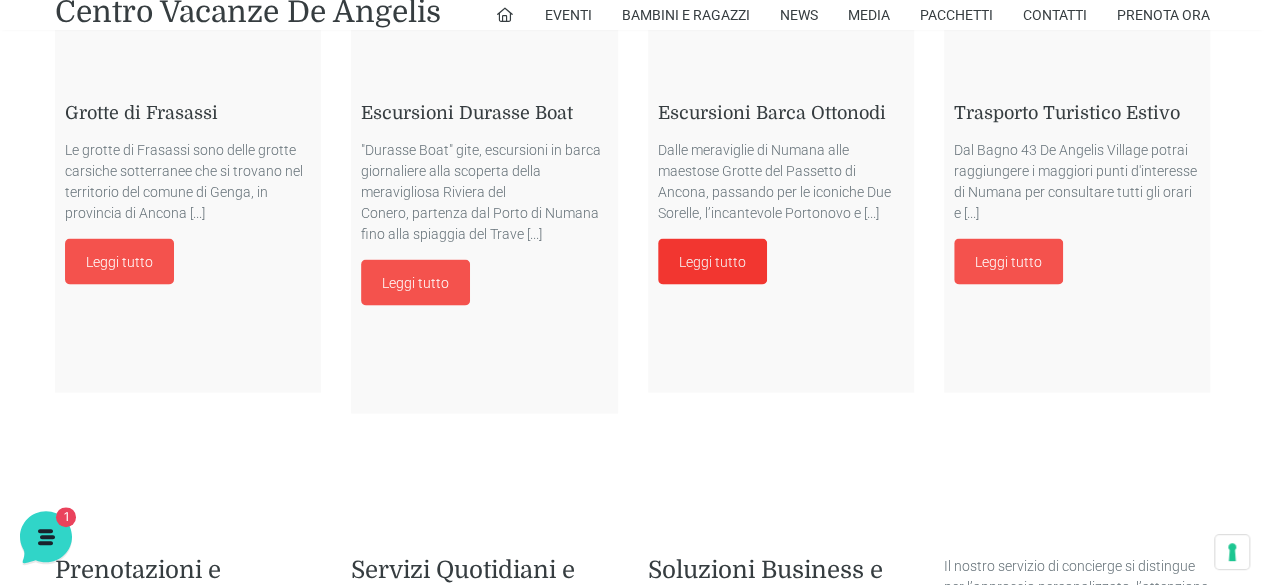 click on "Leggi tutto" at bounding box center [712, 261] 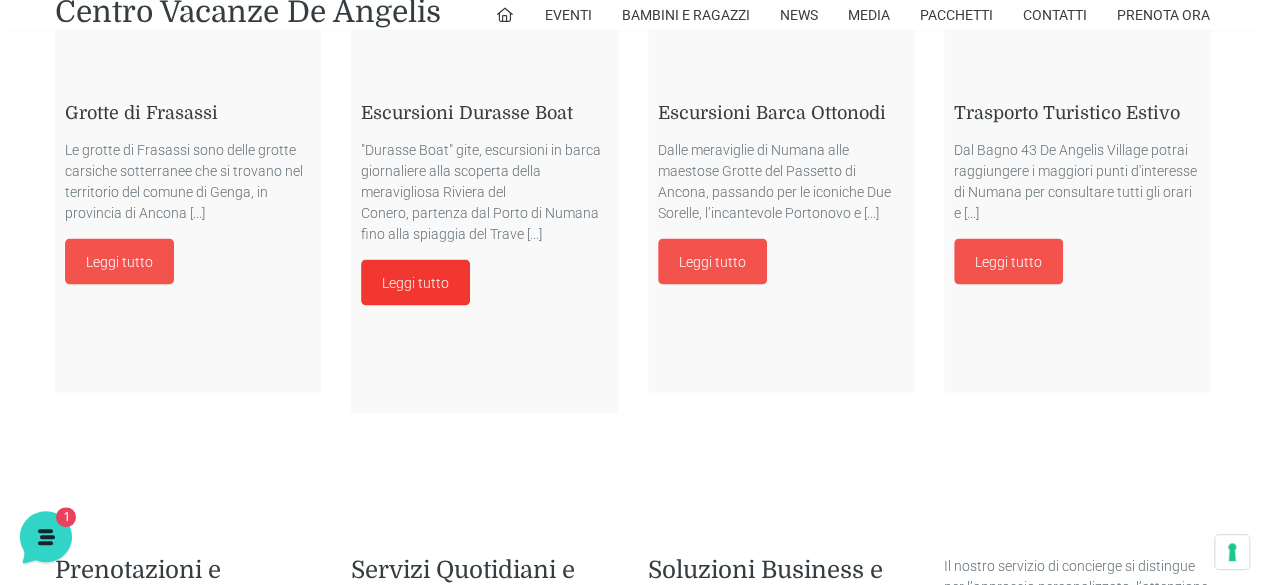click on "Leggi tutto" at bounding box center (415, 282) 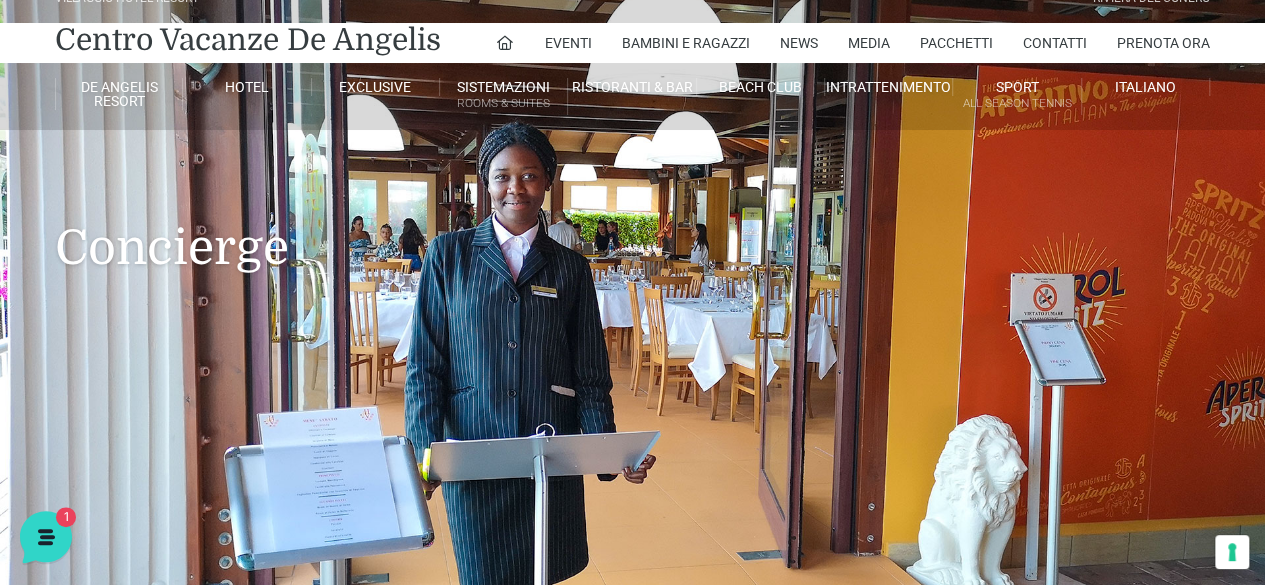 scroll, scrollTop: 0, scrollLeft: 0, axis: both 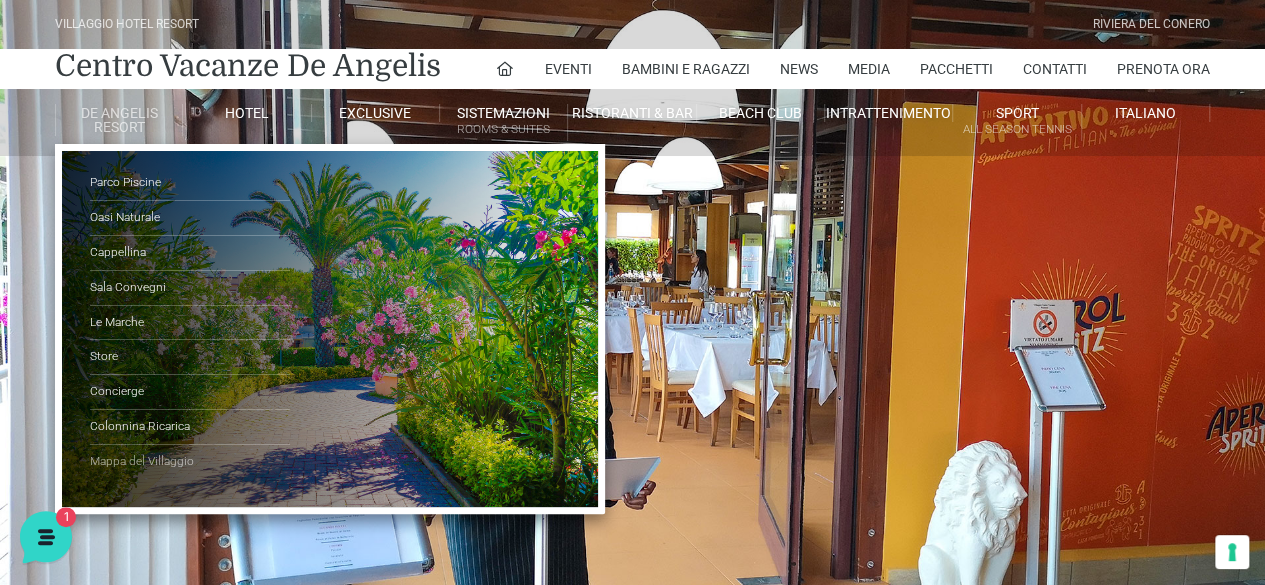 click on "Mappa del Villaggio" at bounding box center [190, 462] 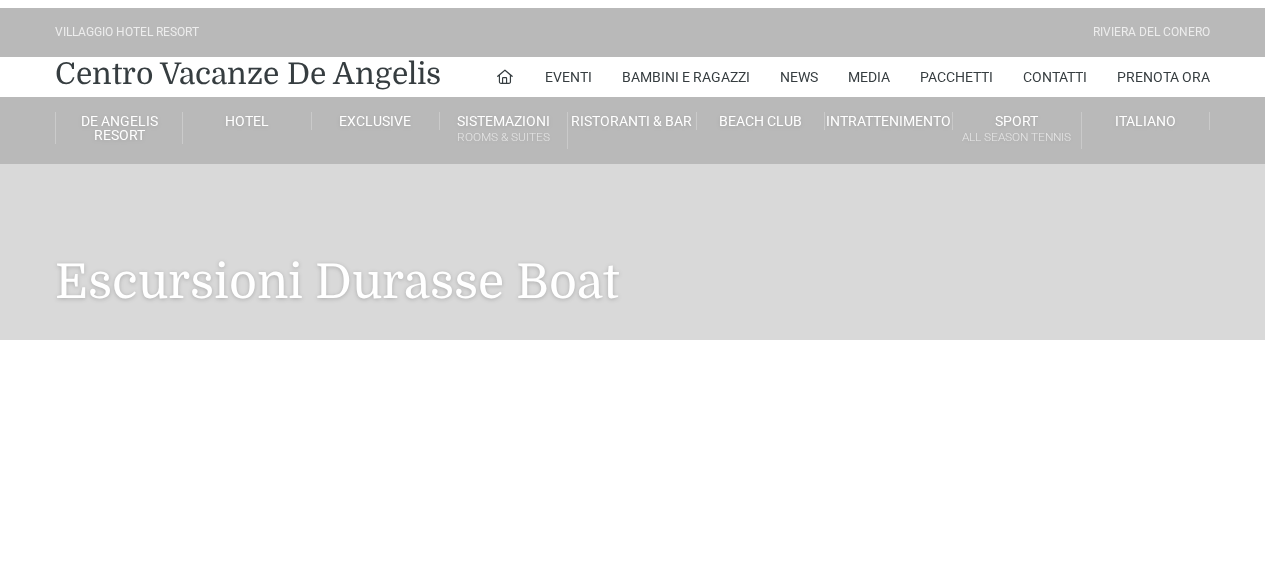 scroll, scrollTop: 246, scrollLeft: 0, axis: vertical 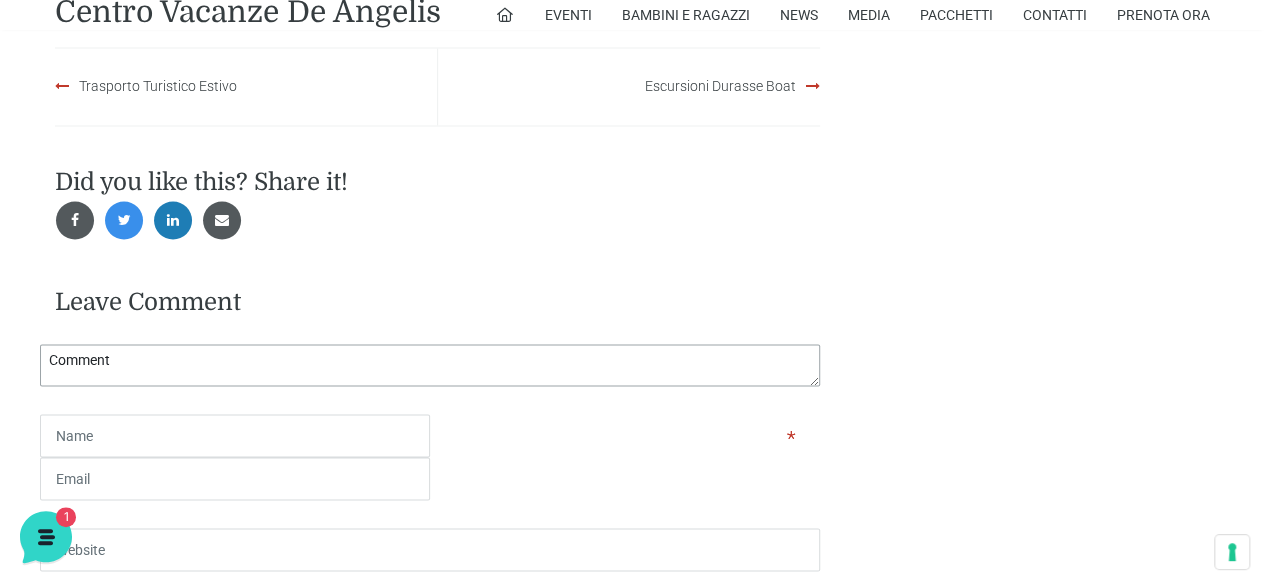 click on "Comment  ( * )" at bounding box center (430, 365) 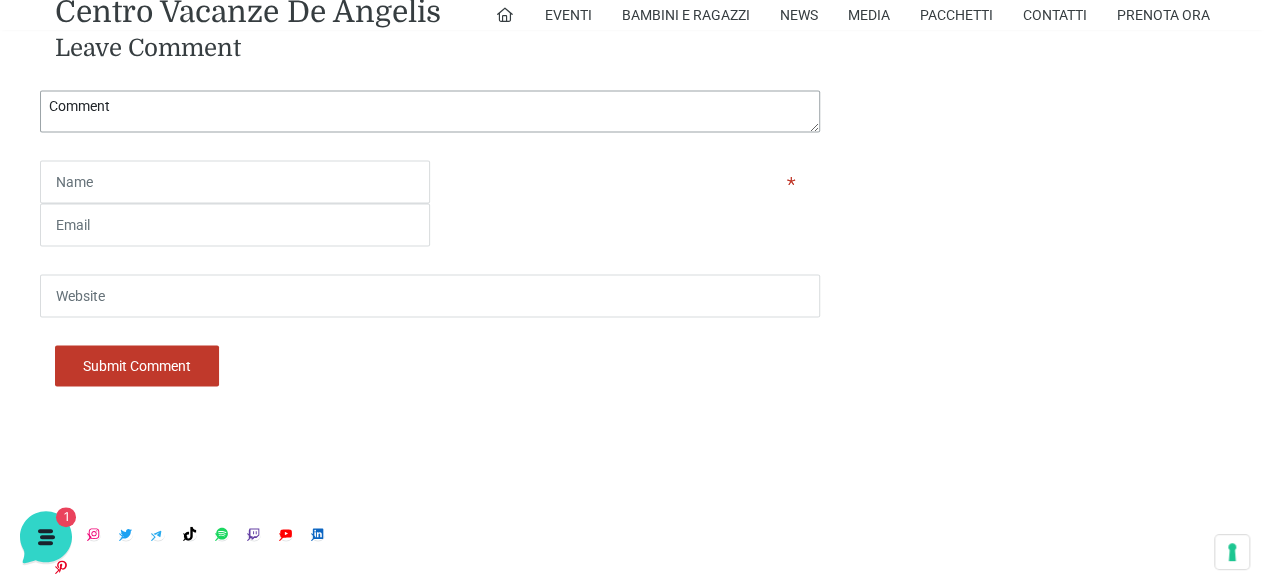 scroll, scrollTop: 1901, scrollLeft: 0, axis: vertical 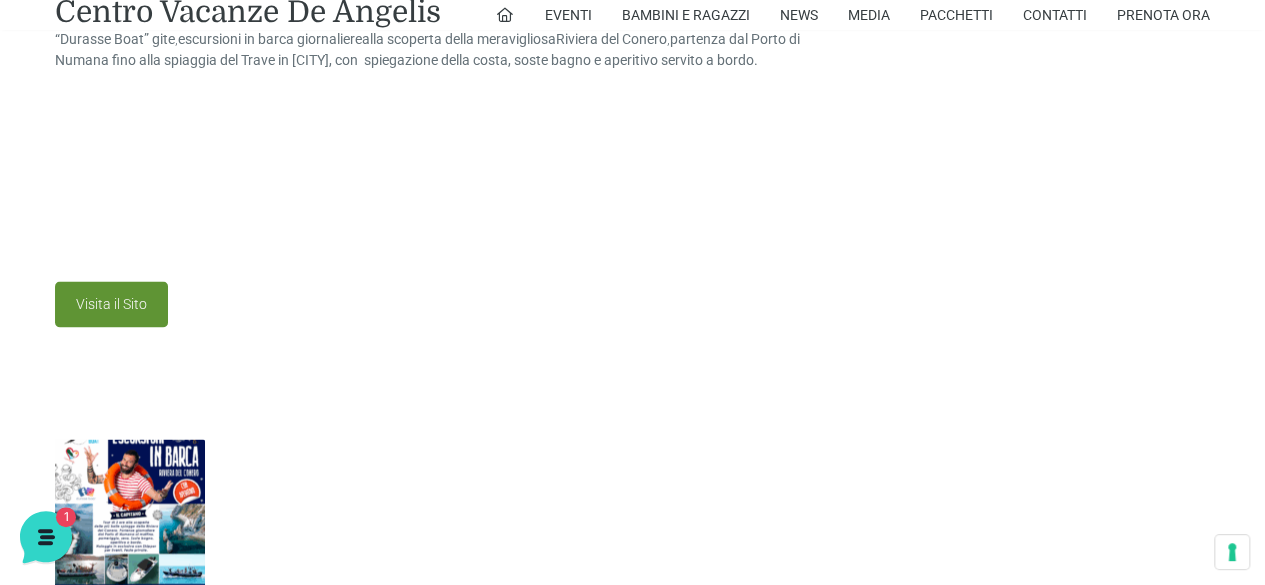 click on "Visita il Sito" at bounding box center [111, 304] 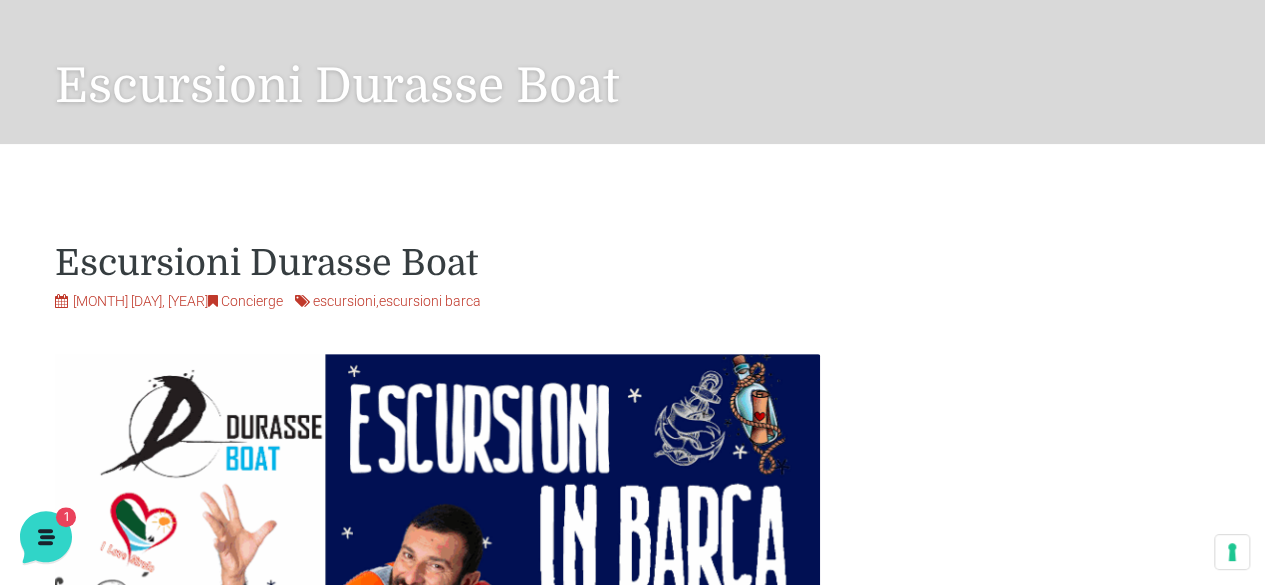 scroll, scrollTop: 0, scrollLeft: 0, axis: both 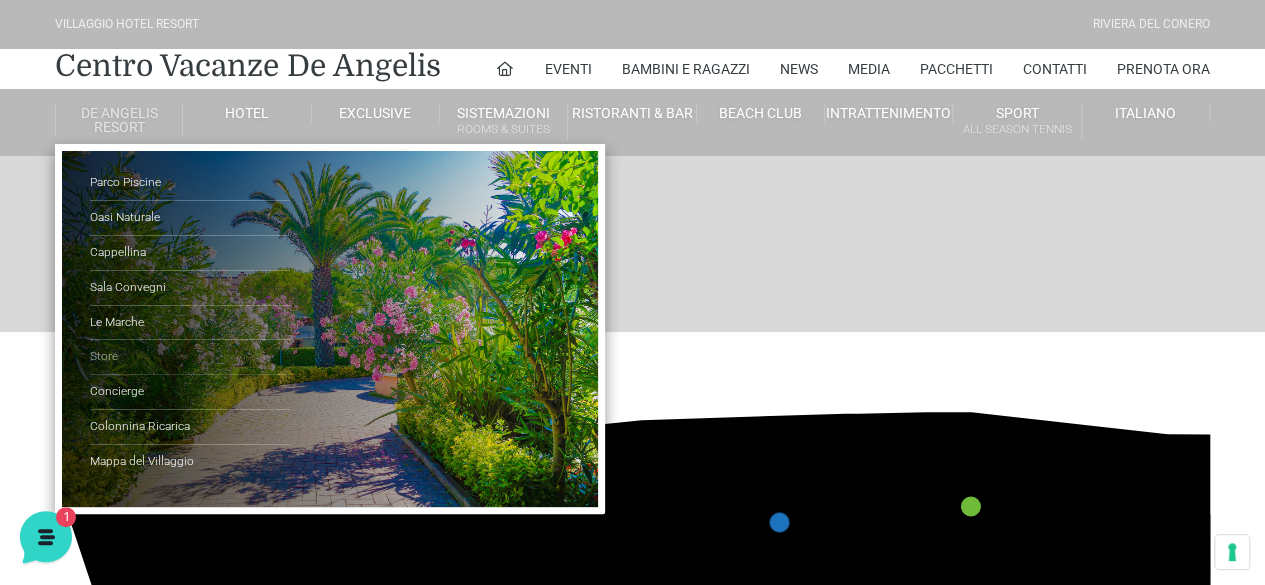 click on "Store" at bounding box center (190, 357) 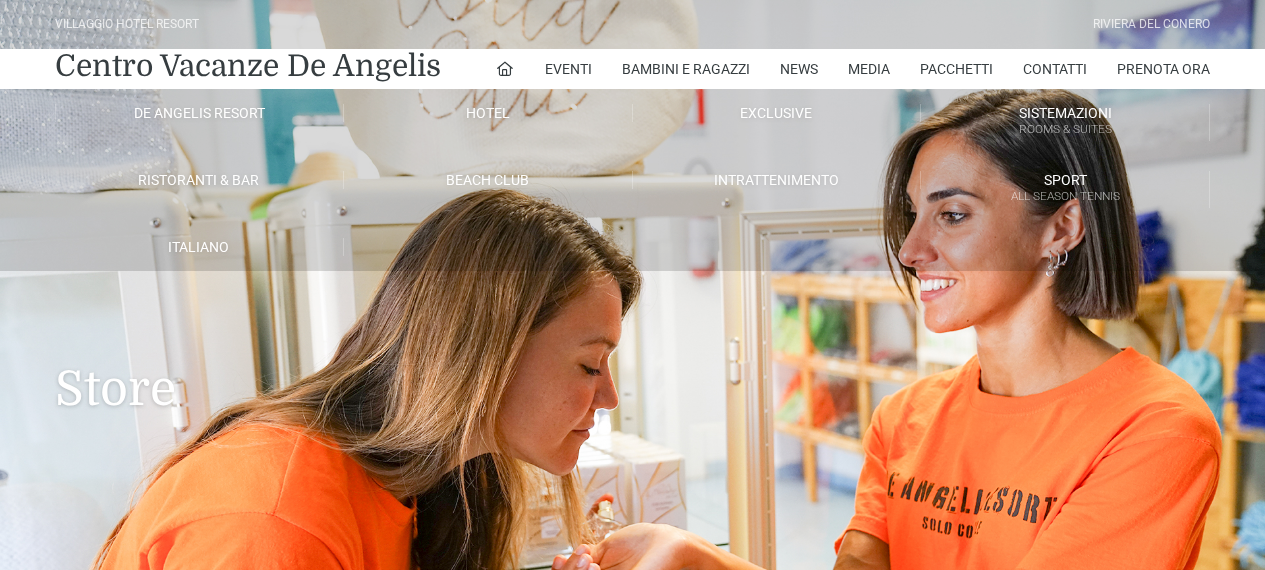 scroll, scrollTop: 167, scrollLeft: 0, axis: vertical 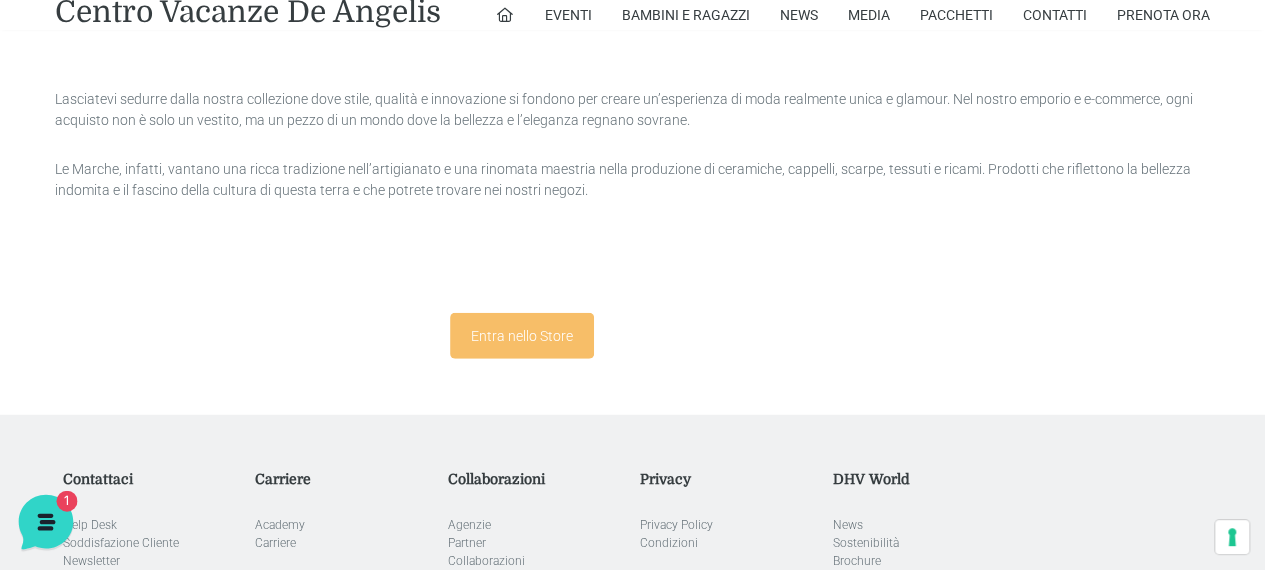 click 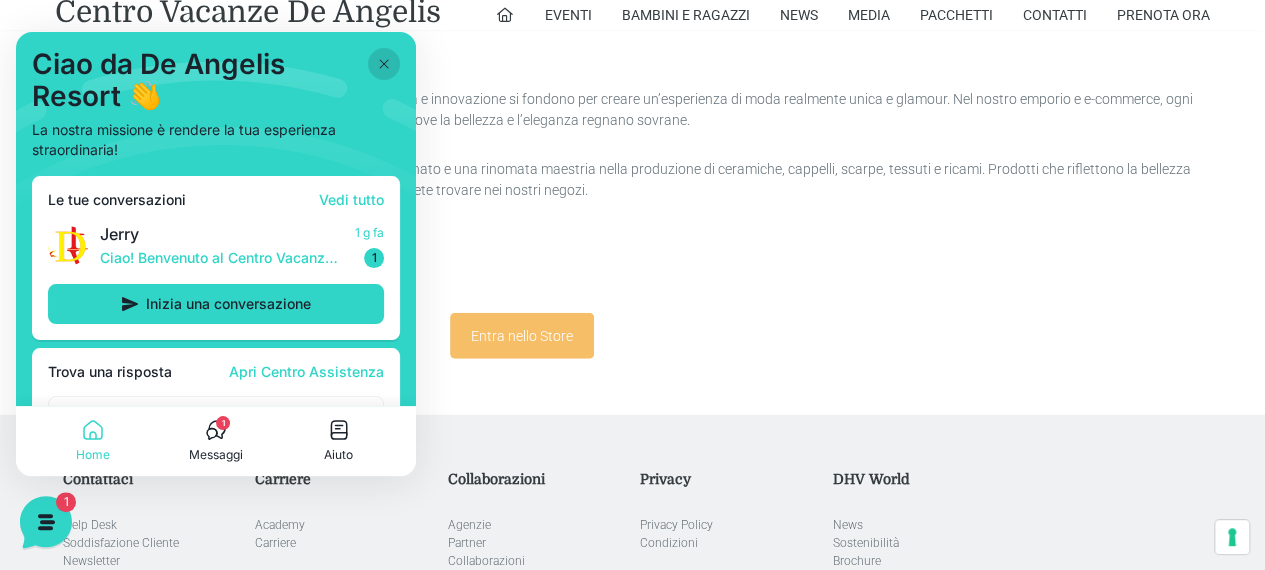 click 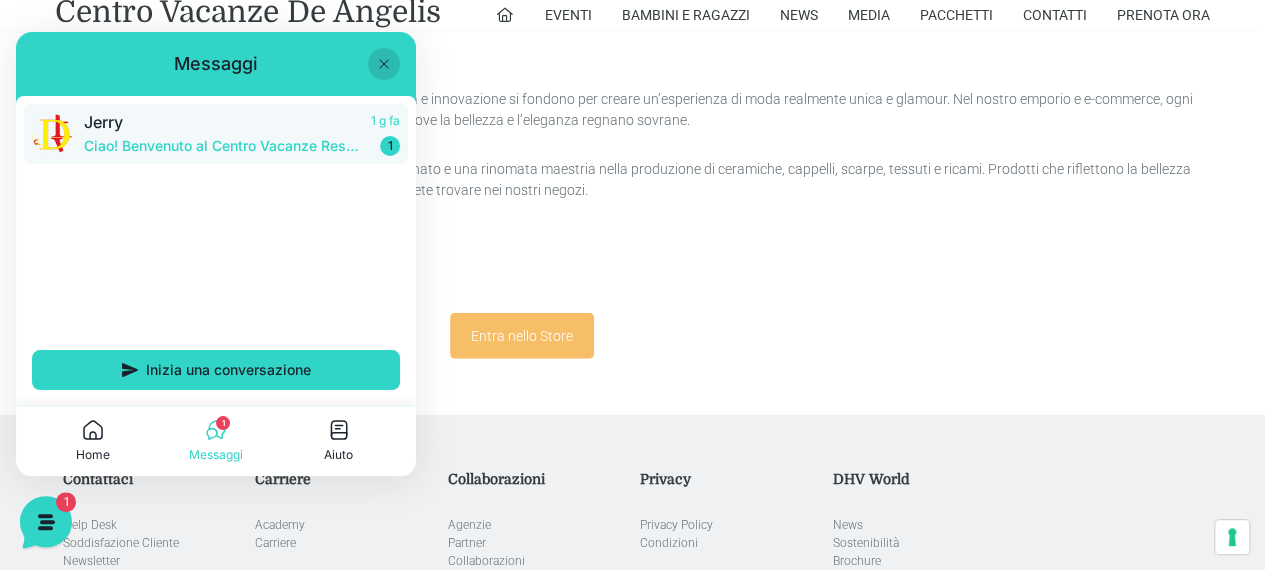 click on "Ciao! Benvenuto al Centro Vacanze Resort! Come posso aiutarti!" at bounding box center (221, 146) 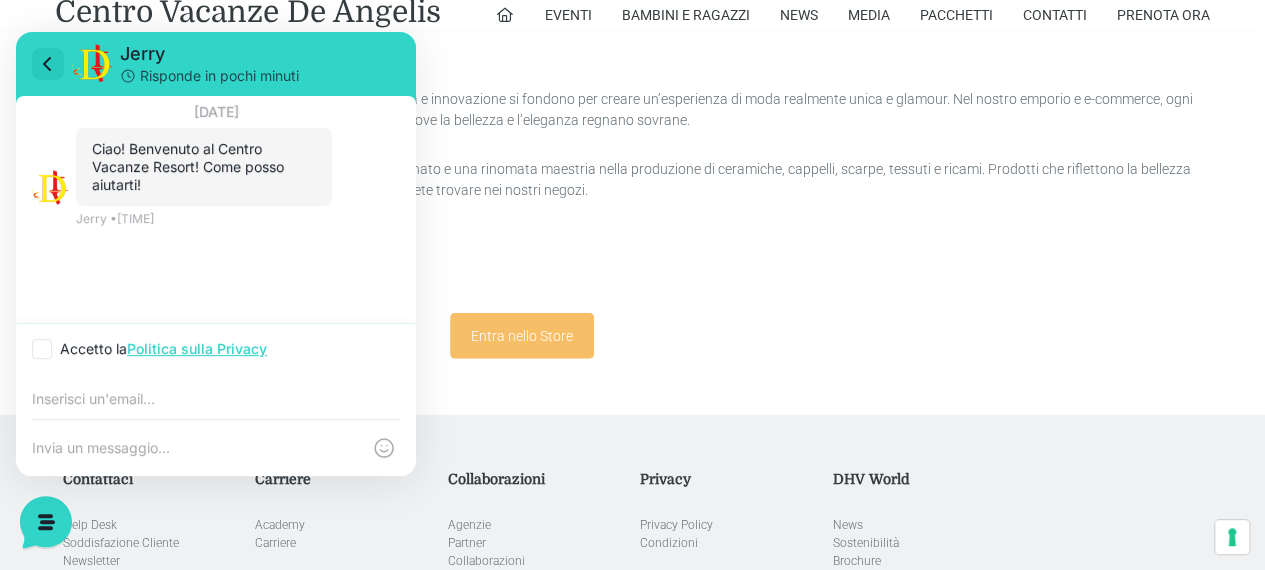 click 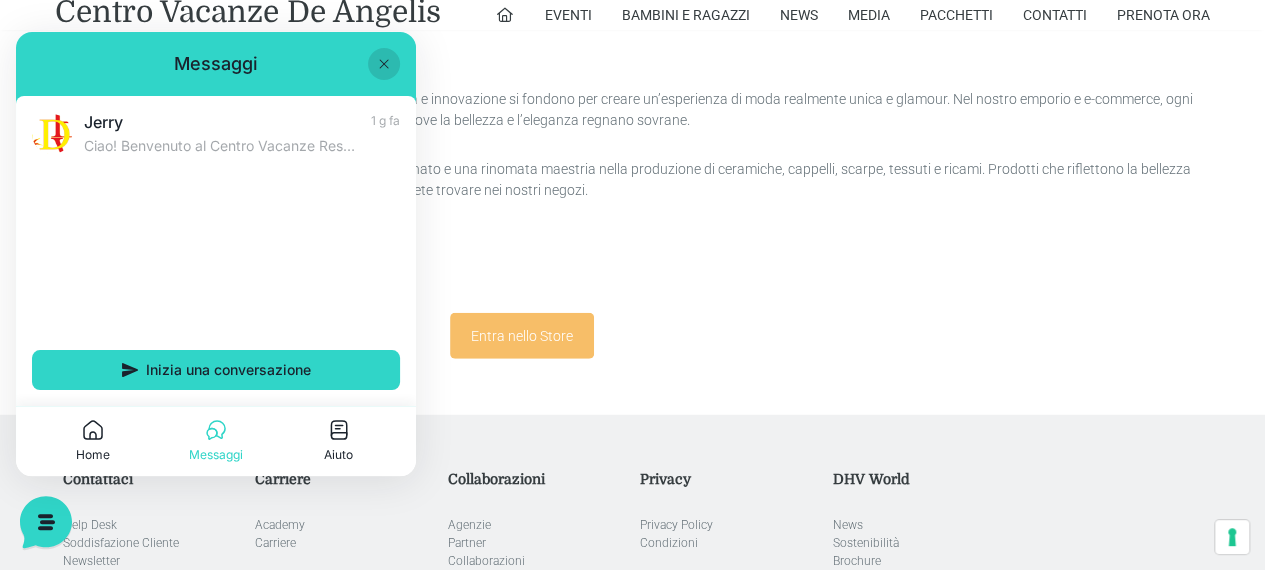 click 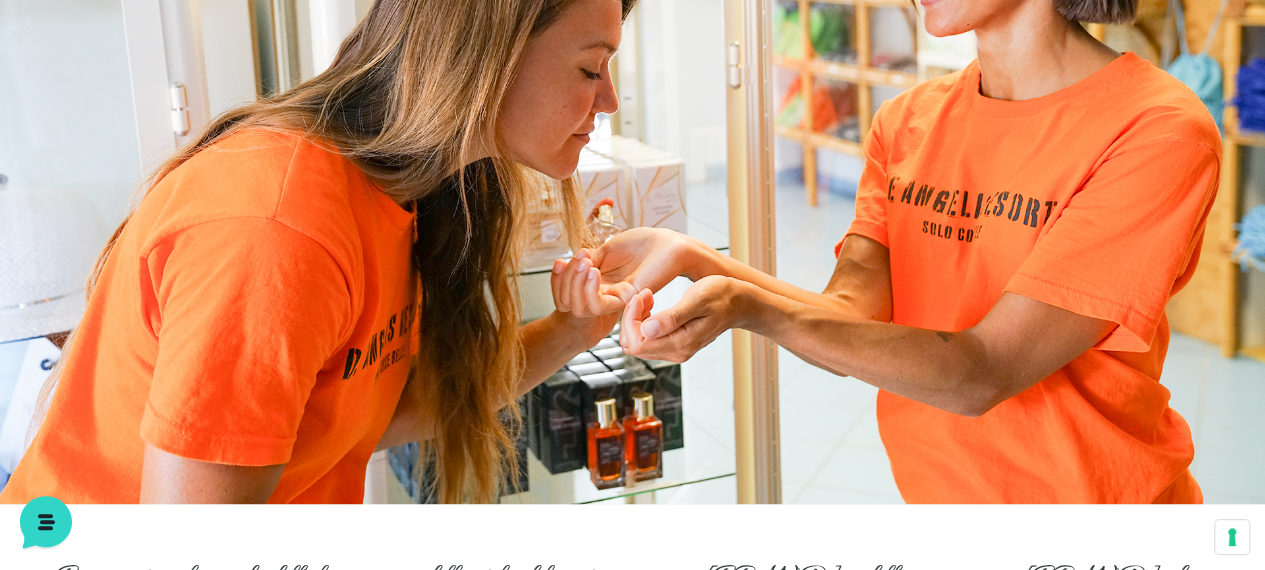 scroll, scrollTop: 0, scrollLeft: 0, axis: both 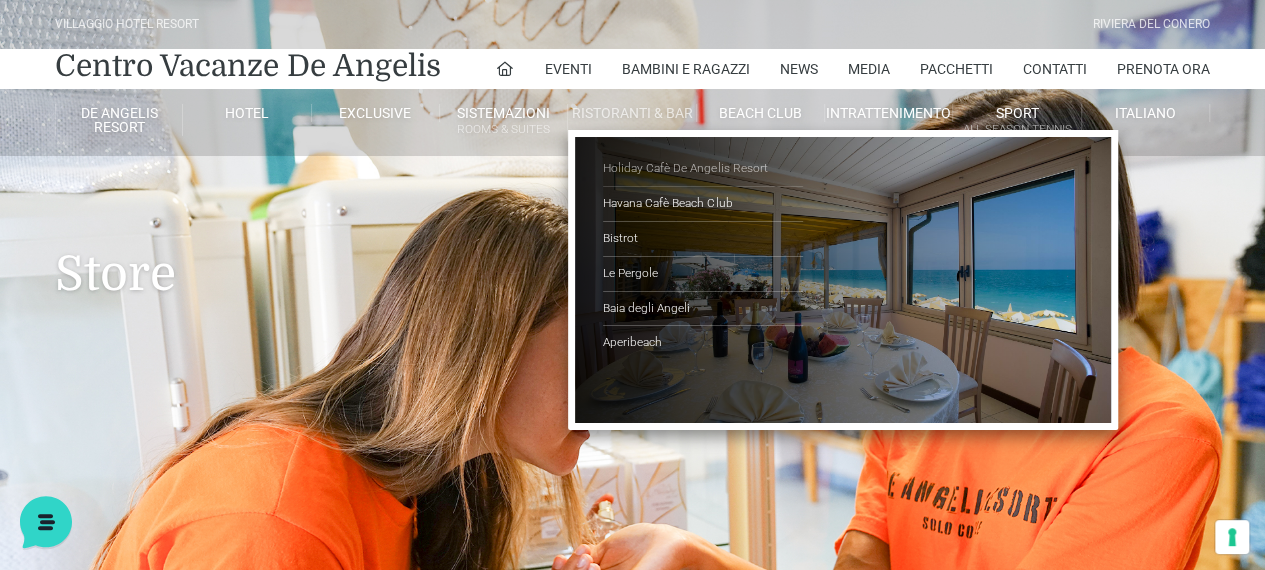 click on "Holiday Cafè De Angelis Resort" at bounding box center [703, 169] 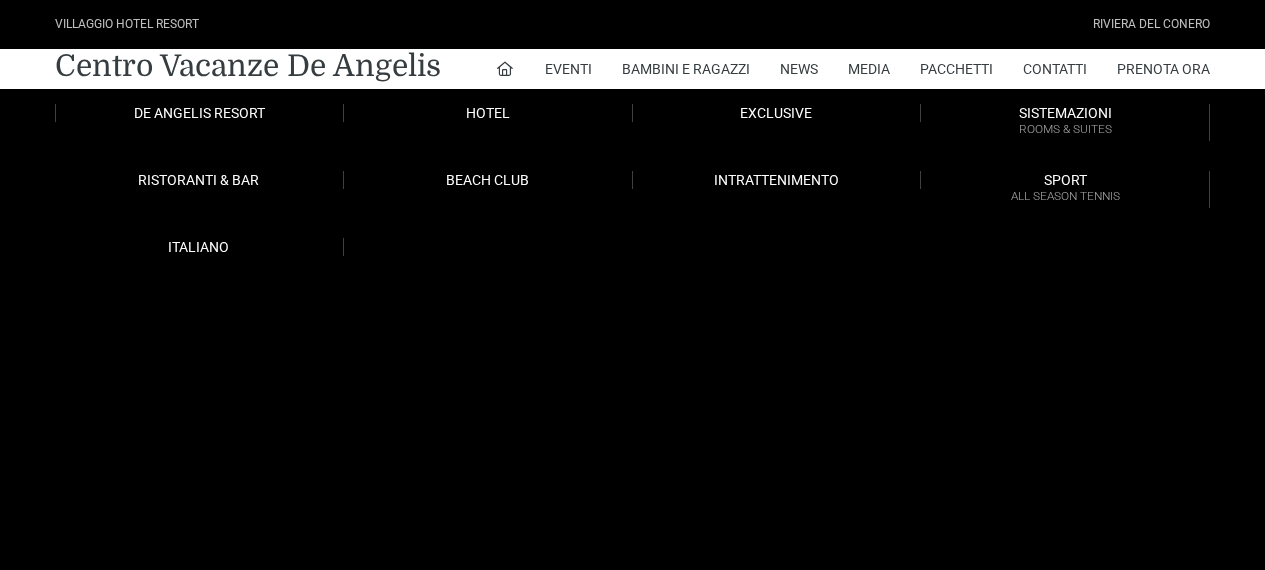 scroll, scrollTop: 0, scrollLeft: 0, axis: both 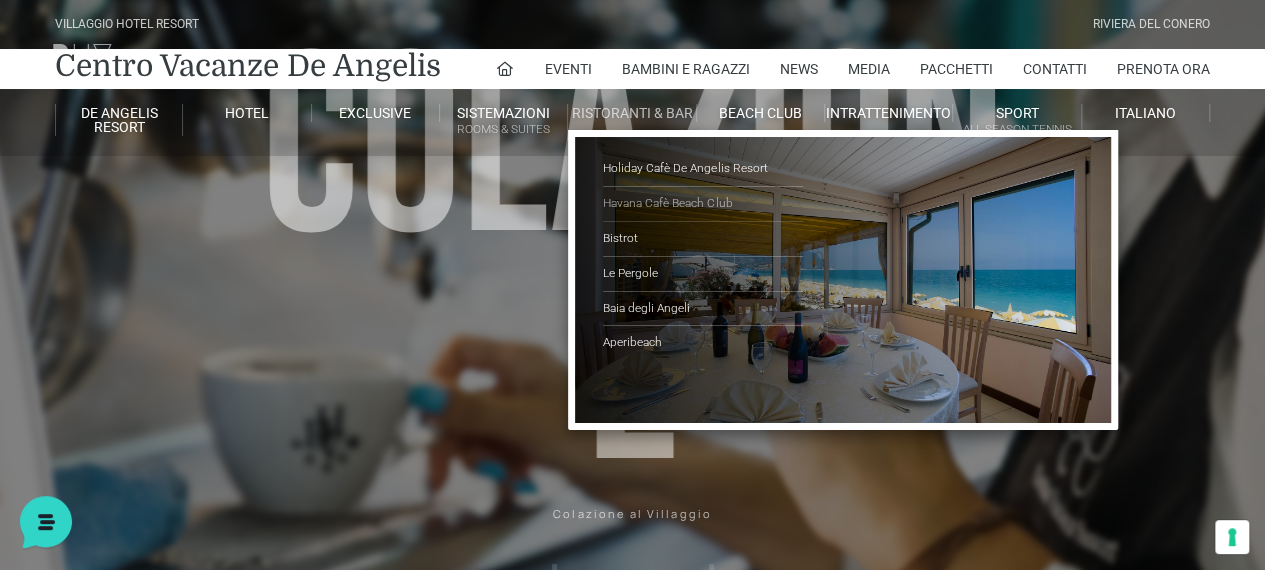 click on "Havana Cafè Beach Club" at bounding box center [703, 204] 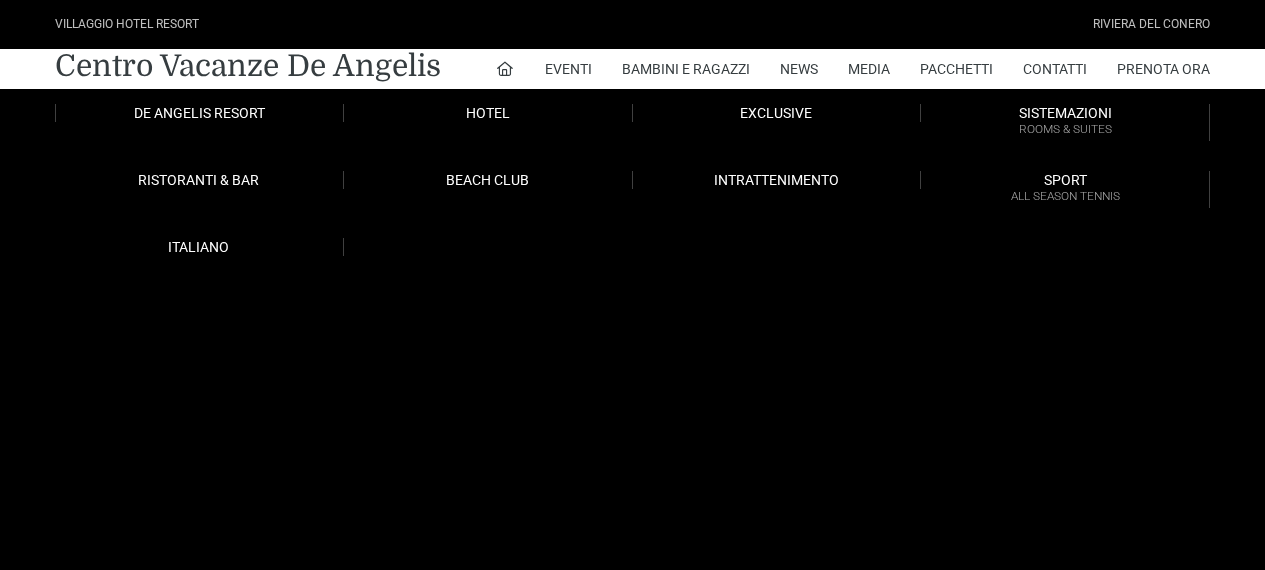 scroll, scrollTop: 0, scrollLeft: 0, axis: both 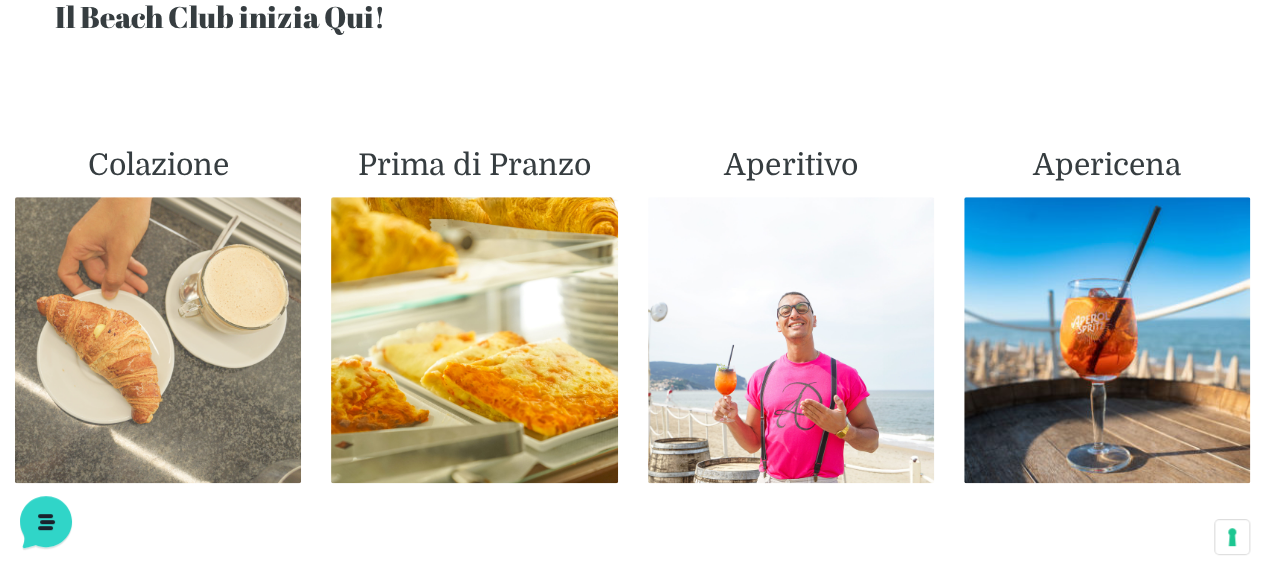 click at bounding box center [158, 340] 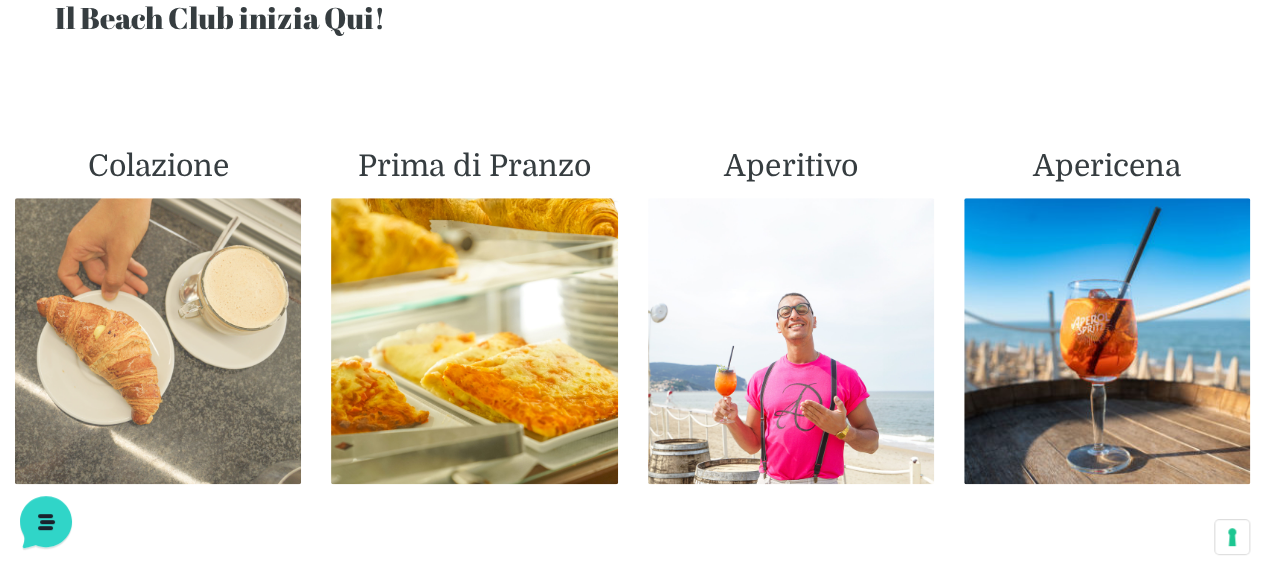 click at bounding box center [158, 341] 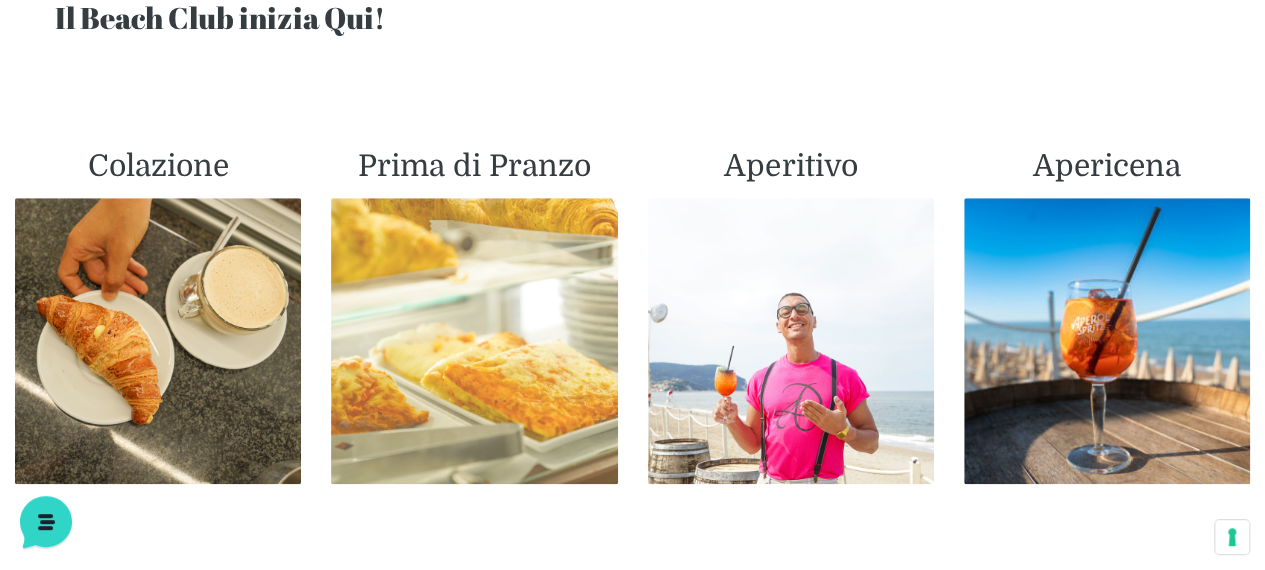 click at bounding box center [474, 341] 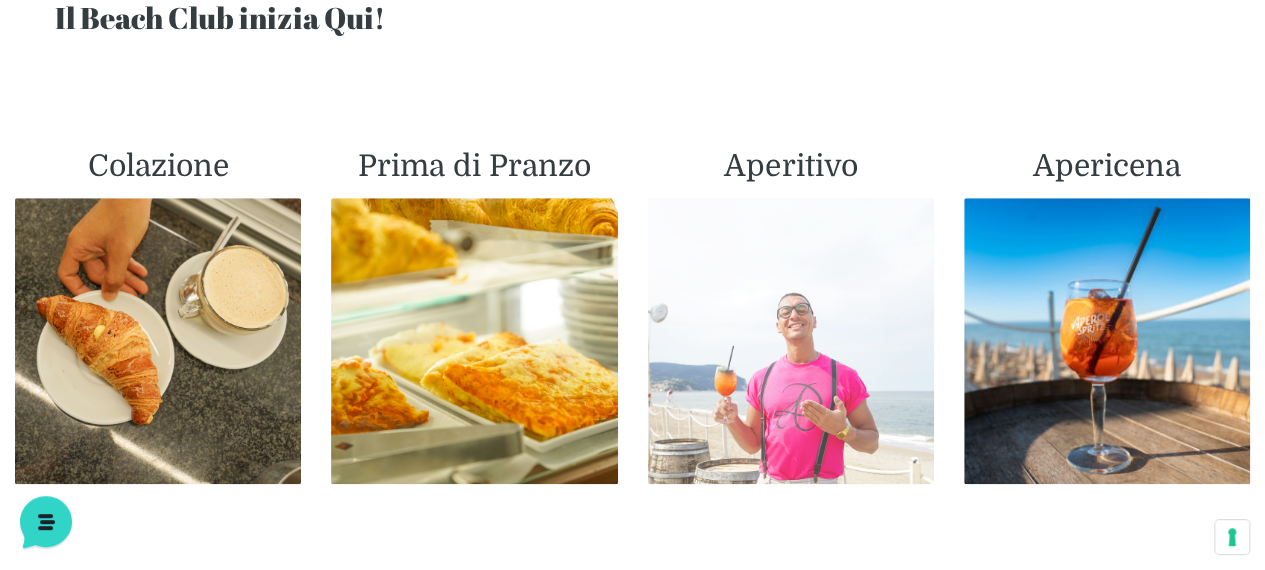 click at bounding box center (791, 341) 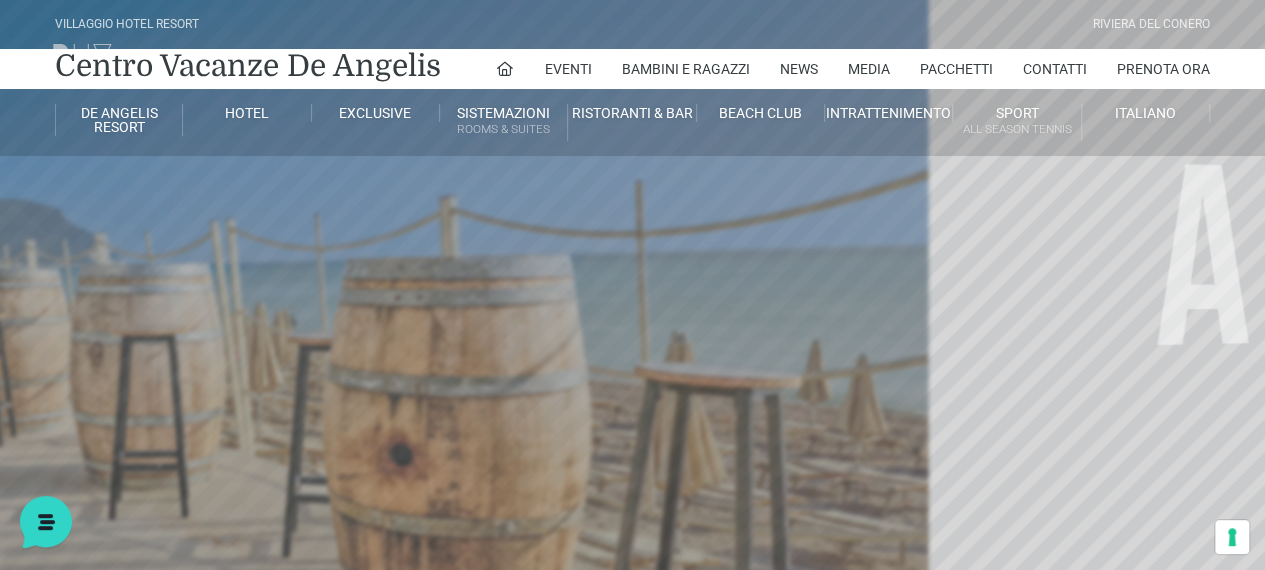 scroll, scrollTop: 0, scrollLeft: 0, axis: both 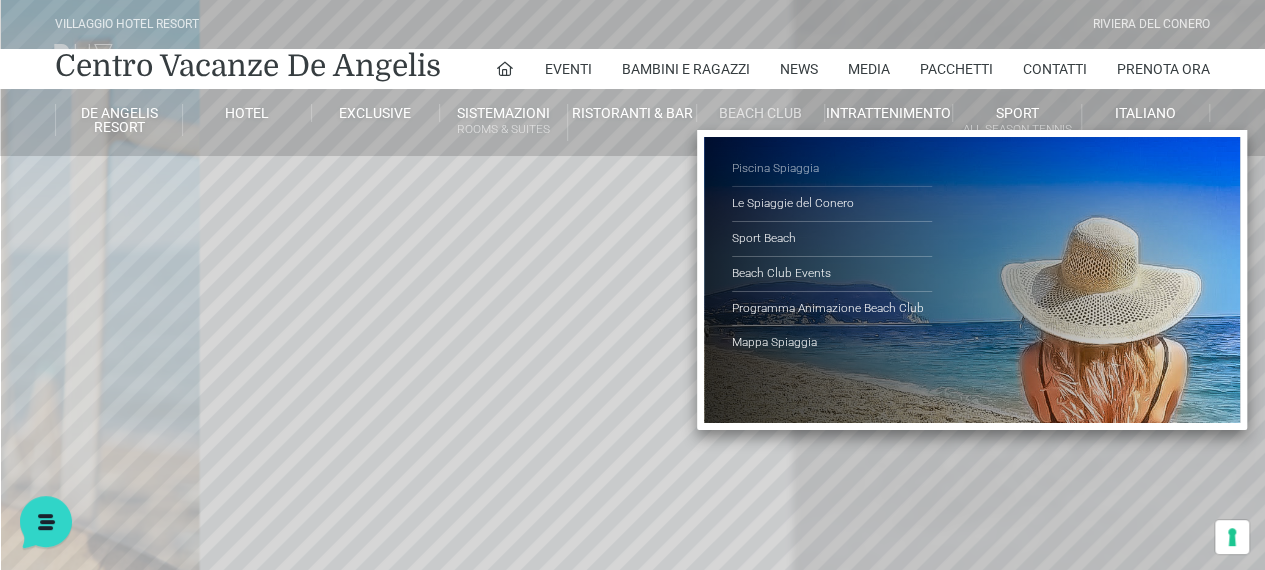 click on "Piscina Spiaggia" at bounding box center (832, 169) 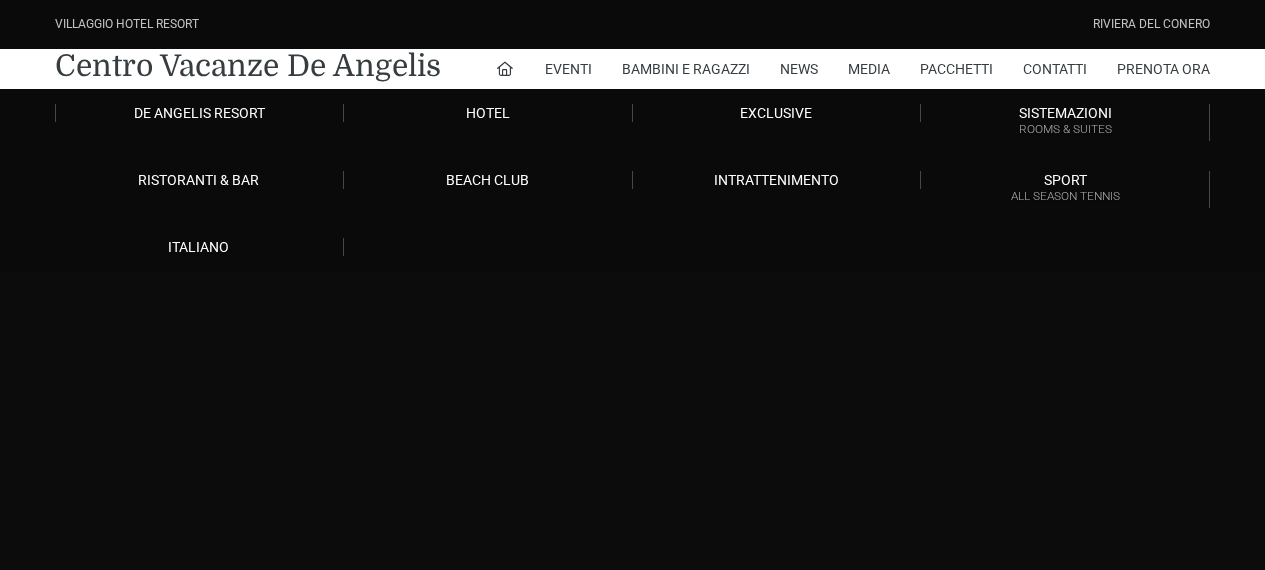 scroll, scrollTop: 0, scrollLeft: 0, axis: both 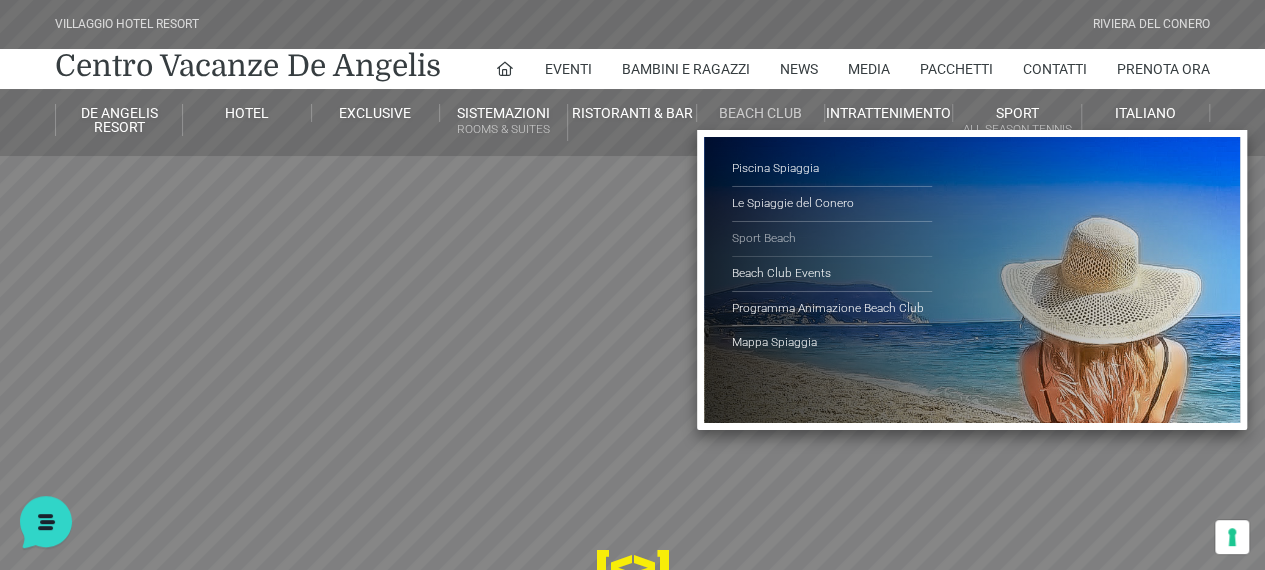 click on "Sport Beach" at bounding box center [832, 239] 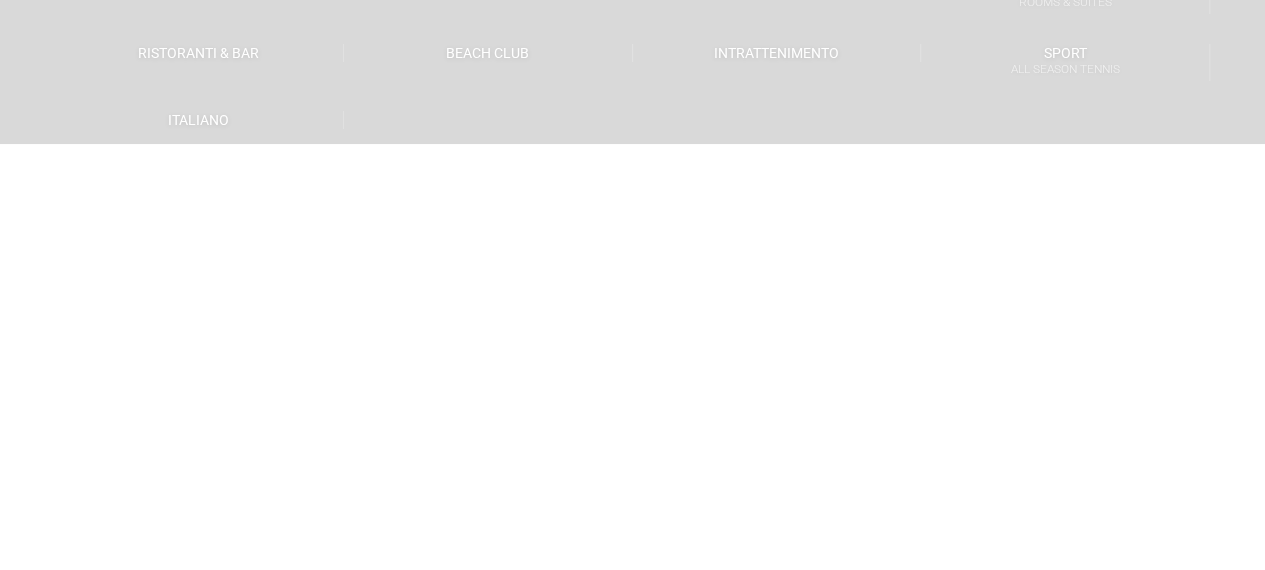 scroll, scrollTop: 0, scrollLeft: 0, axis: both 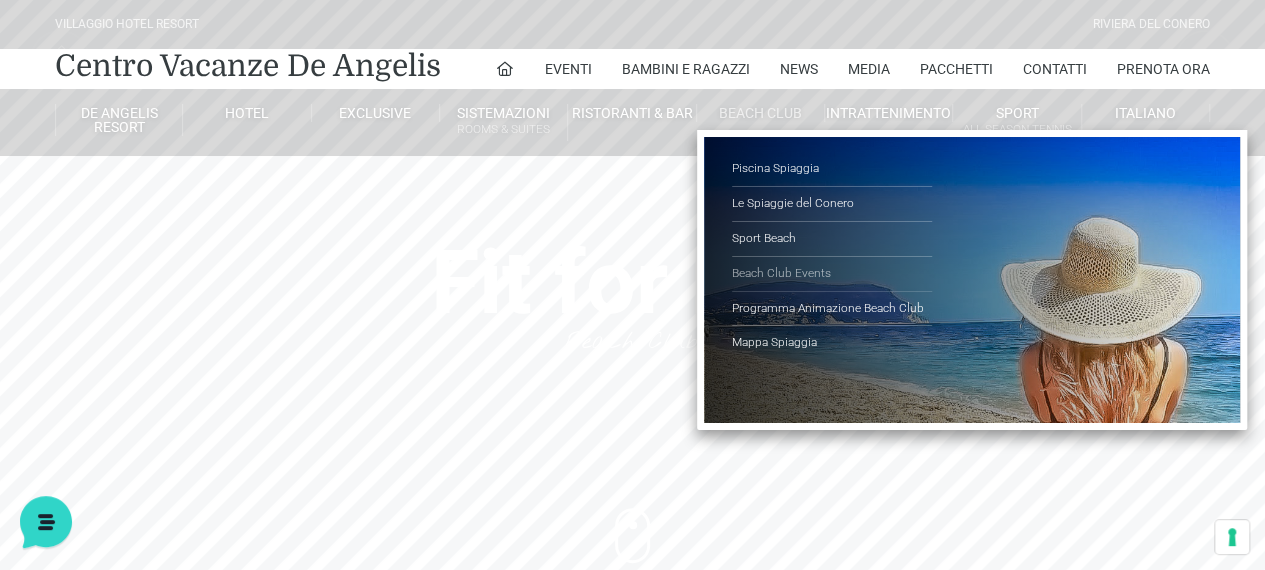 click on "Beach Club Events" at bounding box center (832, 274) 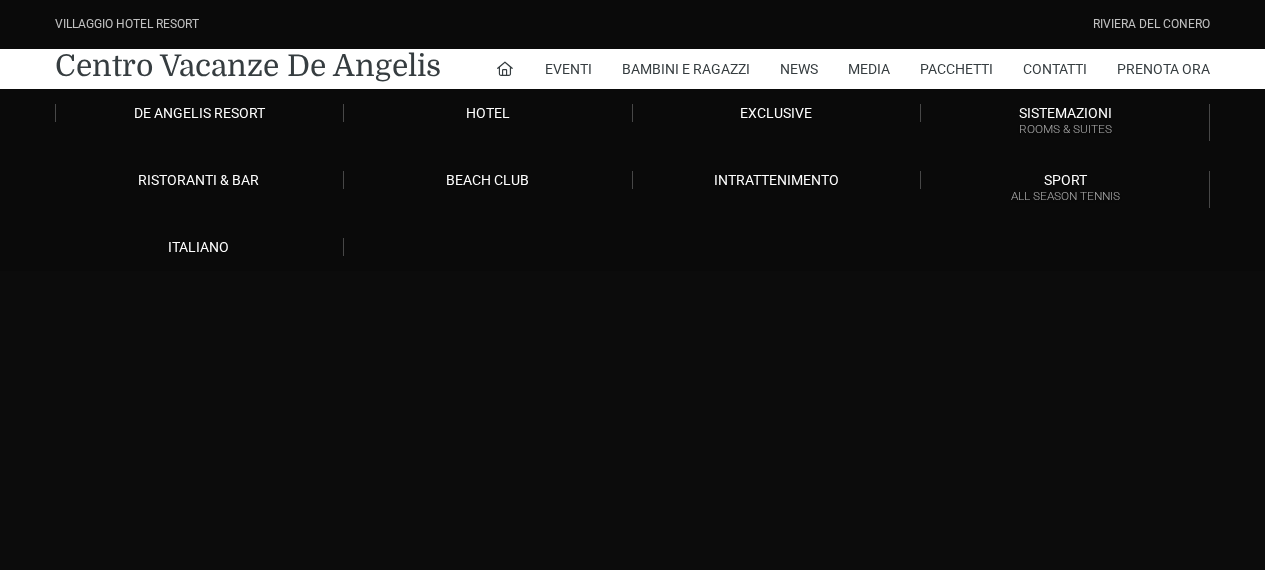 scroll, scrollTop: 0, scrollLeft: 0, axis: both 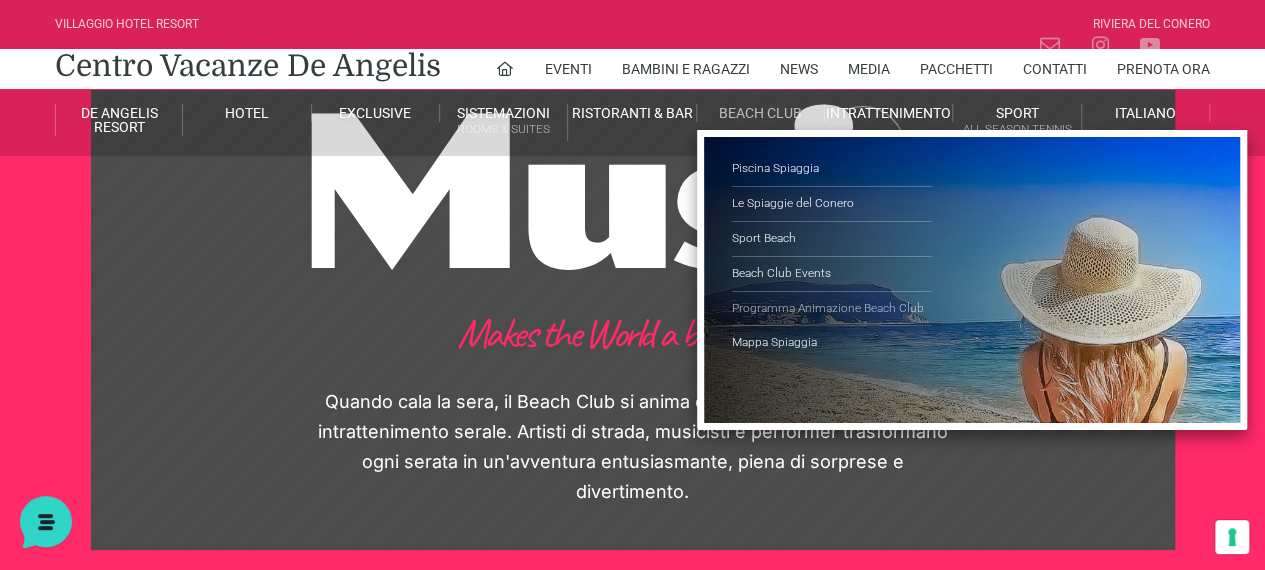 click on "Programma Animazione Beach Club" at bounding box center (832, 309) 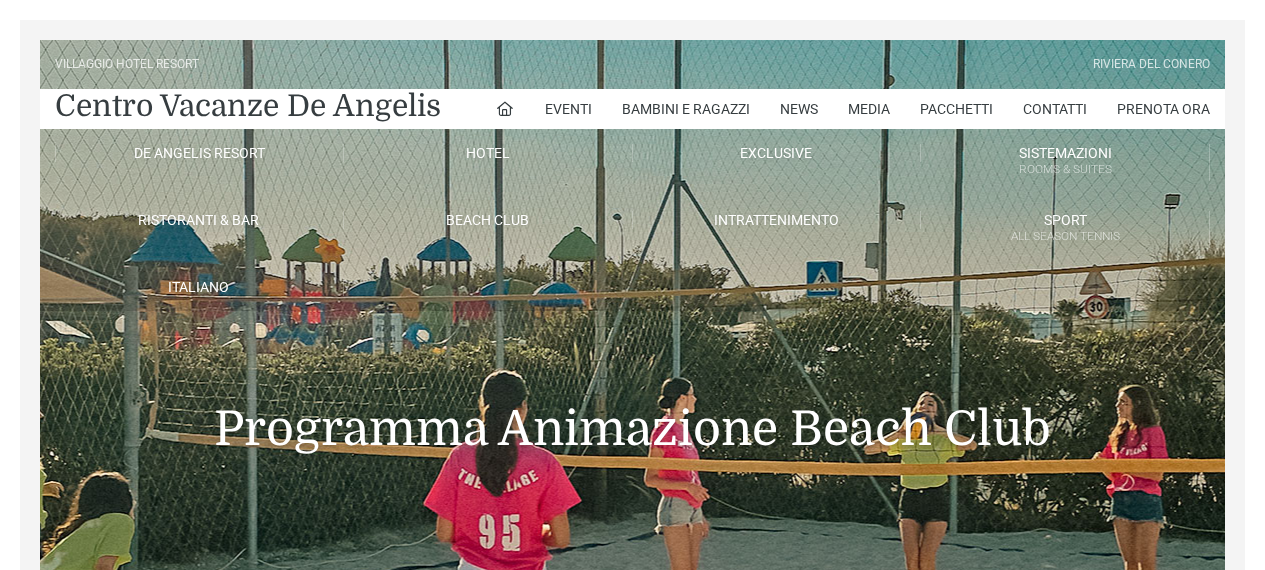scroll, scrollTop: 203, scrollLeft: 0, axis: vertical 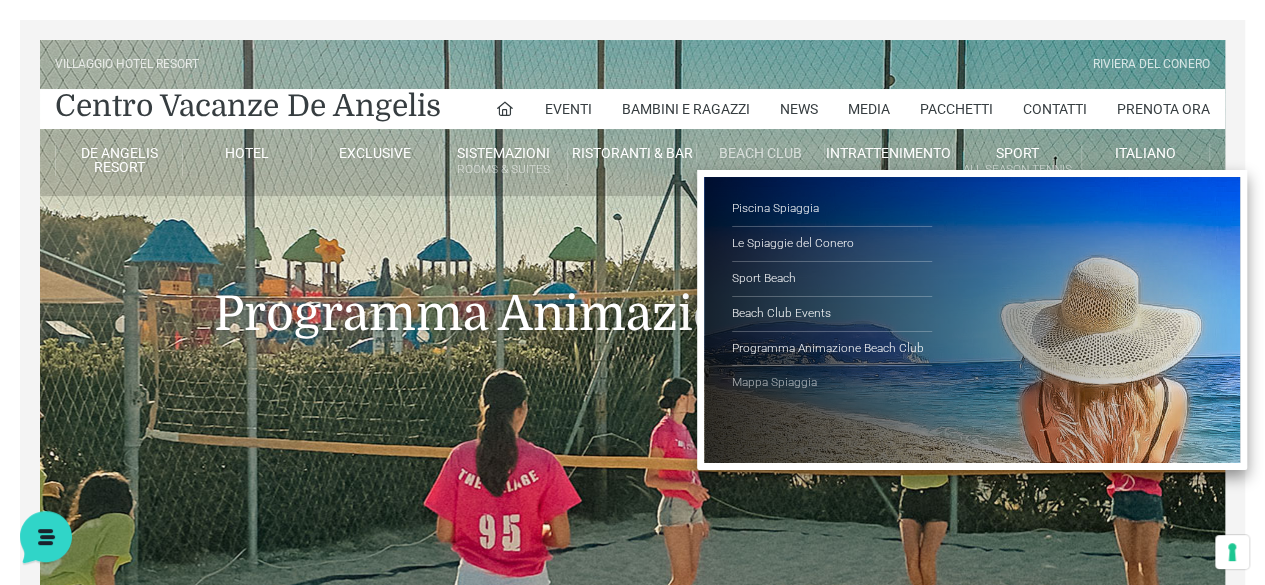 click on "Mappa Spiaggia" at bounding box center [832, 383] 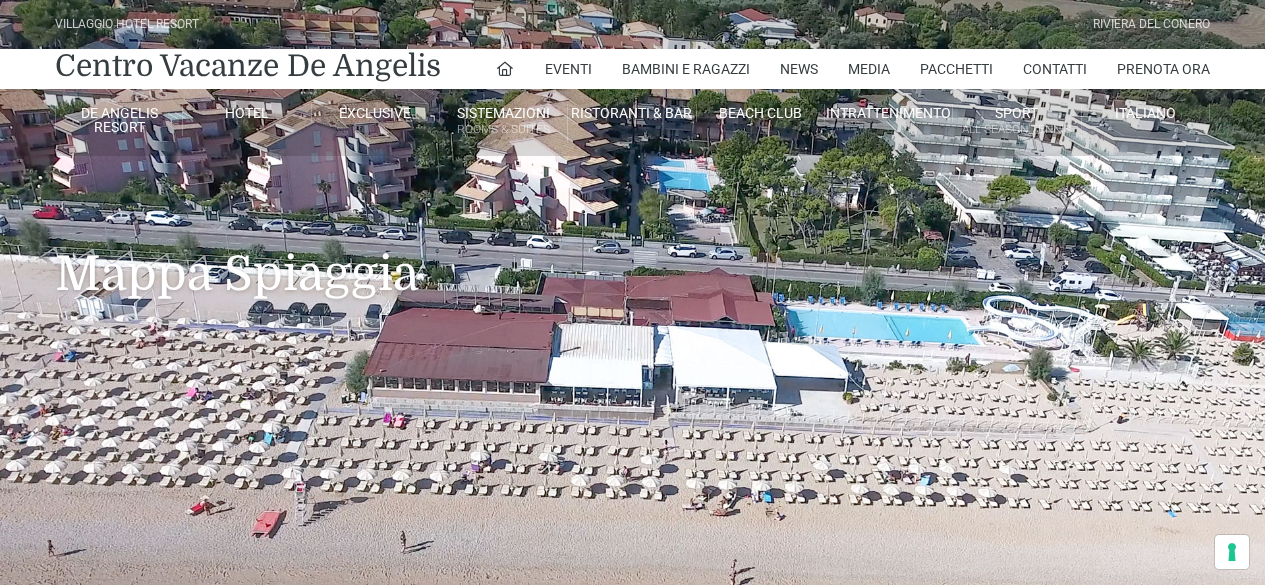 scroll, scrollTop: 53, scrollLeft: 0, axis: vertical 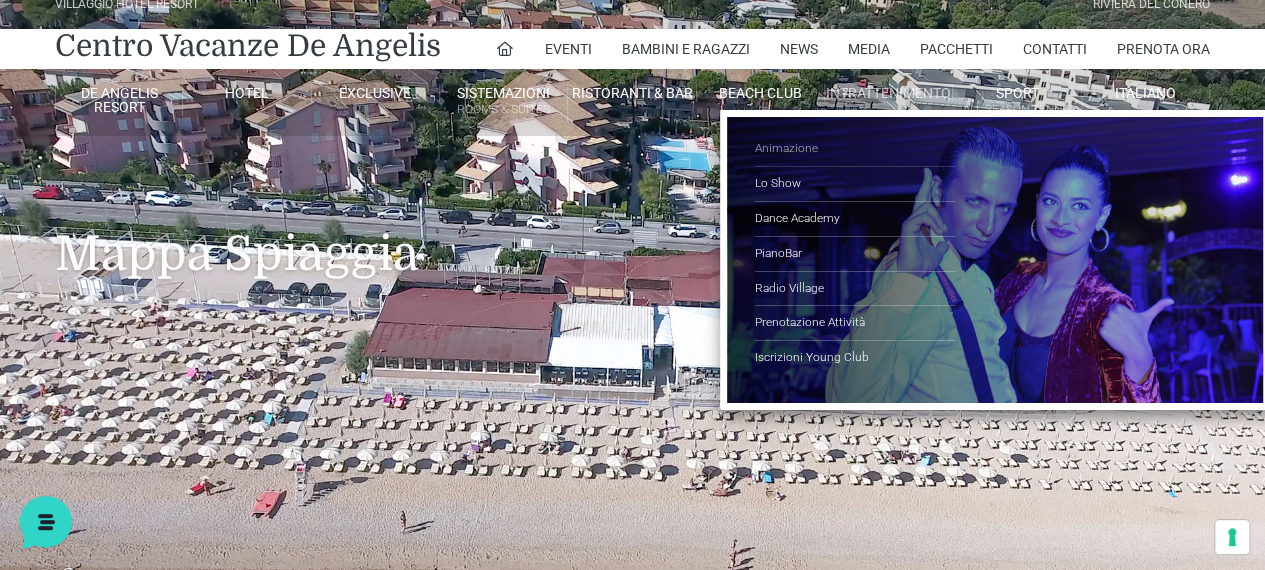 click on "Animazione" at bounding box center (855, 149) 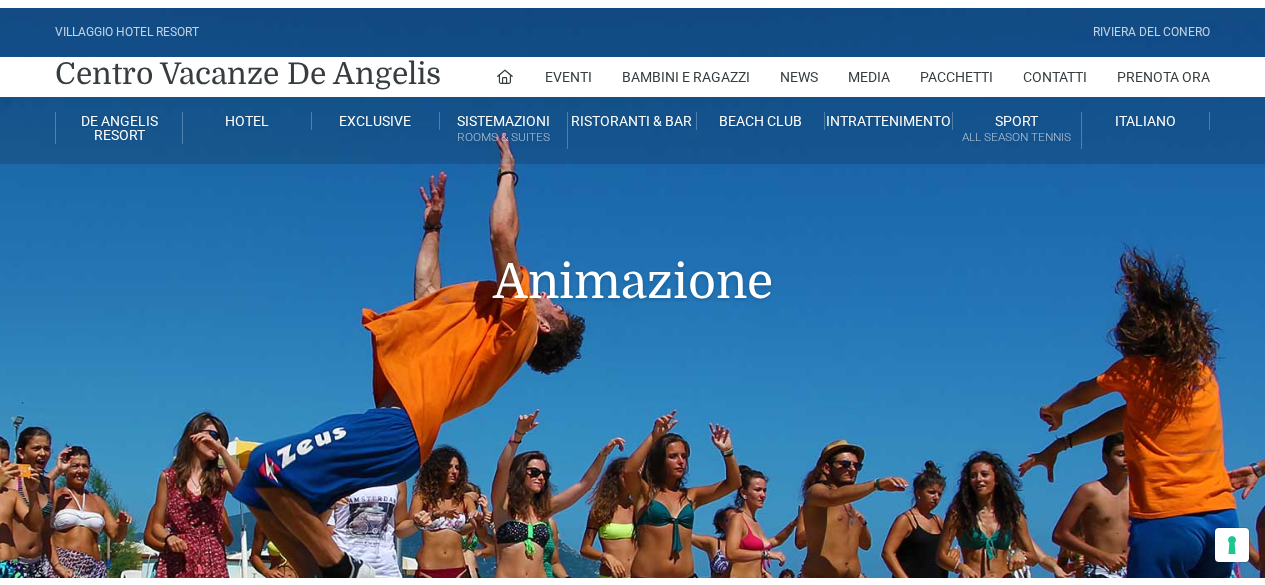 scroll, scrollTop: 290, scrollLeft: 0, axis: vertical 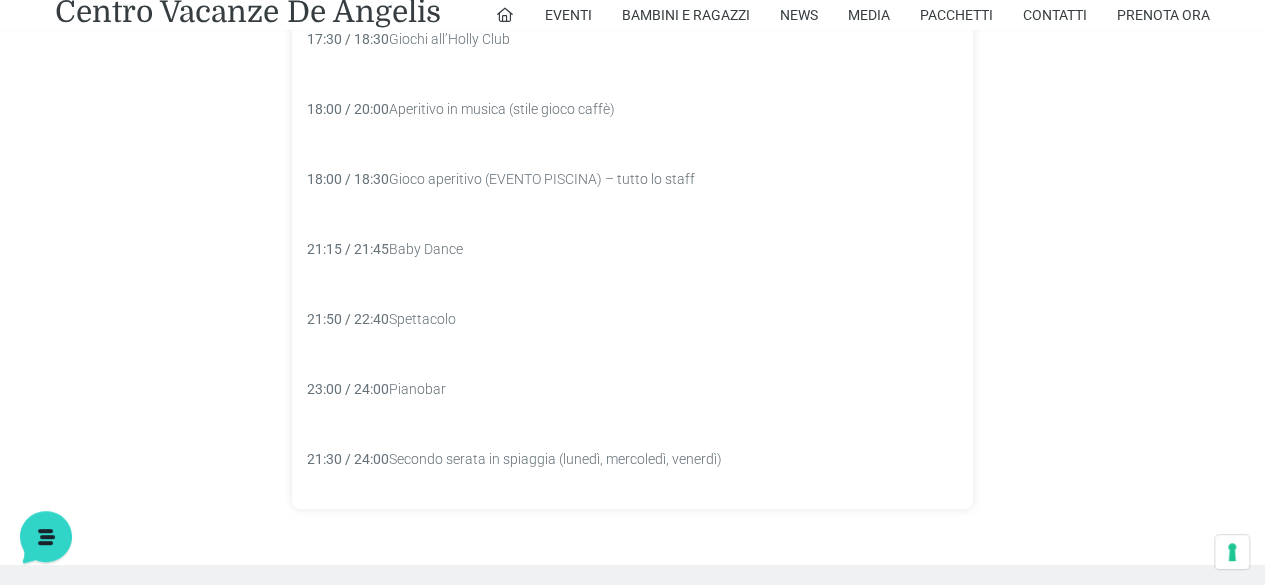 click on "9:30 / 13:00  Holly Club
10:00 / 12:00  Sport Academy (lezioni collettive di arco e scuola calcio)
15:30 / 19:00  Radio Village
15:30 / 16:30  Attività all’Holly Club
15:30 / 18:00  Teeny Club
15:30 / 18:00  Young Club
16:00 / 18:00  Torneo sportivo
16:30 / 17:30  Holly Splash
16:30 / 17:00  Acquagym
17:30 / 18:00  Fitness
17:30 / 18:30  Giochi all’Holly Club
18:00 / 20:00  Aperitivo in musica (stile gioco caffè)
18:00 / 18:30  Gioco aperitivo (EVENTO PISCINA) – tutto lo staff
21:15 / 21:45  Baby Dance
21:50 / 22:40  Spettacolo
23:00 / 24:00  Pianobar
21:30 / 24:00  Secondo serata in spiaggia (lunedì, mercoledì, venerdì)" at bounding box center (632, -101) 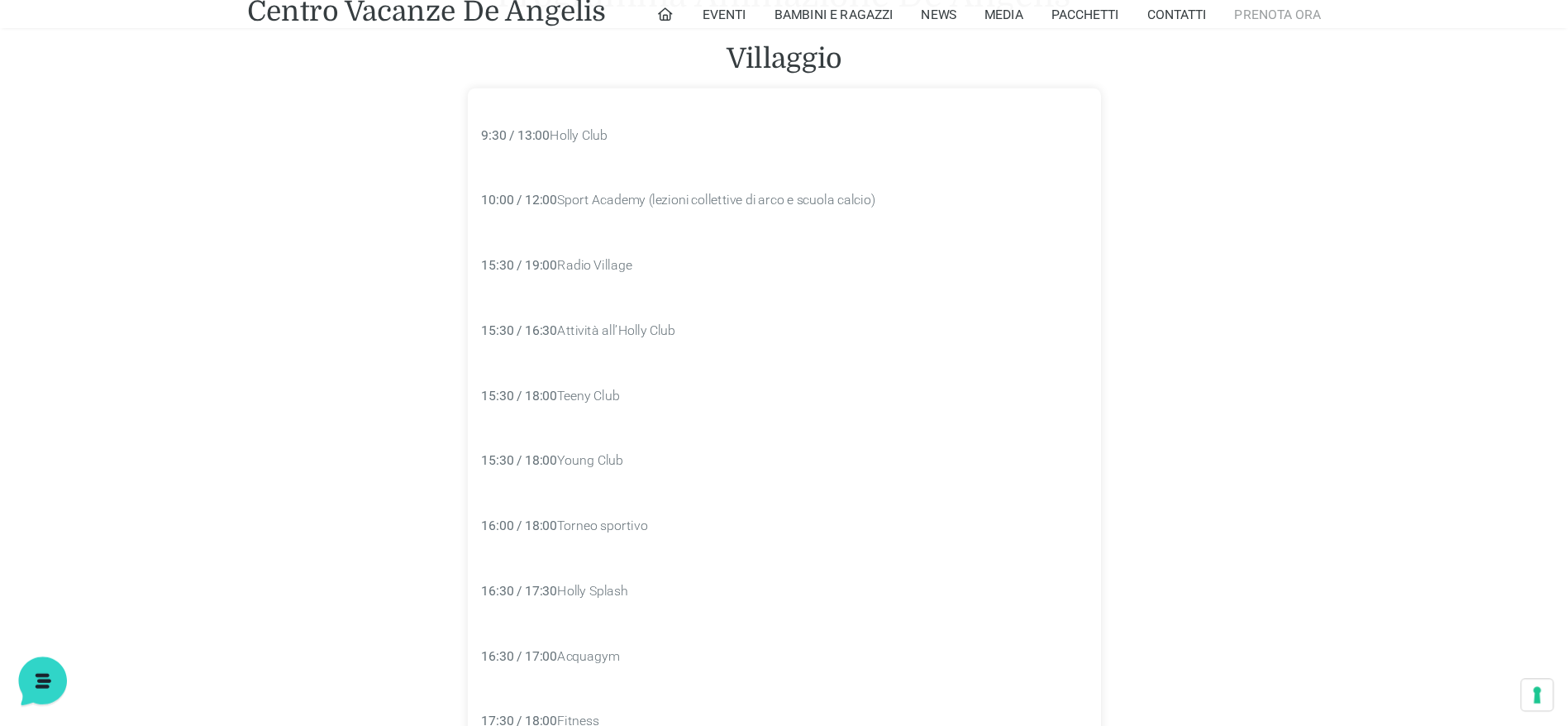 scroll, scrollTop: 2004, scrollLeft: 0, axis: vertical 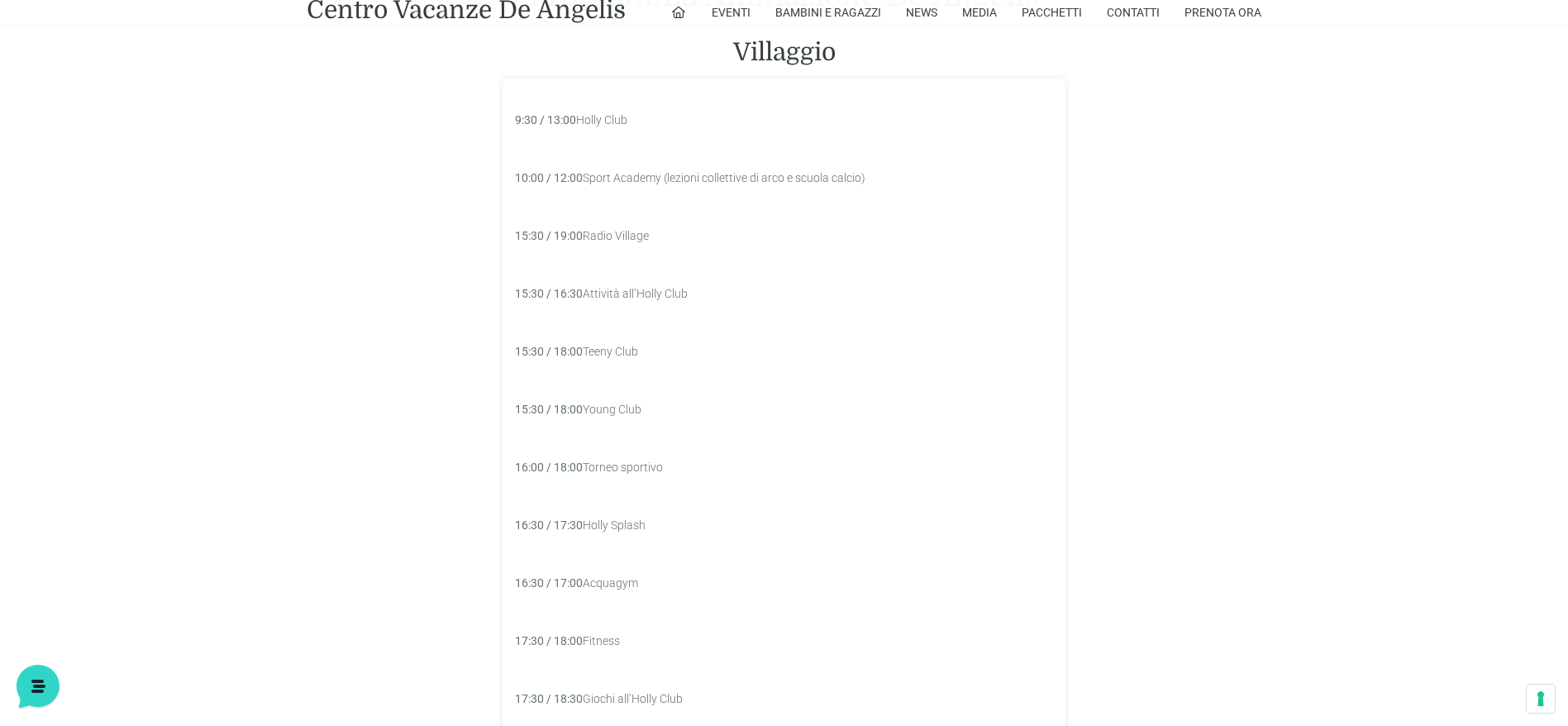 drag, startPoint x: 927, startPoint y: 1, endPoint x: 793, endPoint y: 602, distance: 615.757 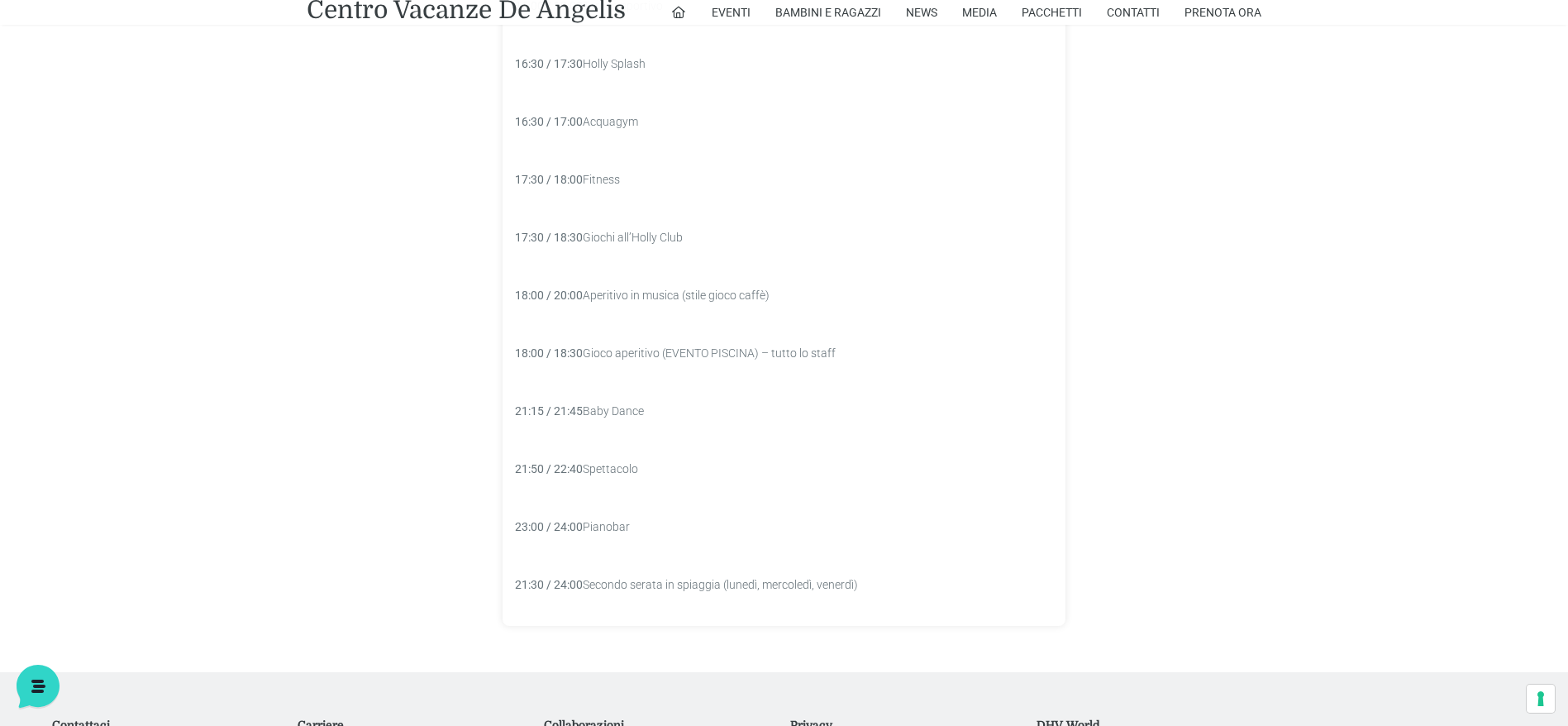 scroll, scrollTop: 2457, scrollLeft: 0, axis: vertical 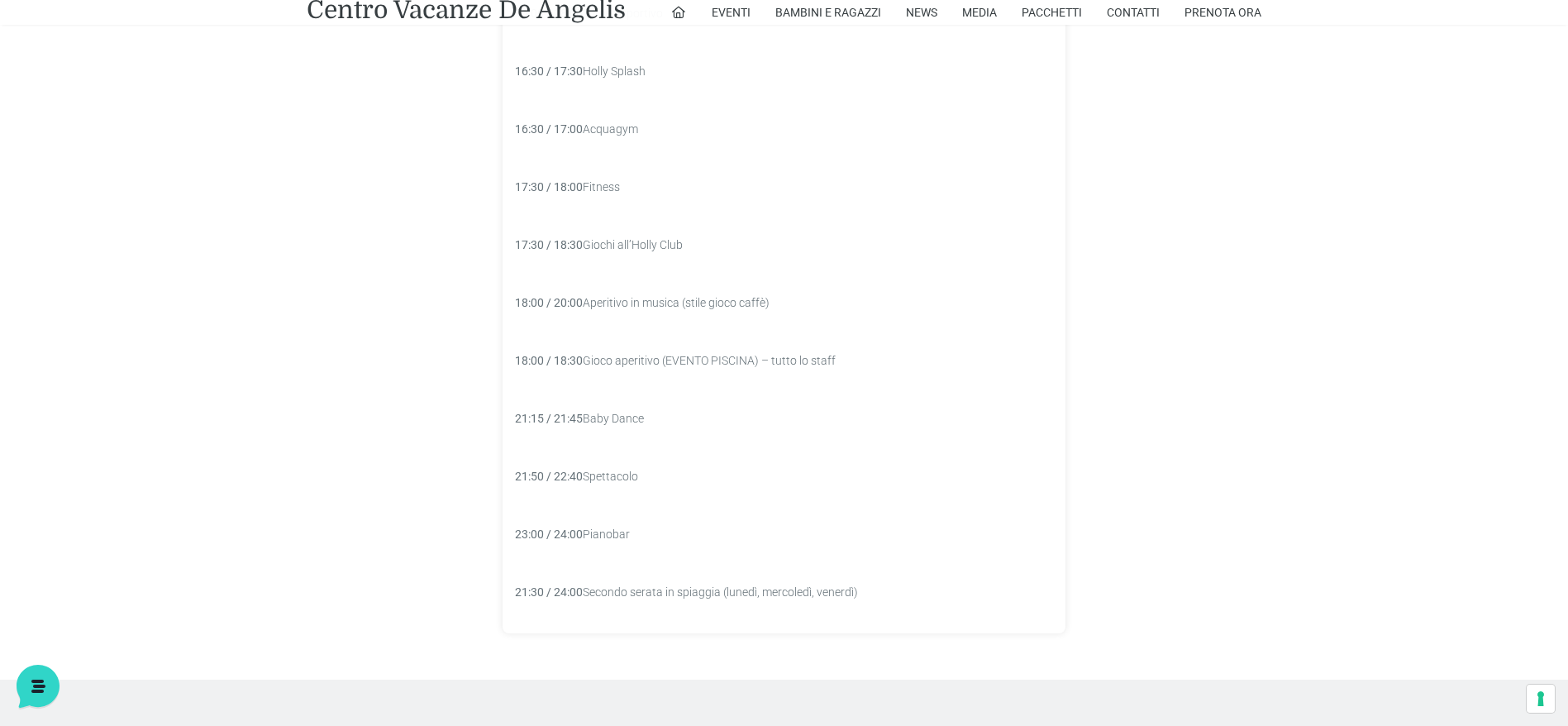 drag, startPoint x: 1586, startPoint y: 12, endPoint x: 953, endPoint y: 112, distance: 640.8502 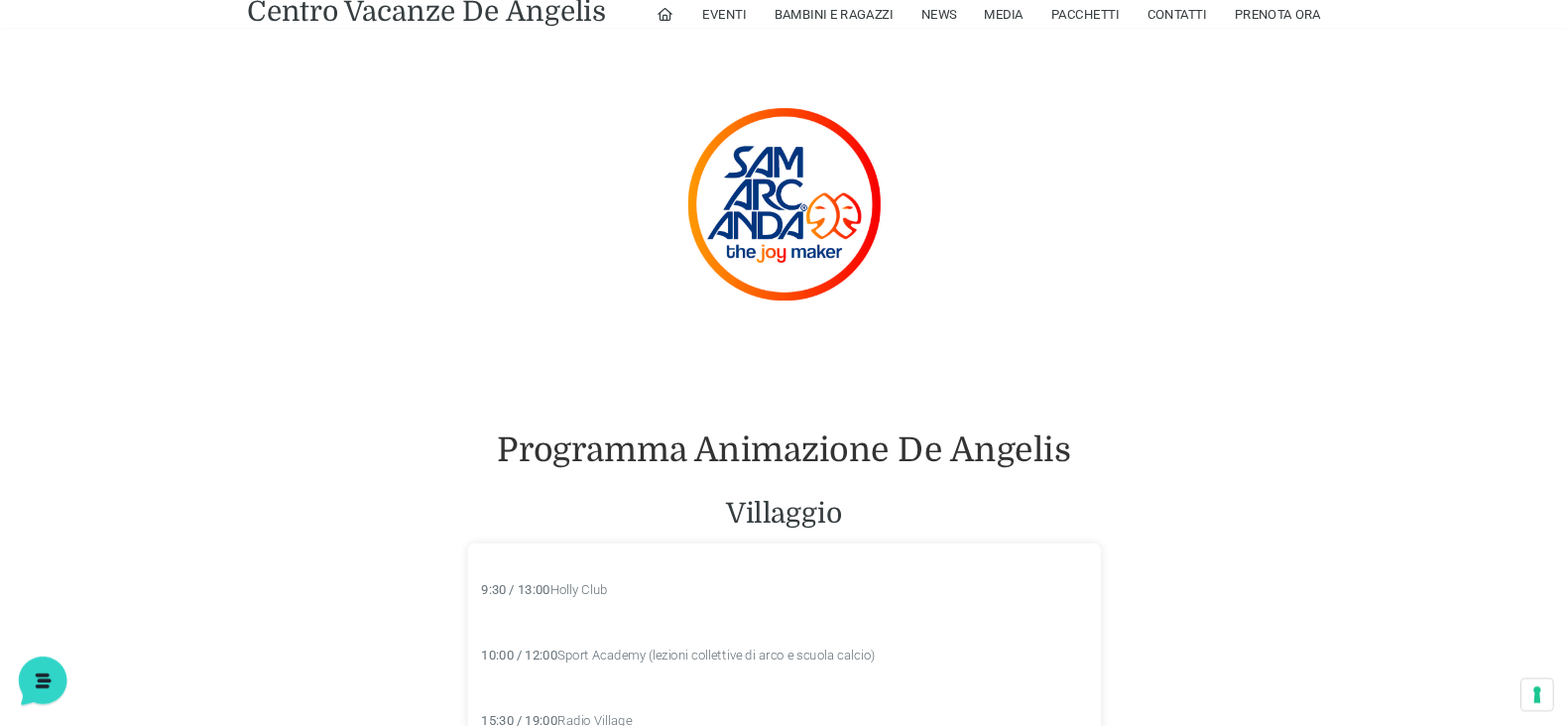 scroll, scrollTop: 1918, scrollLeft: 0, axis: vertical 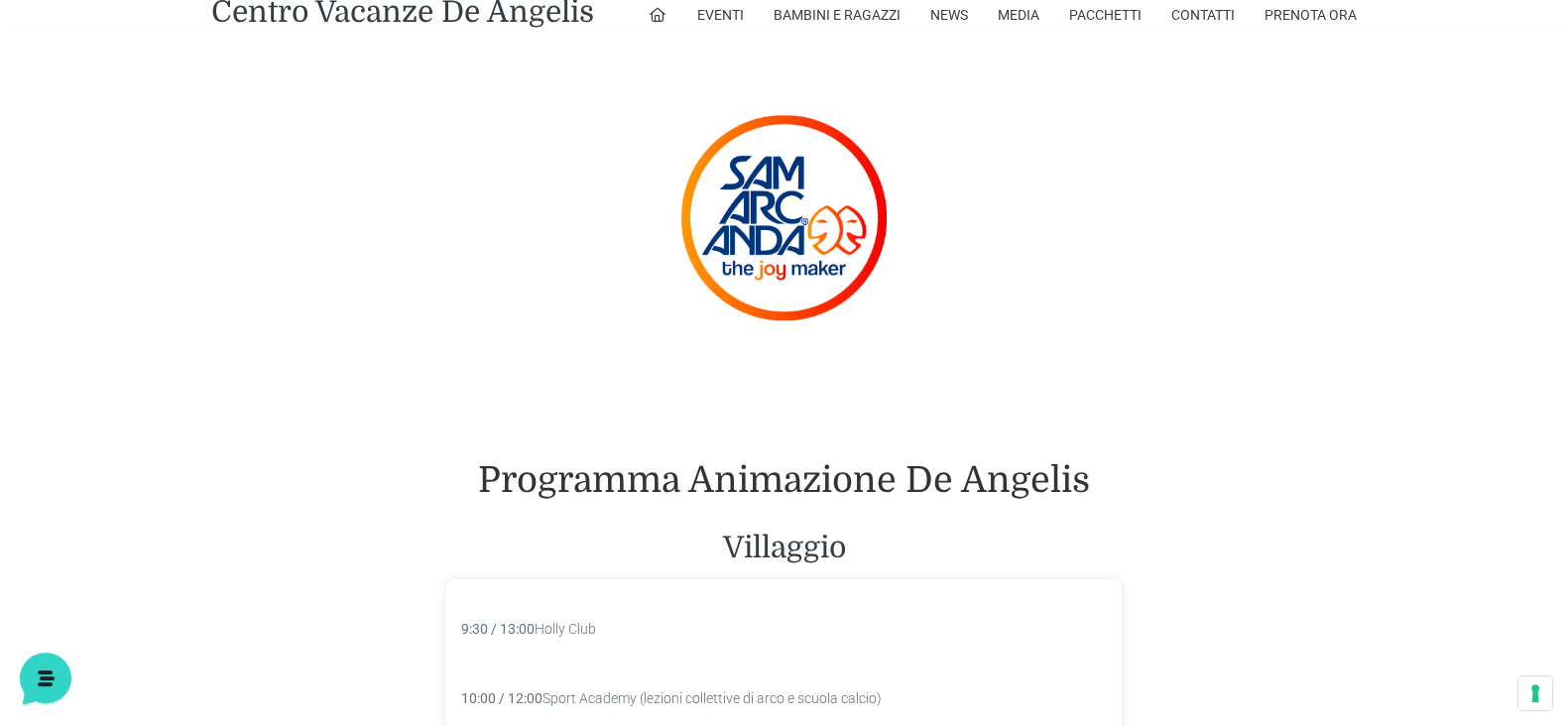 drag, startPoint x: 1679, startPoint y: 4, endPoint x: 861, endPoint y: 398, distance: 907.9427 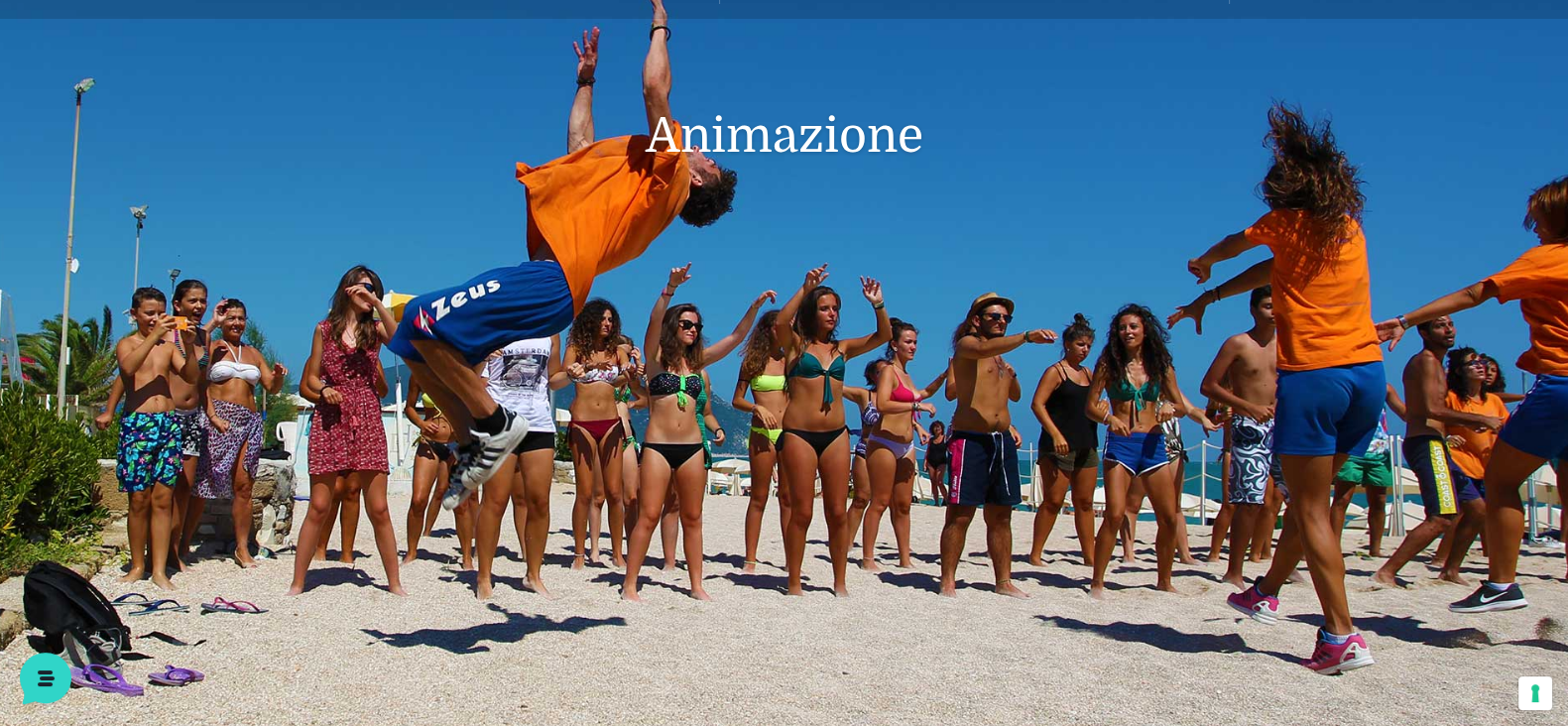 scroll, scrollTop: 0, scrollLeft: 0, axis: both 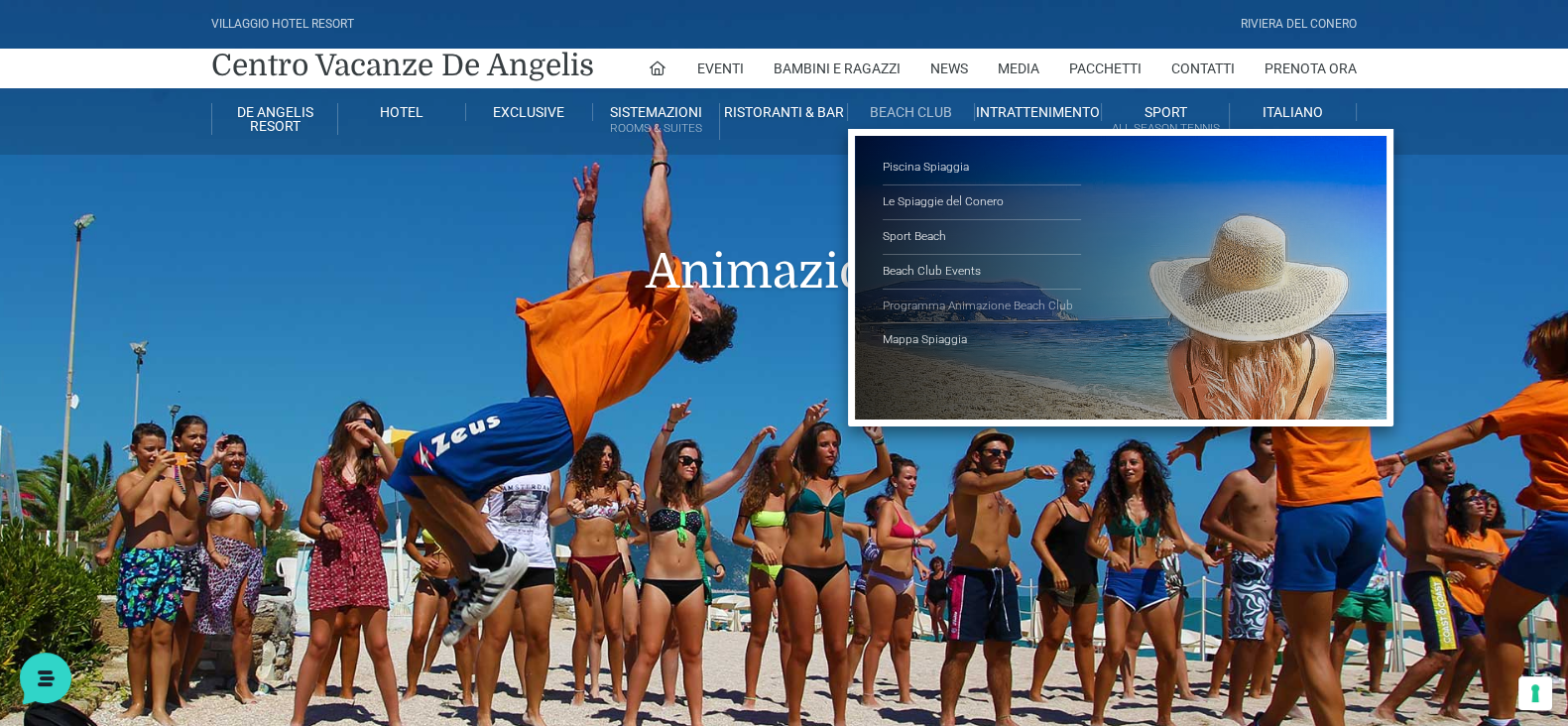 click on "Programma Animazione Beach Club" at bounding box center (982, 306) 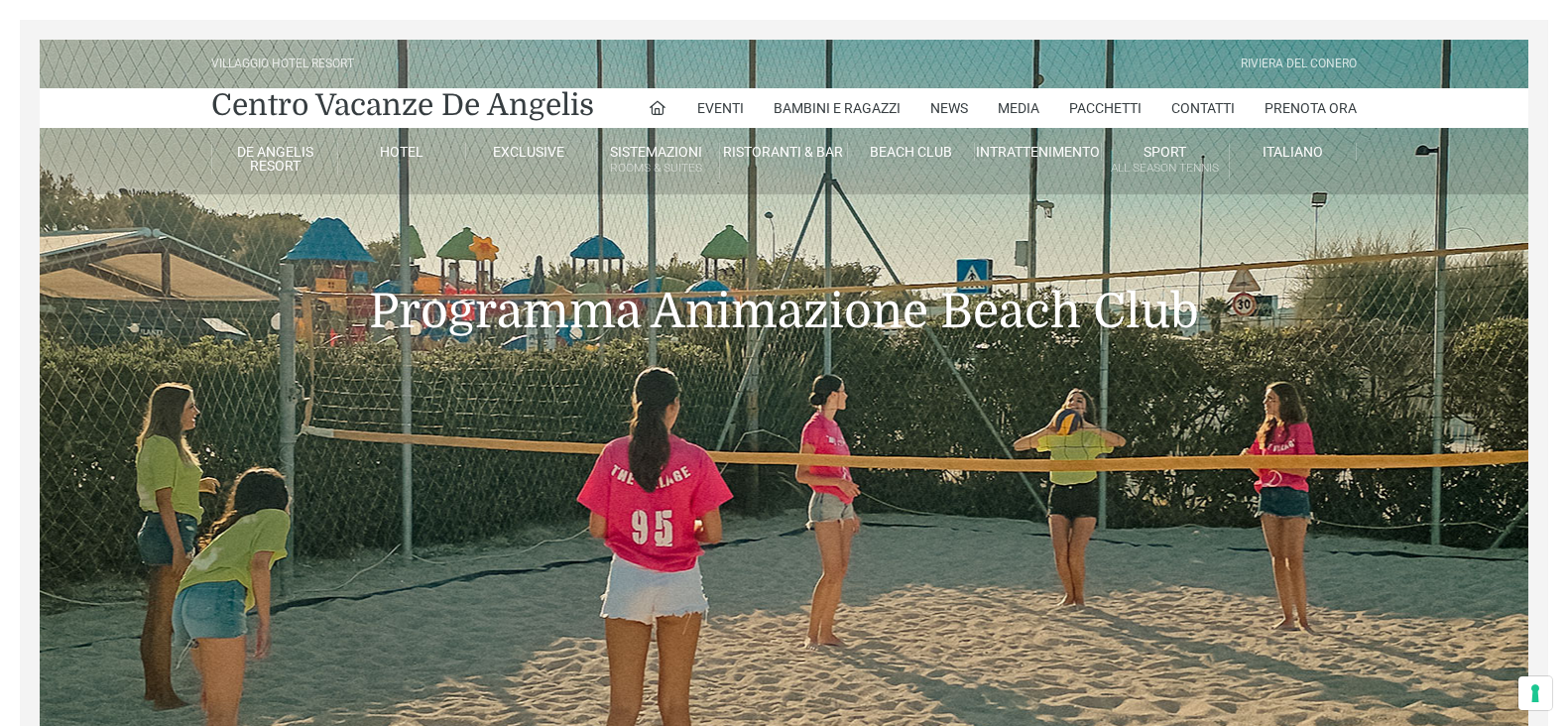 scroll, scrollTop: 0, scrollLeft: 0, axis: both 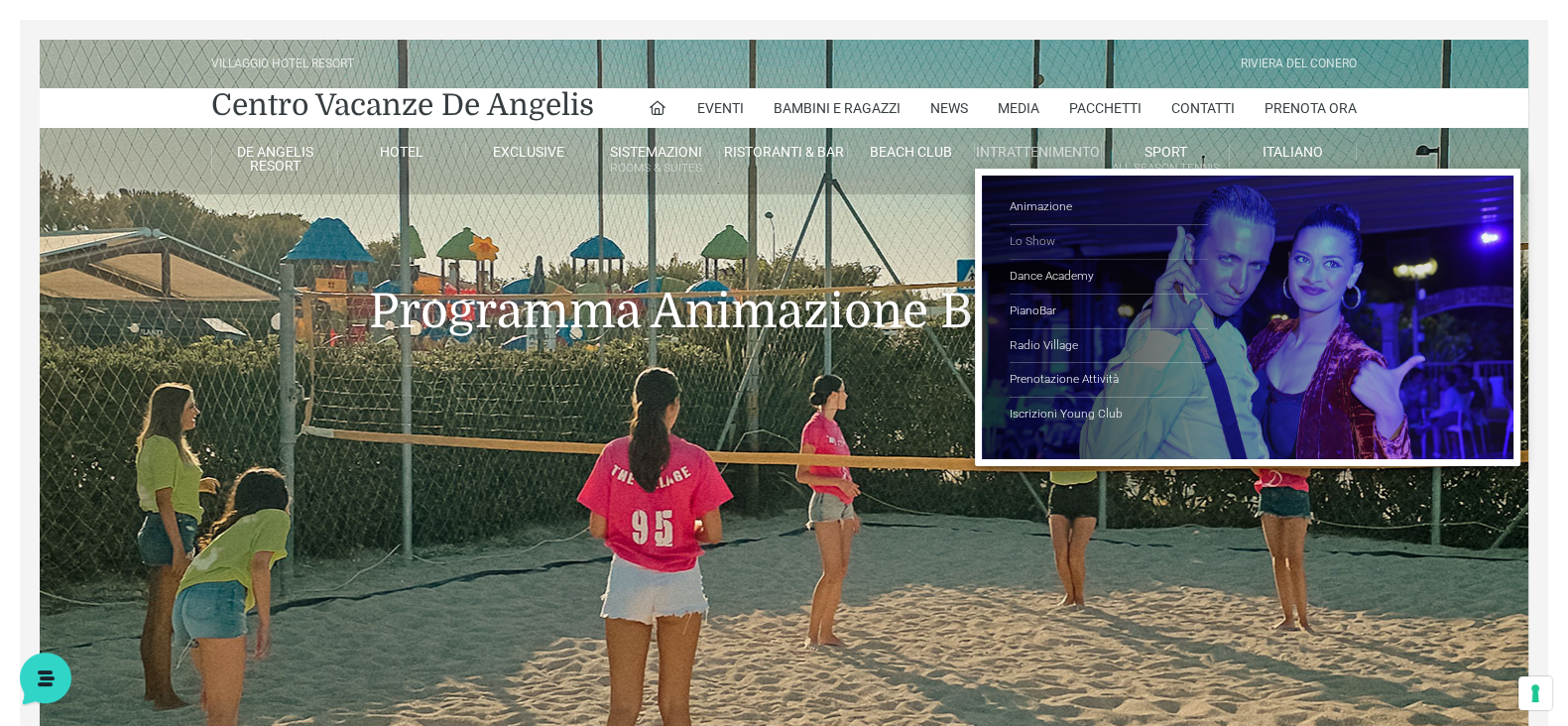 click on "Lo Show" at bounding box center (1109, 242) 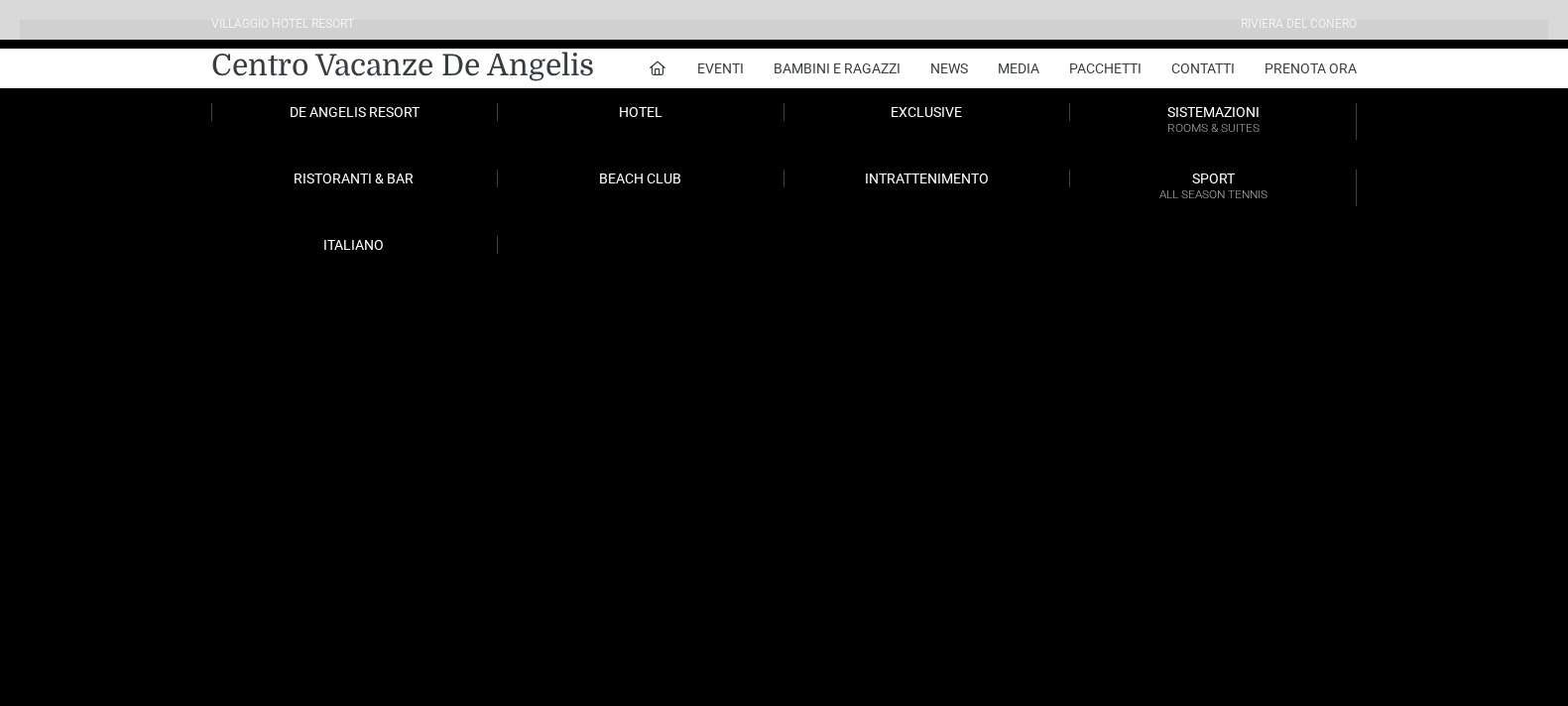 scroll, scrollTop: 0, scrollLeft: 0, axis: both 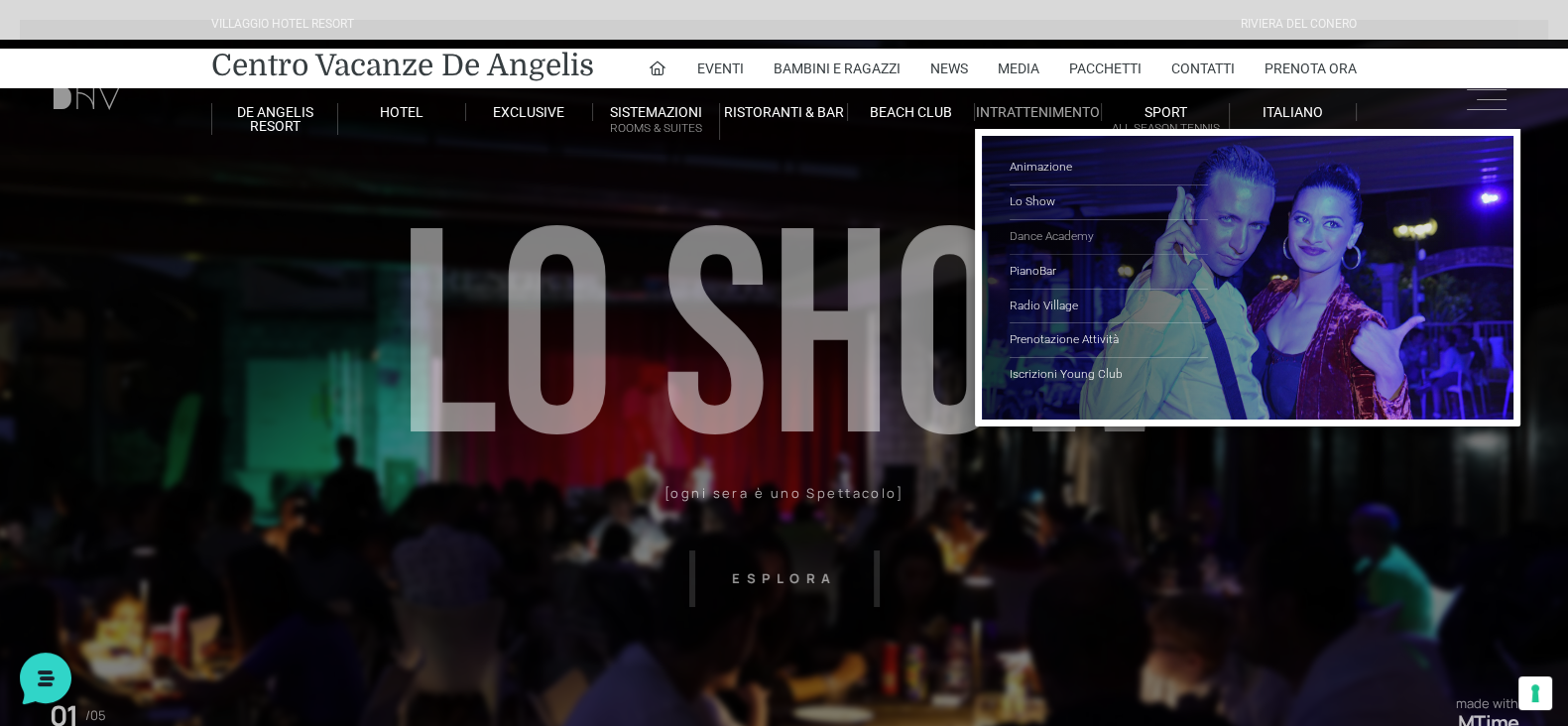 click on "Dance Academy" at bounding box center [1109, 237] 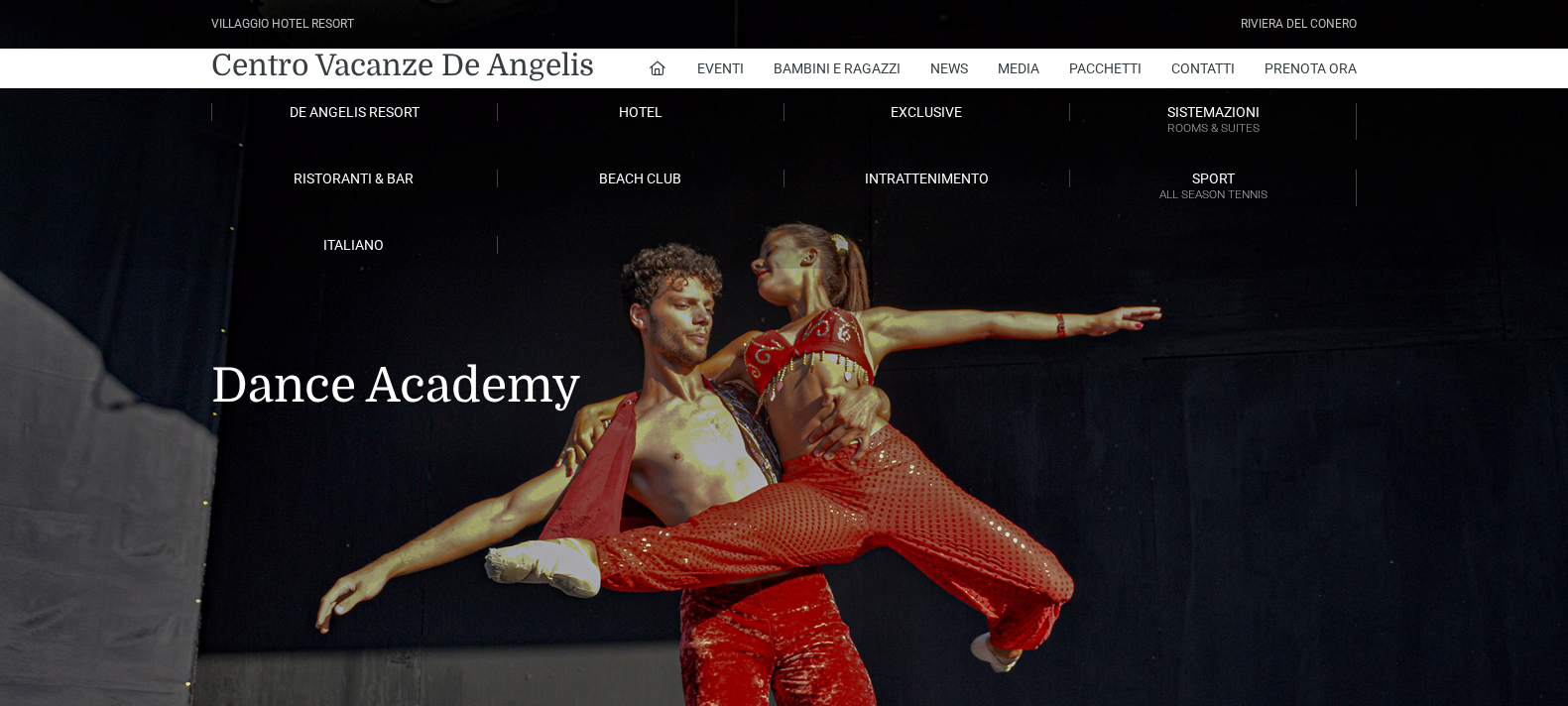 scroll, scrollTop: 0, scrollLeft: 0, axis: both 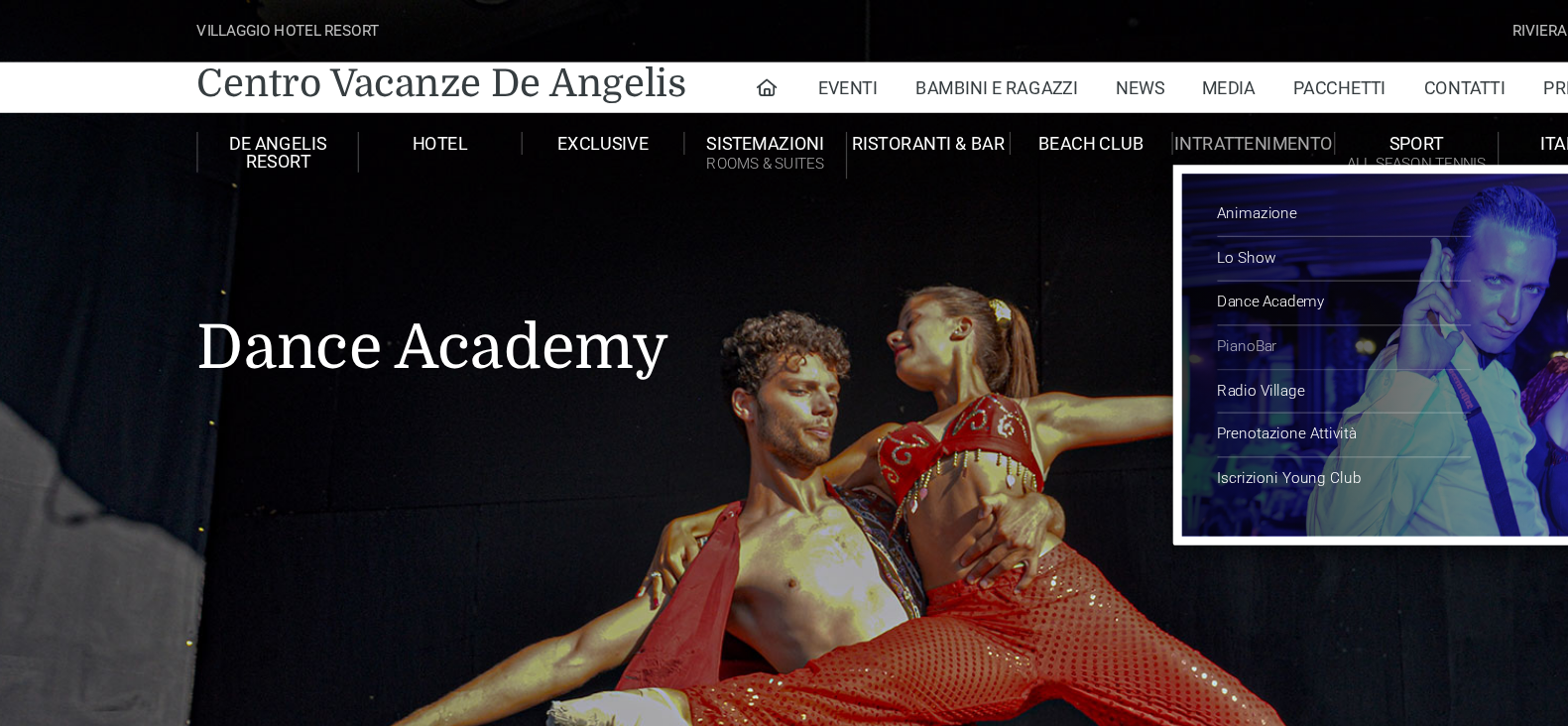 click on "PianoBar" at bounding box center [1109, 272] 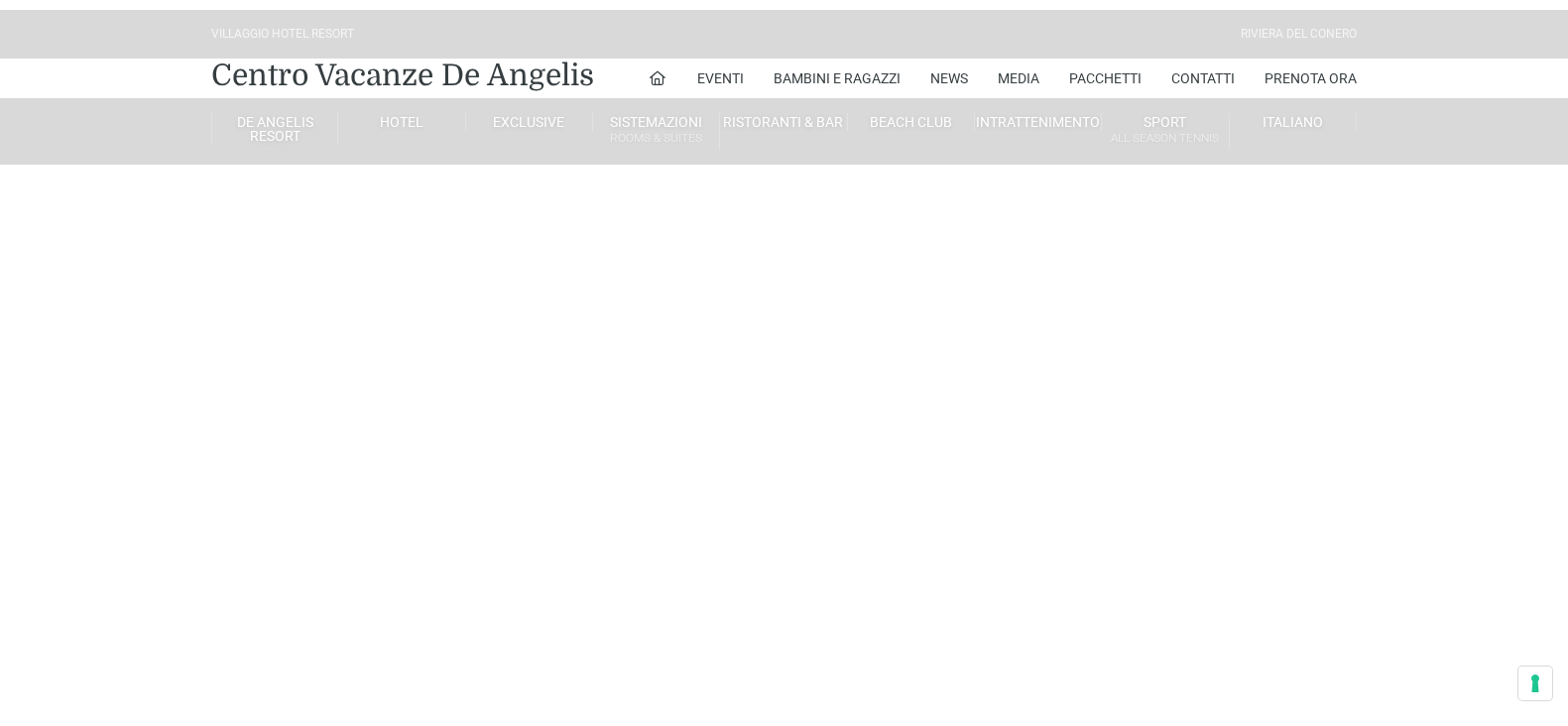 scroll, scrollTop: 0, scrollLeft: 0, axis: both 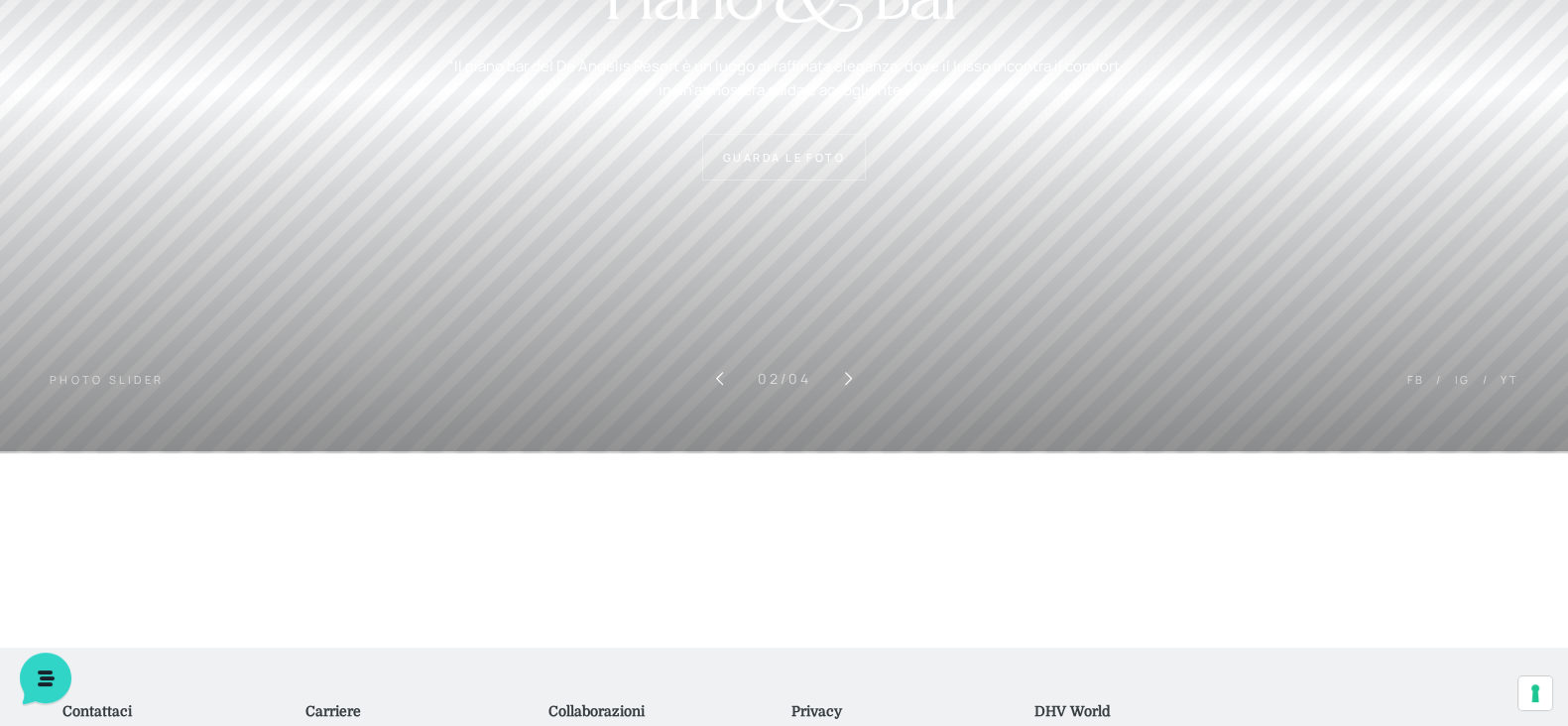 click on "Villaggio Hotel Resort
Riviera Del Conero
Centro Vacanze De Angelis
Eventi
Miss Italia
Cerimonie
Team building
Bambini e Ragazzi
Holly Beach Club
Holly Teeny Club
Holly Young Club
Piscine
Iscrizioni Holly Club
News
Media
Pacchetti
Contatti
Prenota Ora
De Angelis Resort
Parco Piscine
Oasi Naturale
Cappellina
Sala Convegni
Le Marche
Store
Concierge
Colonnina Ricarica
Mappa del Villaggio
Hotel
Suite Prestige
Camera Prestige
Camera Suite H
Sala Meeting
Exclusive
Villa Luxury
Dimora Padronale
Villa 601 Alpine
Villa Classic
Bilocale Garden Gold
Sistemazioni Rooms & Suites
Villa Trilocale Deluxe Numana
Villa Trilocale Deluxe Private Garden
Villa Bilocale Deluxe
Appartamento Trilocale Garden" at bounding box center (784, 124) 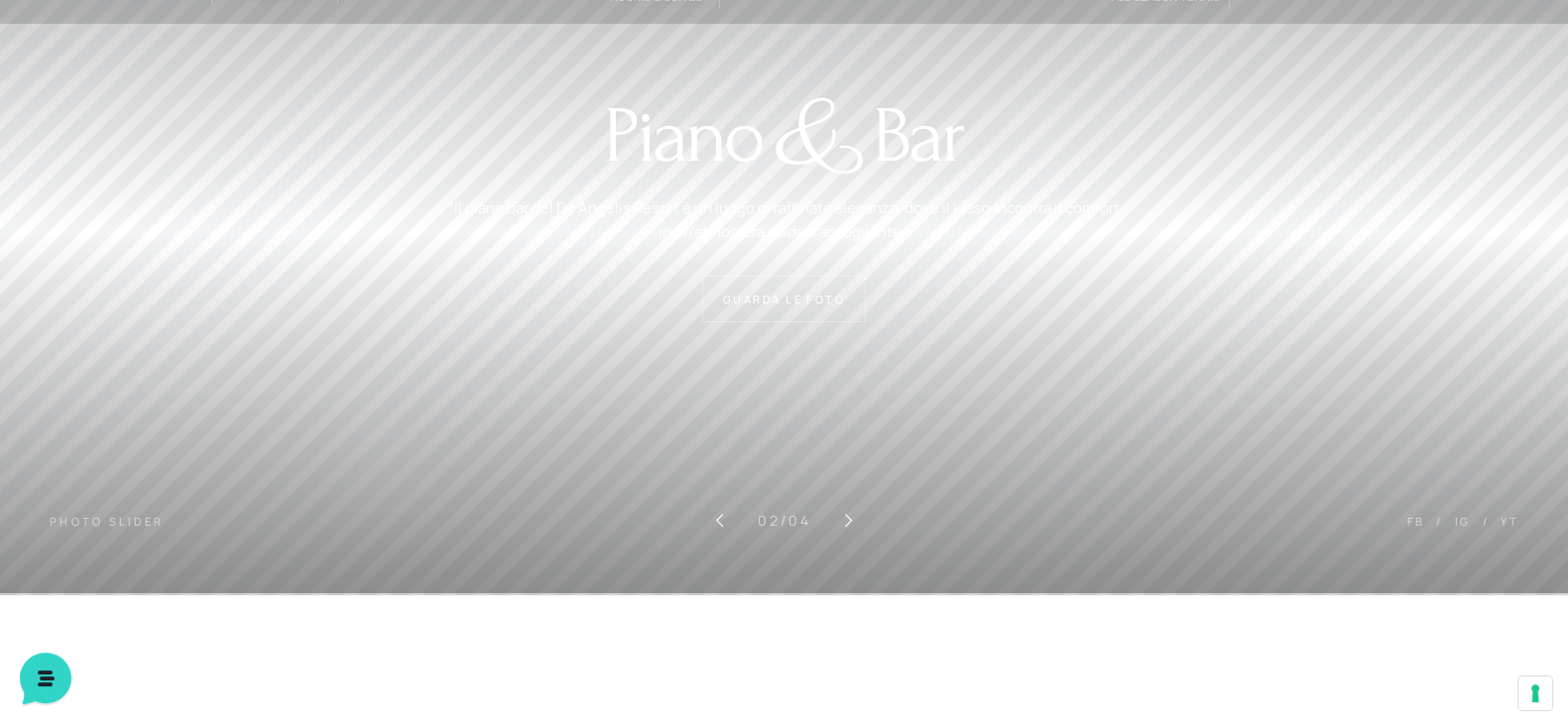 scroll, scrollTop: 106, scrollLeft: 0, axis: vertical 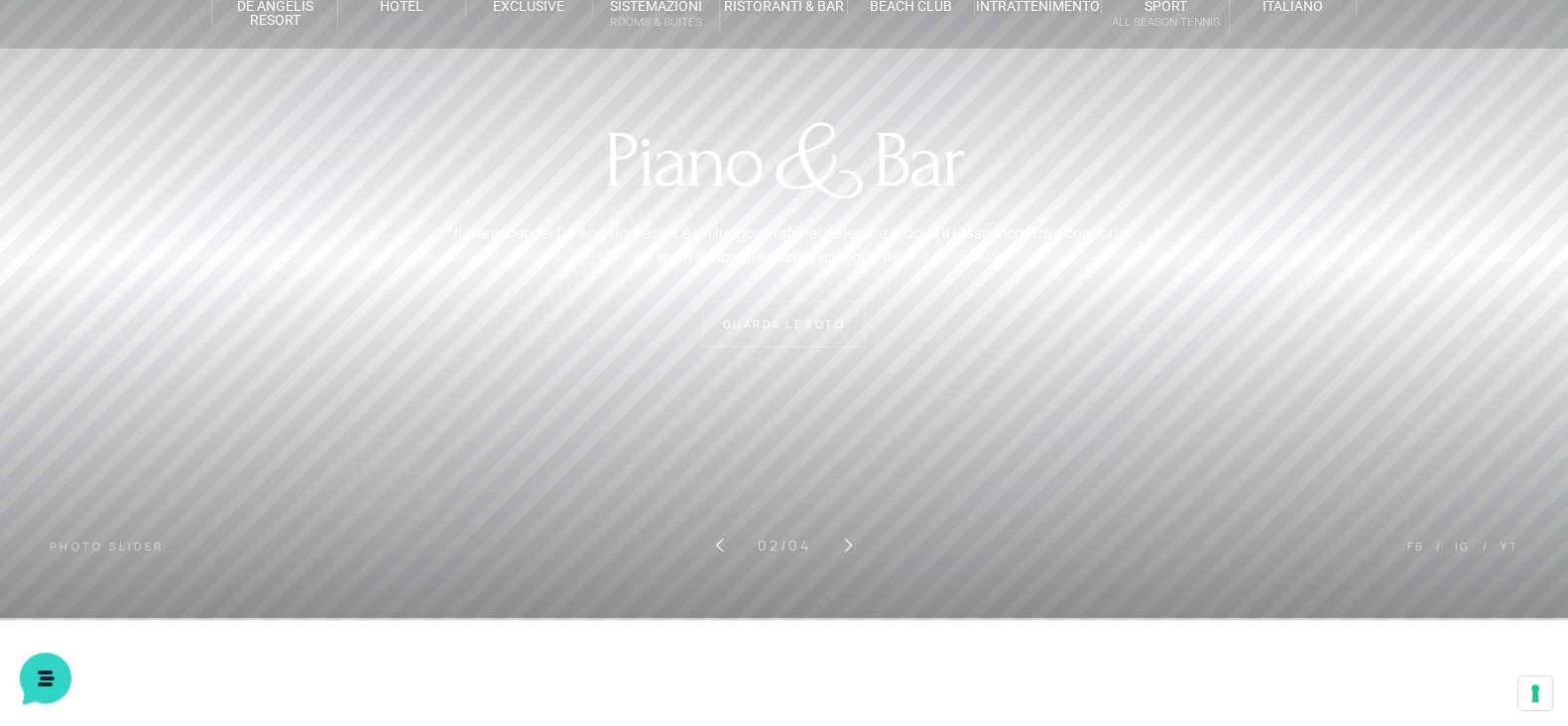 click on "Villaggio Hotel Resort
Riviera Del Conero
Centro Vacanze De Angelis
Eventi
Miss Italia
Cerimonie
Team building
Bambini e Ragazzi
Holly Beach Club
Holly Teeny Club
Holly Young Club
Piscine
Iscrizioni Holly Club
News
Media
Pacchetti
Contatti
Prenota Ora
De Angelis Resort
Parco Piscine
Oasi Naturale
Cappellina
Sala Convegni
Le Marche
Store
Concierge
Colonnina Ricarica
Mappa del Villaggio
Hotel
Suite Prestige
Camera Prestige
Camera Suite H
Sala Meeting
Exclusive
Villa Luxury
Dimora Padronale
Villa 601 Alpine
Villa Classic
Bilocale Garden Gold
Sistemazioni Rooms & Suites
Villa Trilocale Deluxe Numana
Villa Trilocale Deluxe Private Garden
Villa Bilocale Deluxe
Appartamento Trilocale Garden" at bounding box center [784, 291] 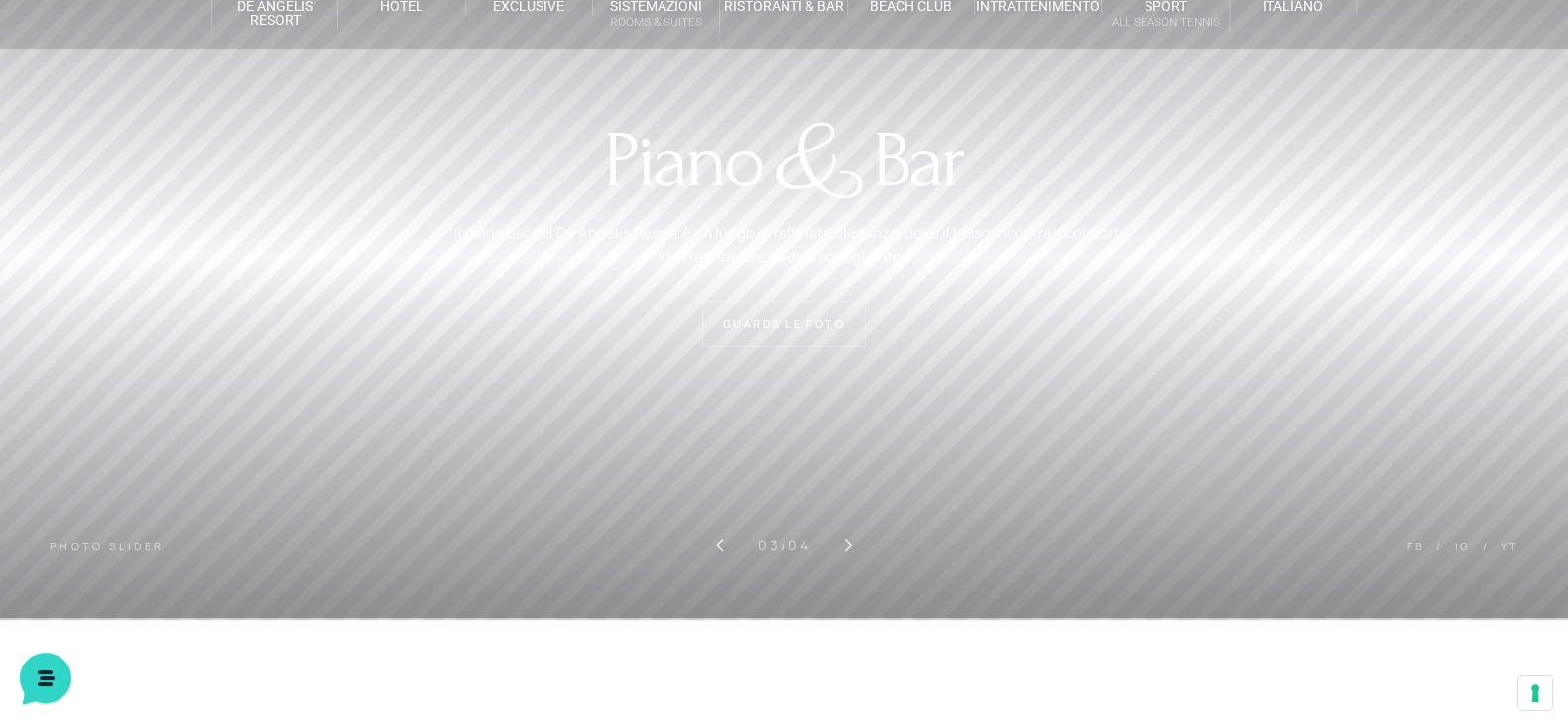 scroll, scrollTop: 0, scrollLeft: 0, axis: both 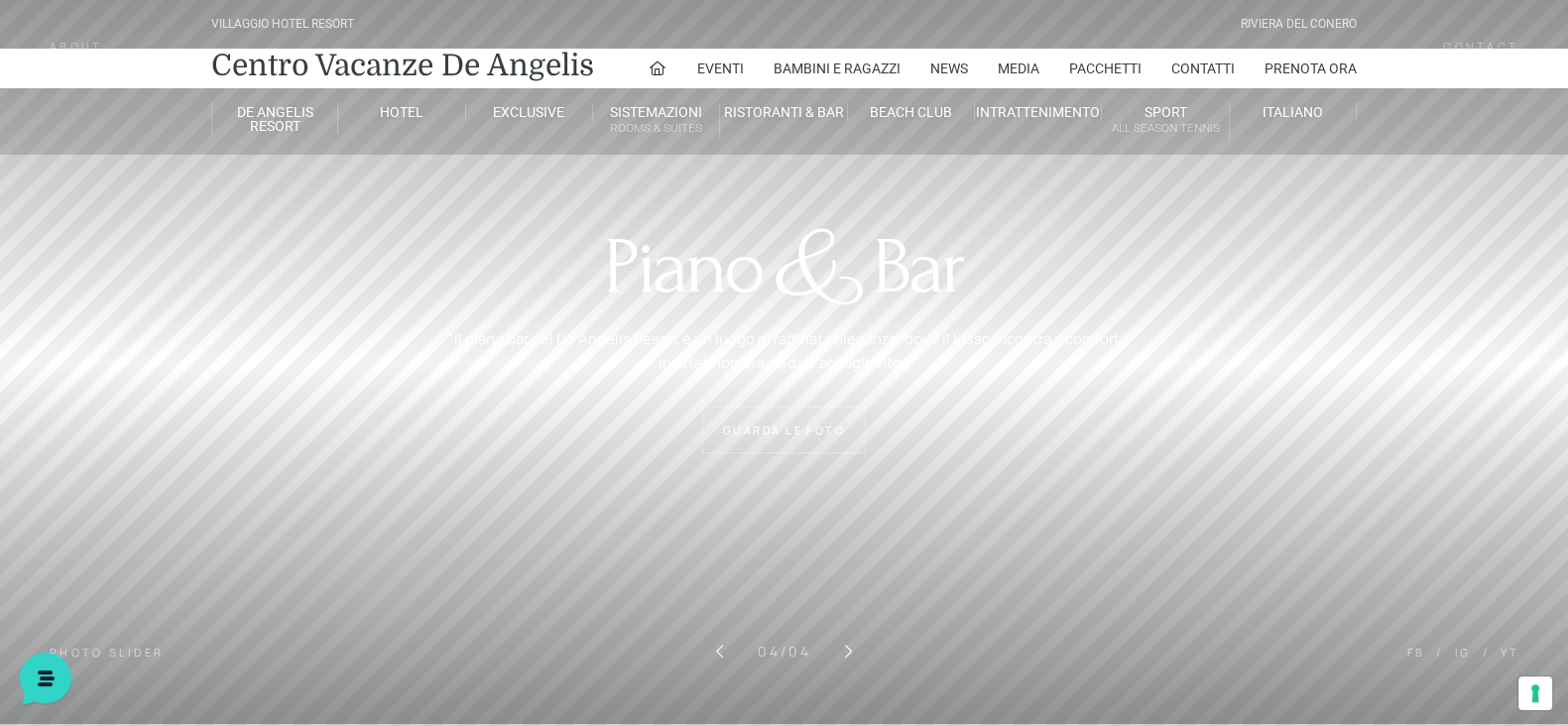 click on "Villaggio Hotel Resort
Riviera Del Conero
Centro Vacanze De Angelis
Eventi
Miss Italia
Cerimonie
Team building
Bambini e Ragazzi
Holly Beach Club
Holly Teeny Club
Holly Young Club
Piscine
Iscrizioni Holly Club
News
Media
Pacchetti
Contatti
Prenota Ora
De Angelis Resort
Parco Piscine
Oasi Naturale
Cappellina
Sala Convegni
Le Marche
Store
Concierge
Colonnina Ricarica
Mappa del Villaggio
Hotel
Suite Prestige
Camera Prestige
Camera Suite H
Sala Meeting
Exclusive
Villa Luxury
Dimora Padronale
Villa 601 Alpine
Villa Classic
Bilocale Garden Gold
Sistemazioni Rooms & Suites
Villa Trilocale Deluxe Numana
Villa Trilocale Deluxe Private Garden
Villa Bilocale Deluxe
Appartamento Trilocale Garden" at bounding box center [784, 397] 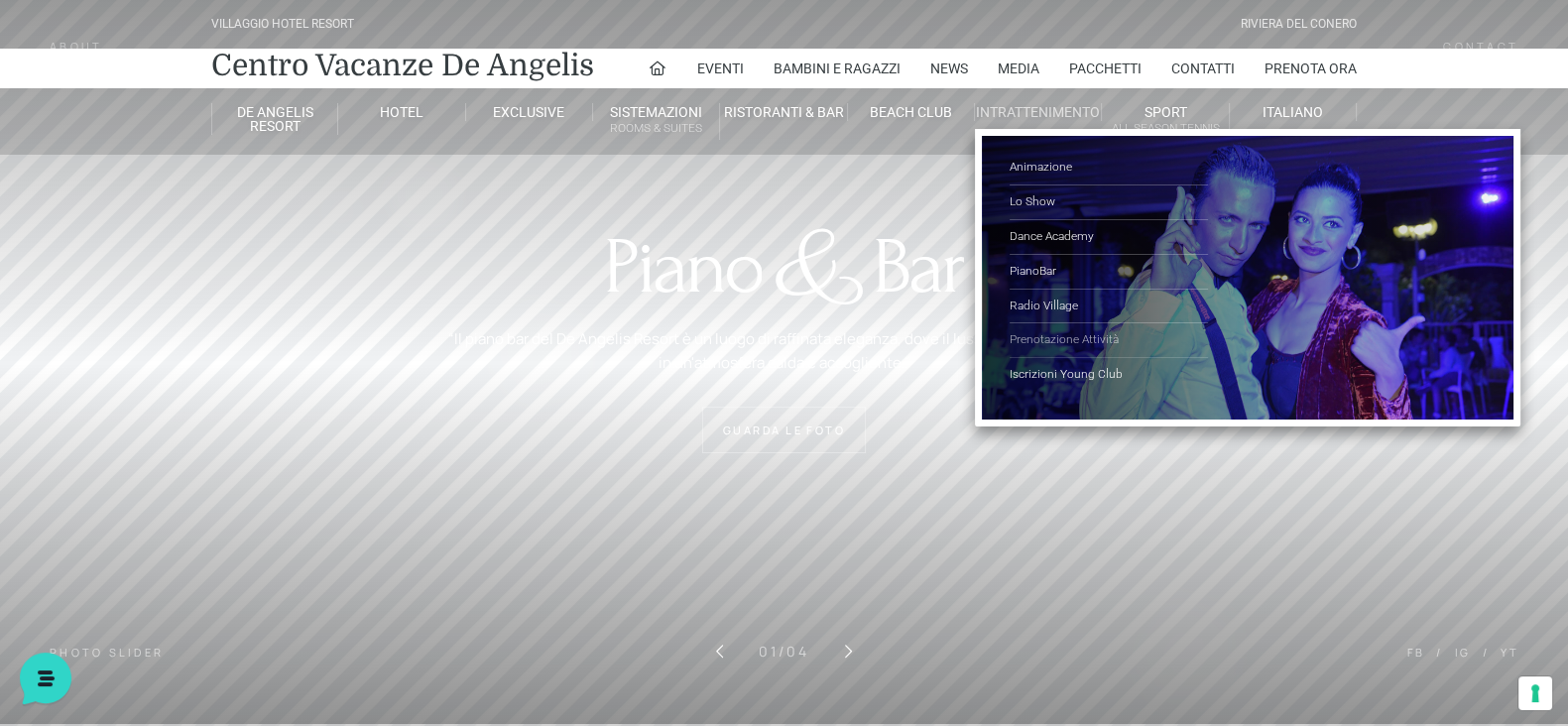 click on "Prenotazione Attività" at bounding box center (1109, 340) 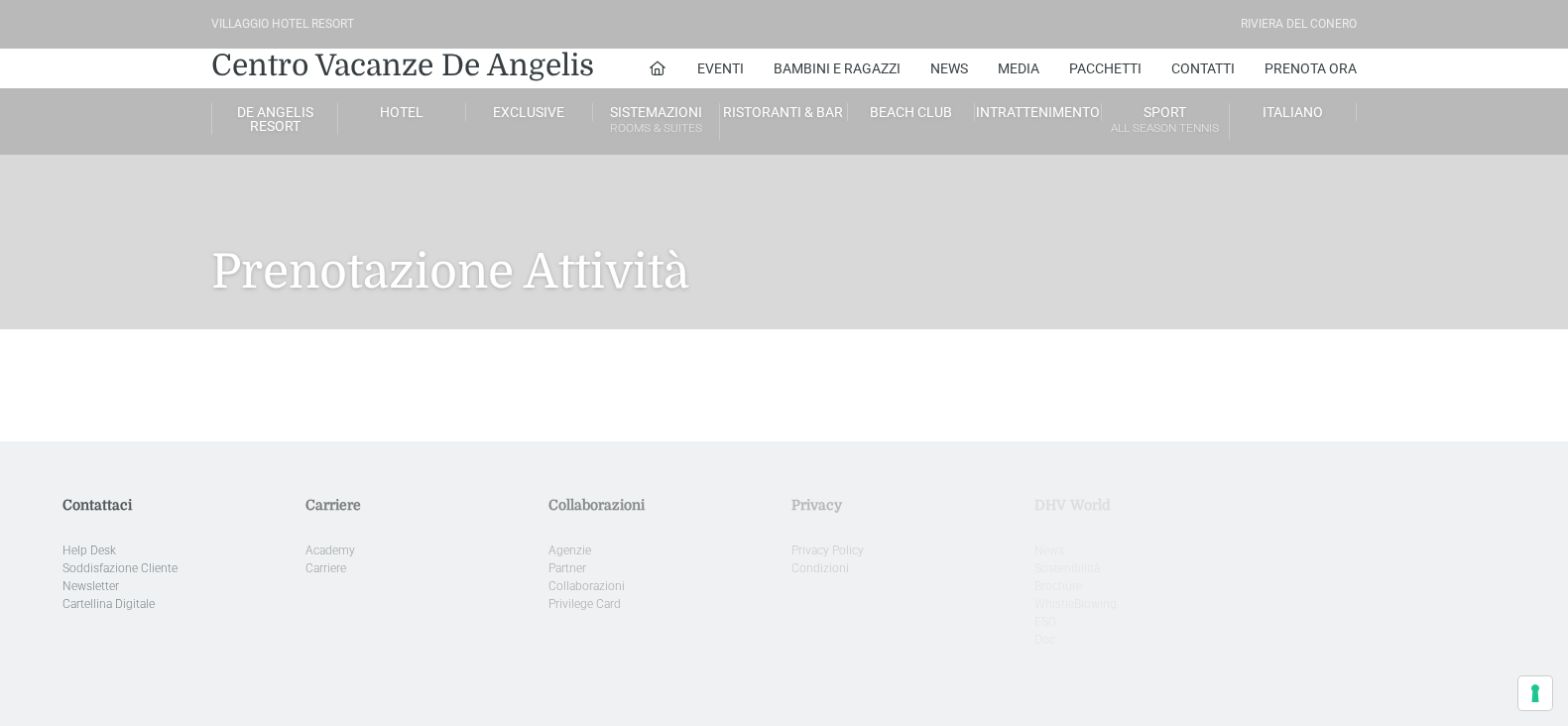 scroll, scrollTop: 0, scrollLeft: 0, axis: both 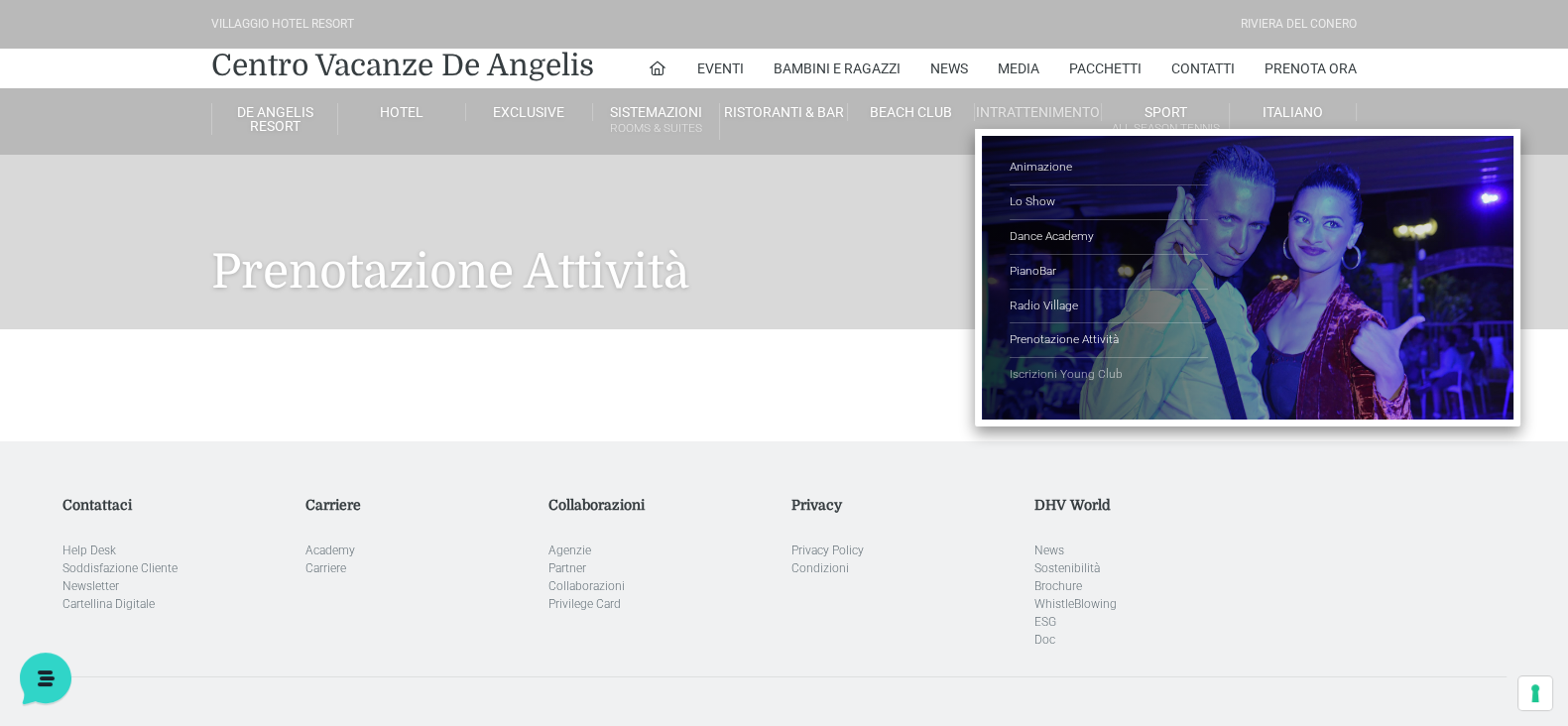 click on "Iscrizioni Young Club" at bounding box center (1109, 375) 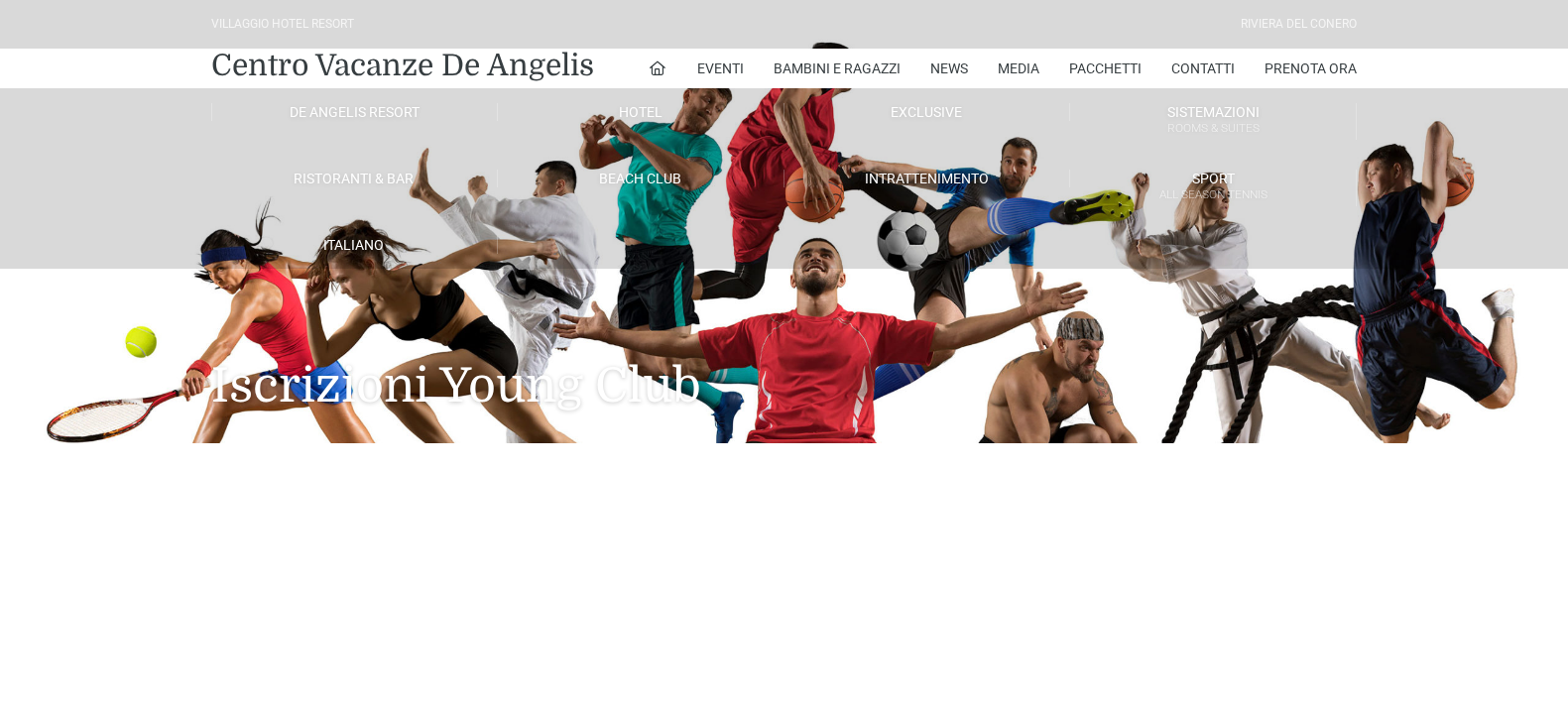 scroll, scrollTop: 0, scrollLeft: 0, axis: both 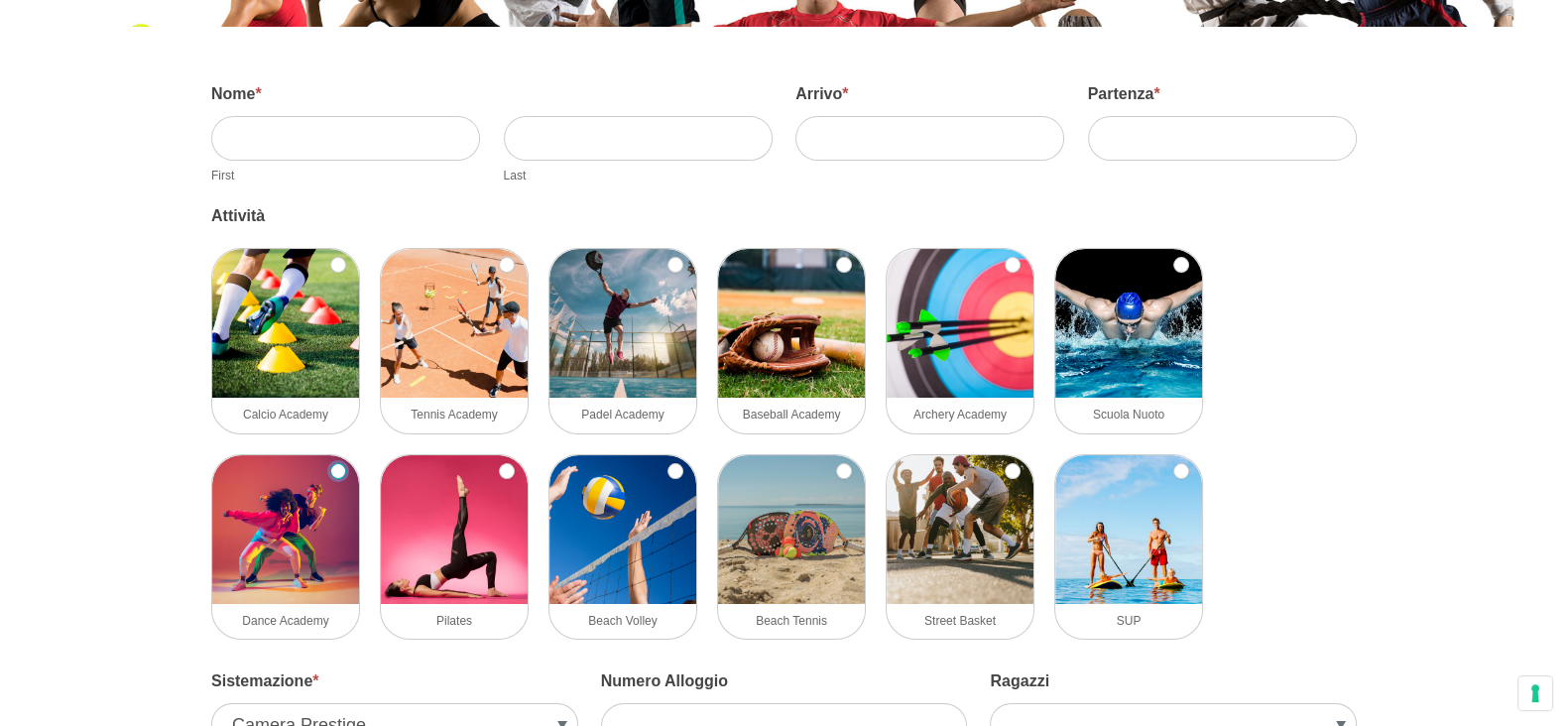 click on "Dance Academy" at bounding box center (338, 471) 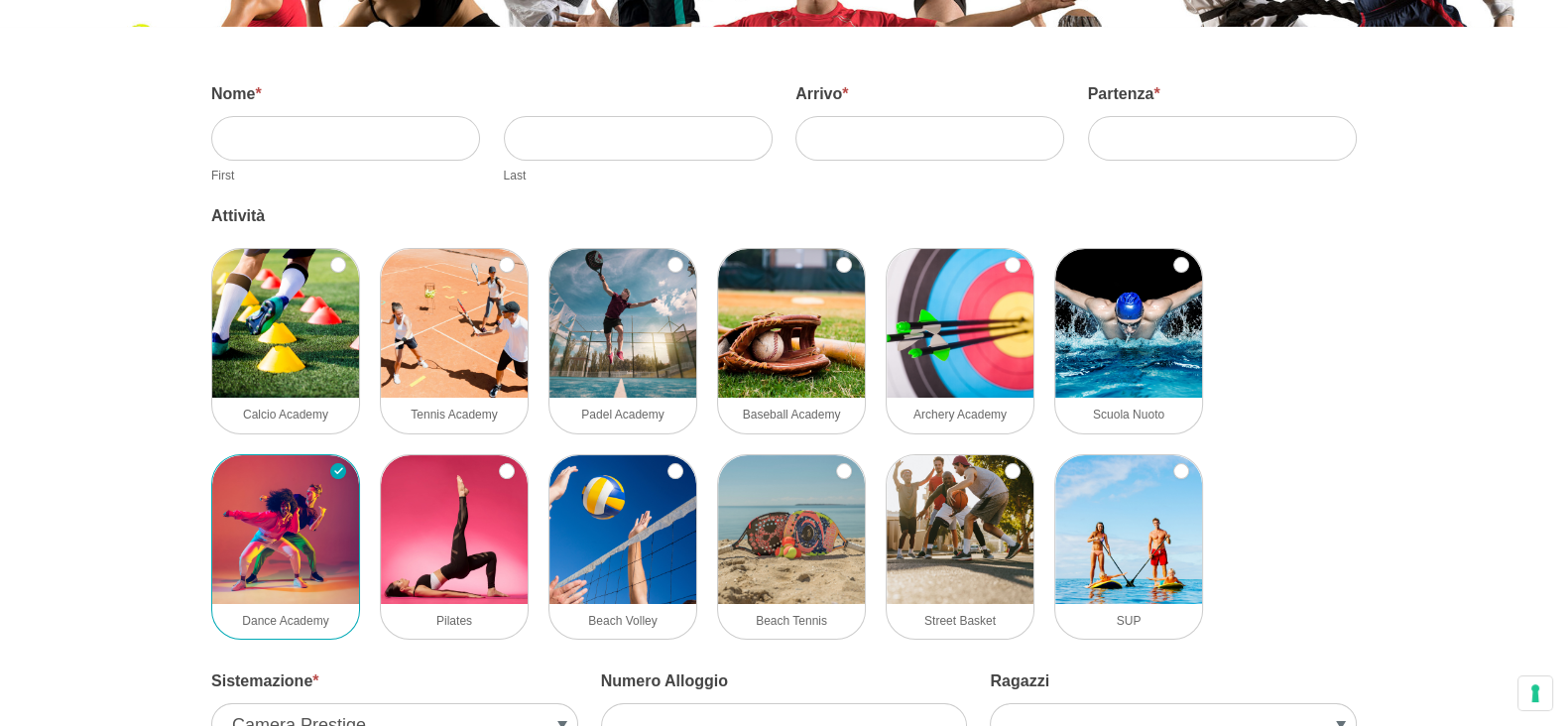 click at bounding box center (286, 530) 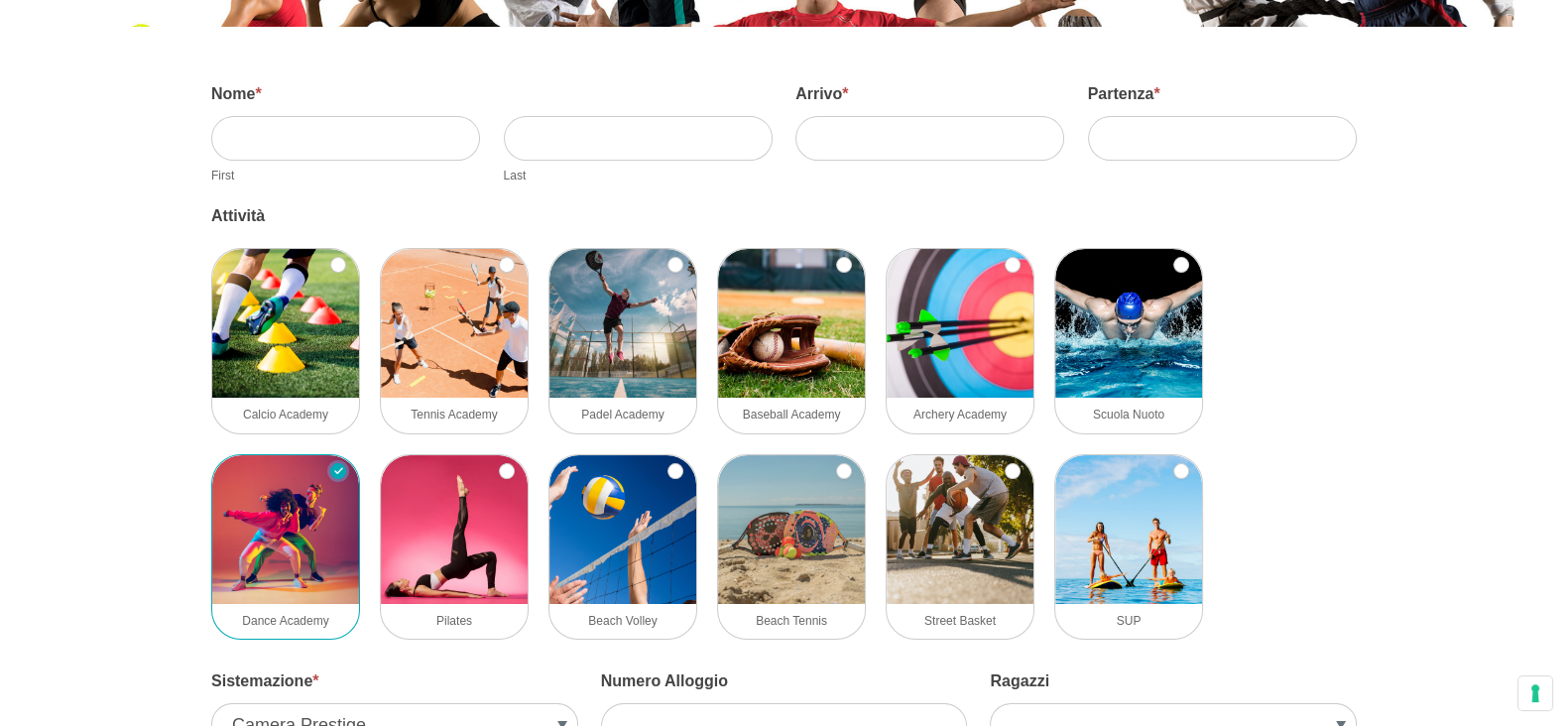 click on "Dance Academy" at bounding box center (338, 471) 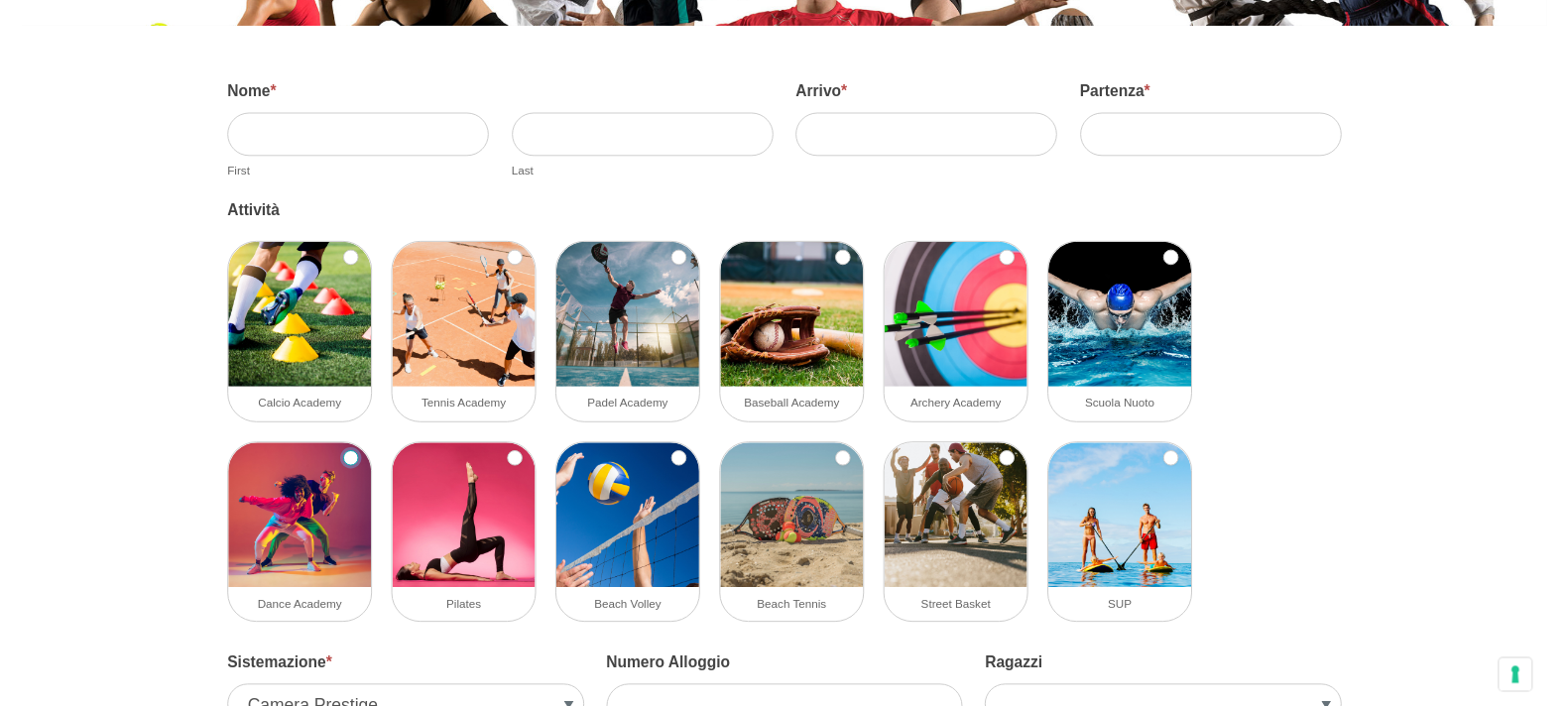 scroll, scrollTop: 0, scrollLeft: 0, axis: both 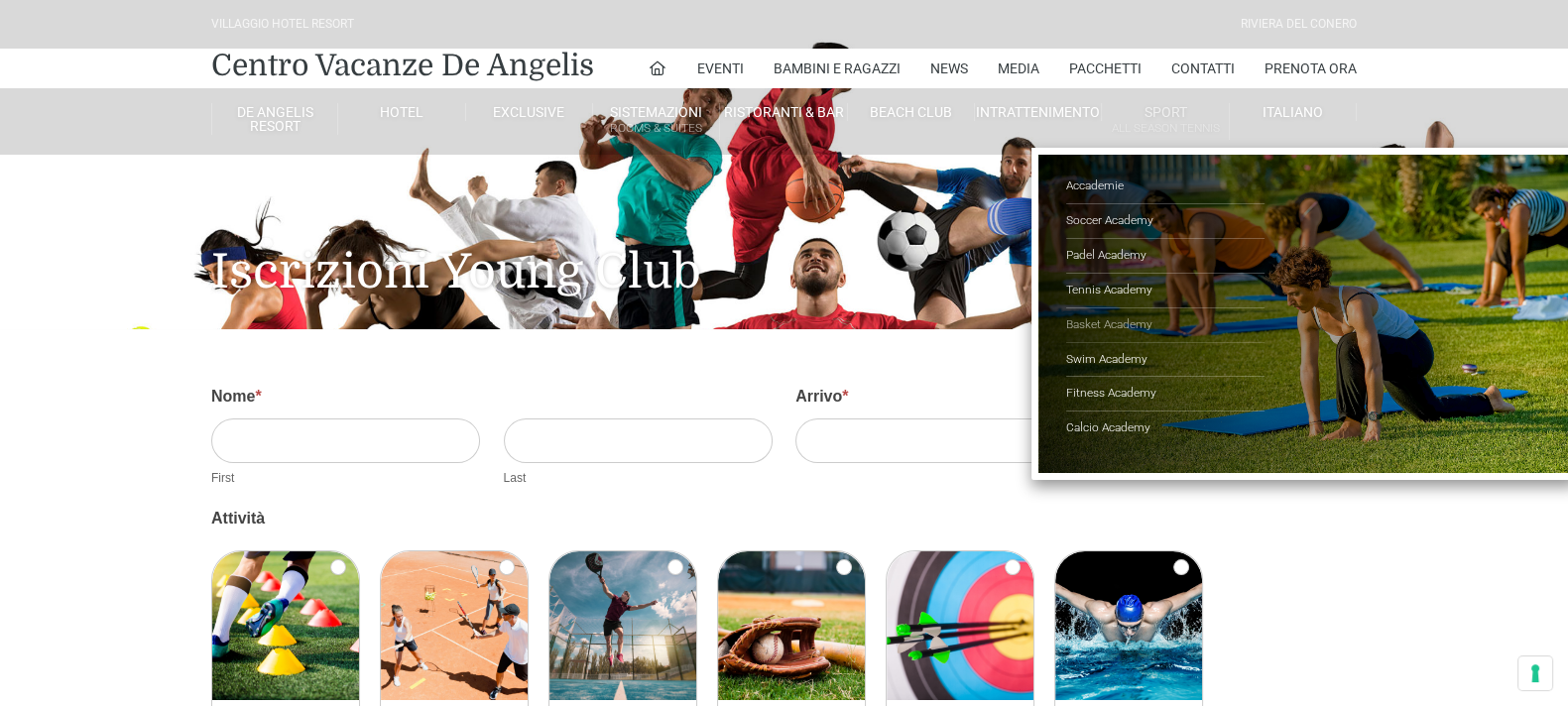 click on "Basket Academy" at bounding box center (1165, 325) 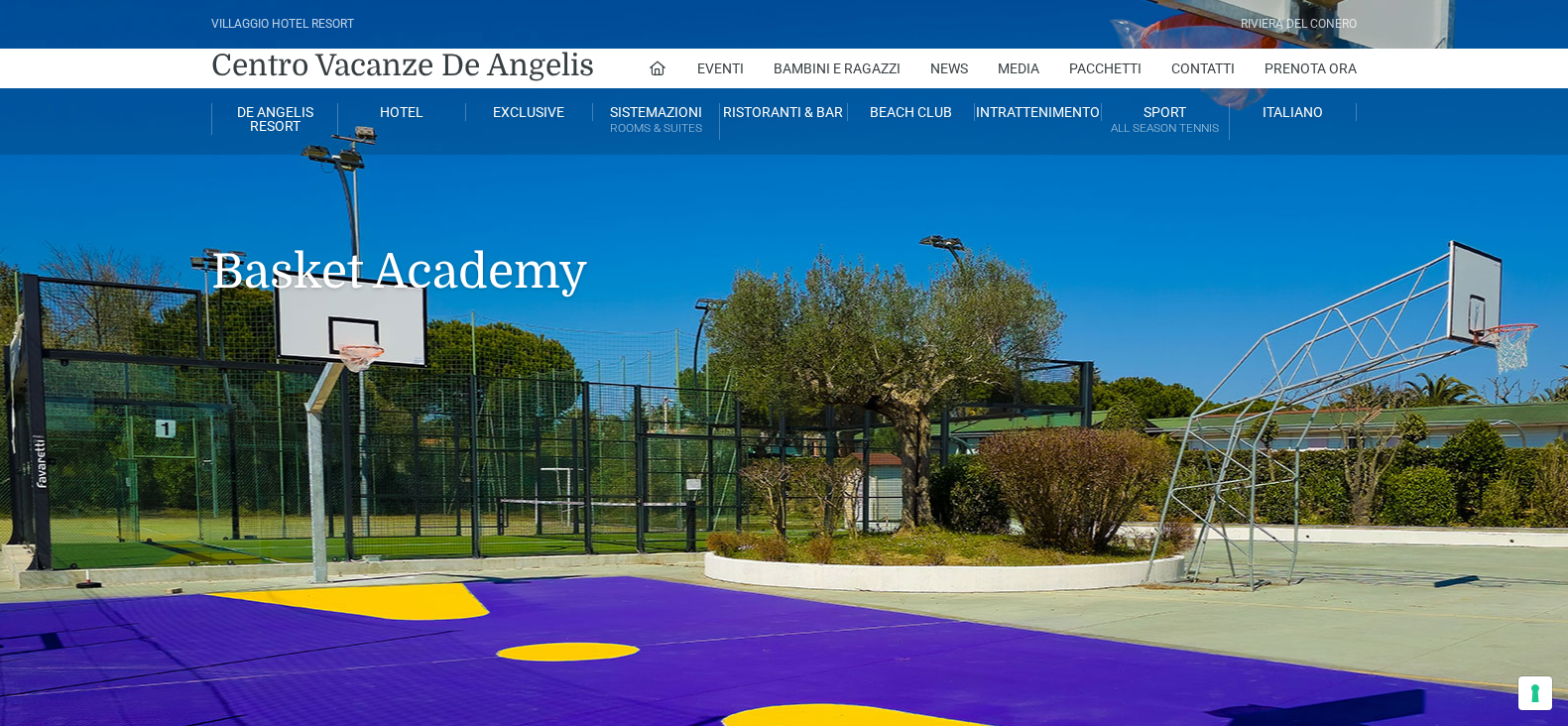 scroll, scrollTop: 100, scrollLeft: 0, axis: vertical 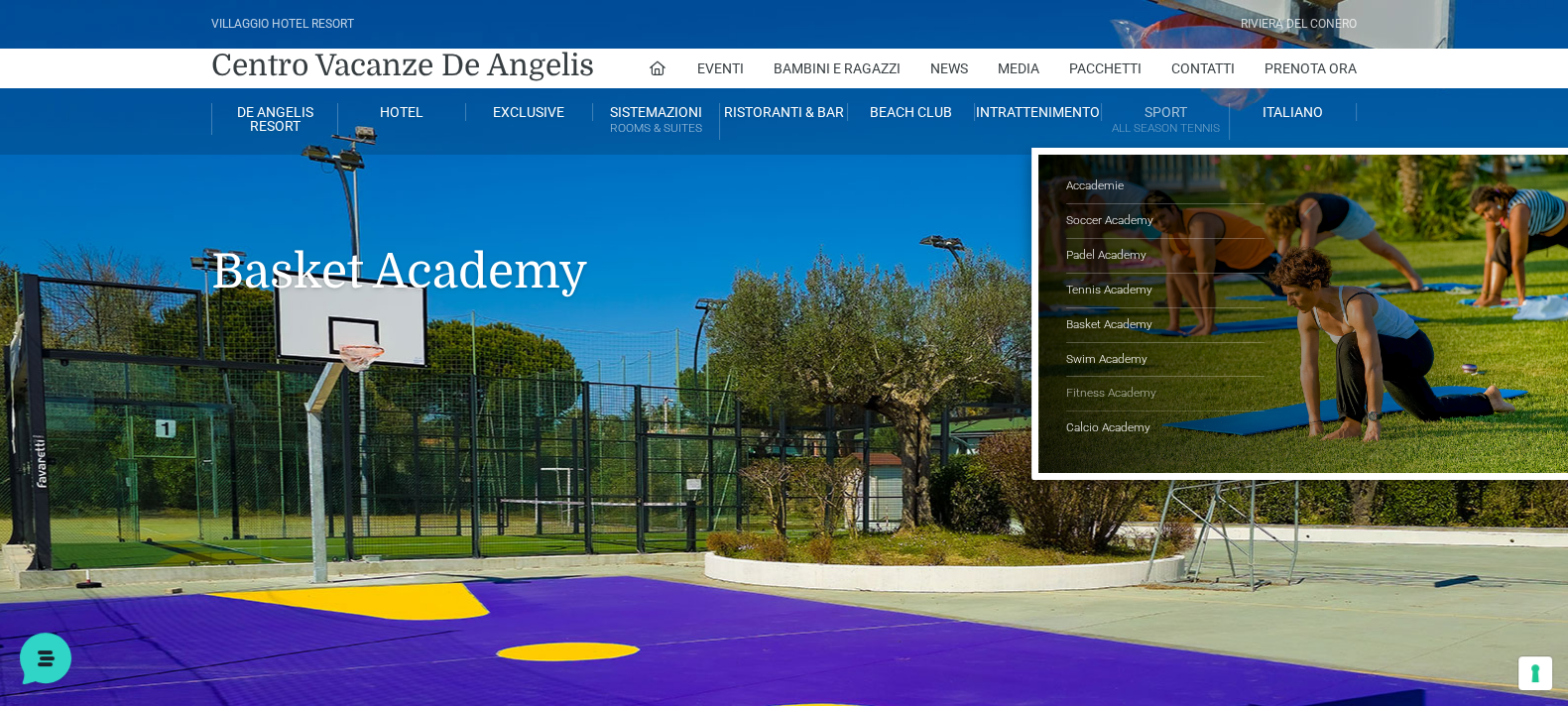 click on "Fitness Academy" at bounding box center (1165, 394) 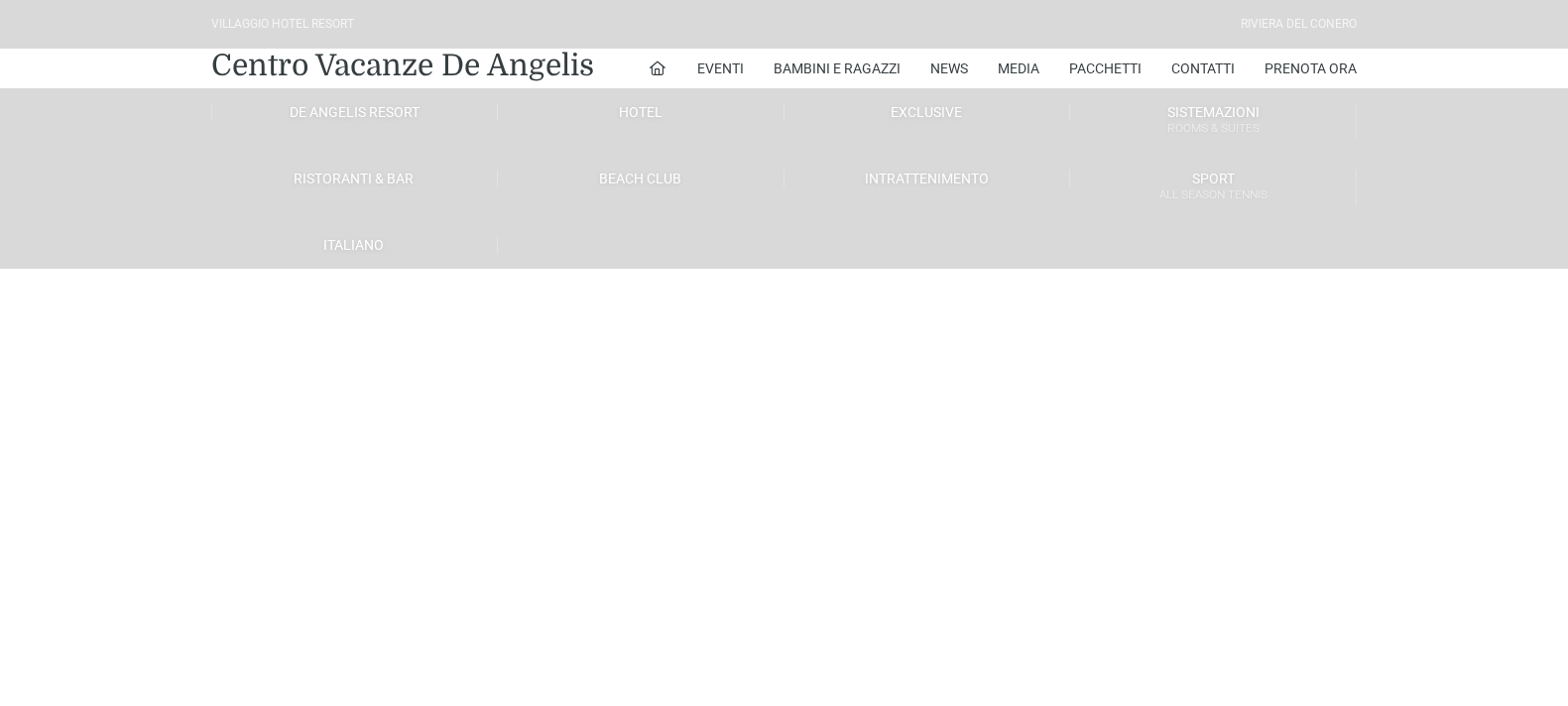 scroll, scrollTop: 381, scrollLeft: 0, axis: vertical 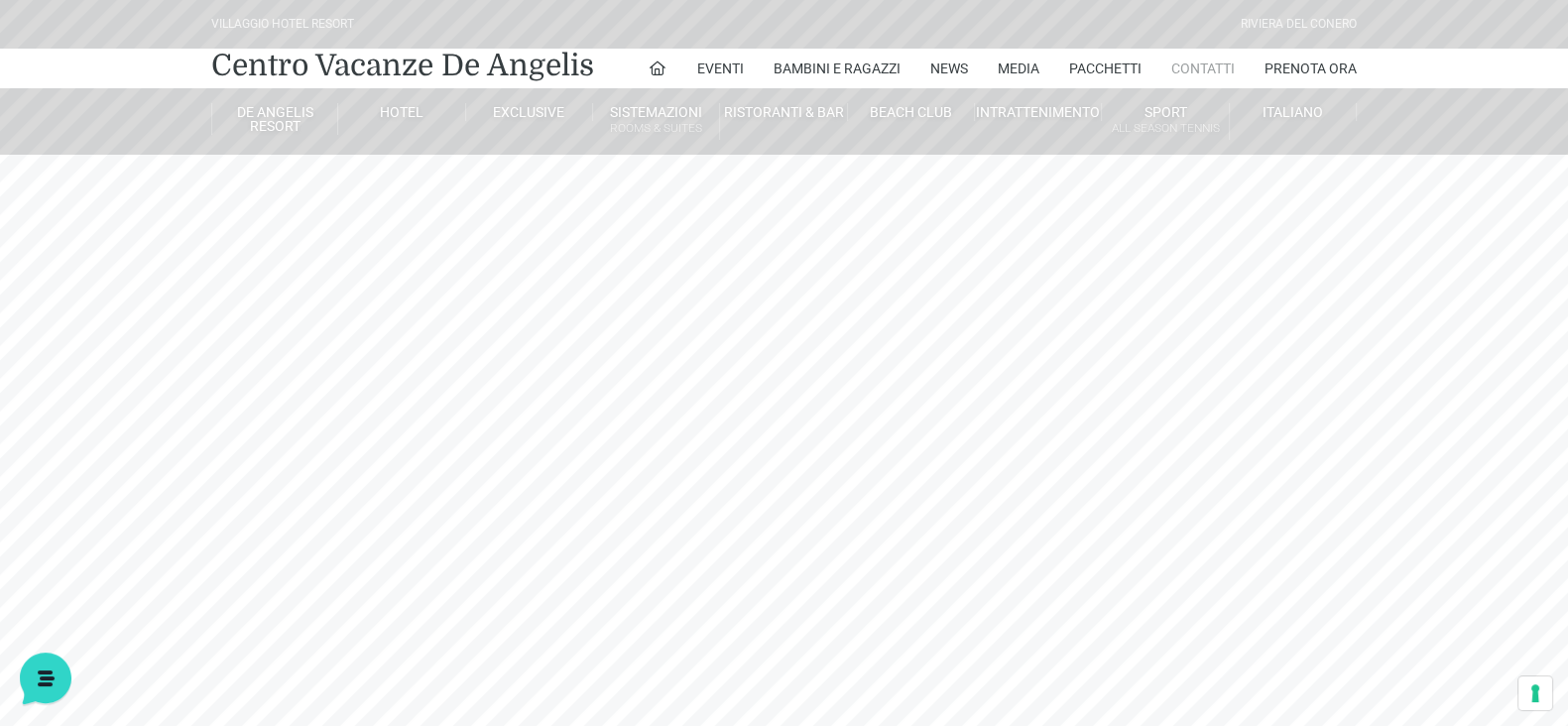 click on "Contatti" at bounding box center [1203, 68] 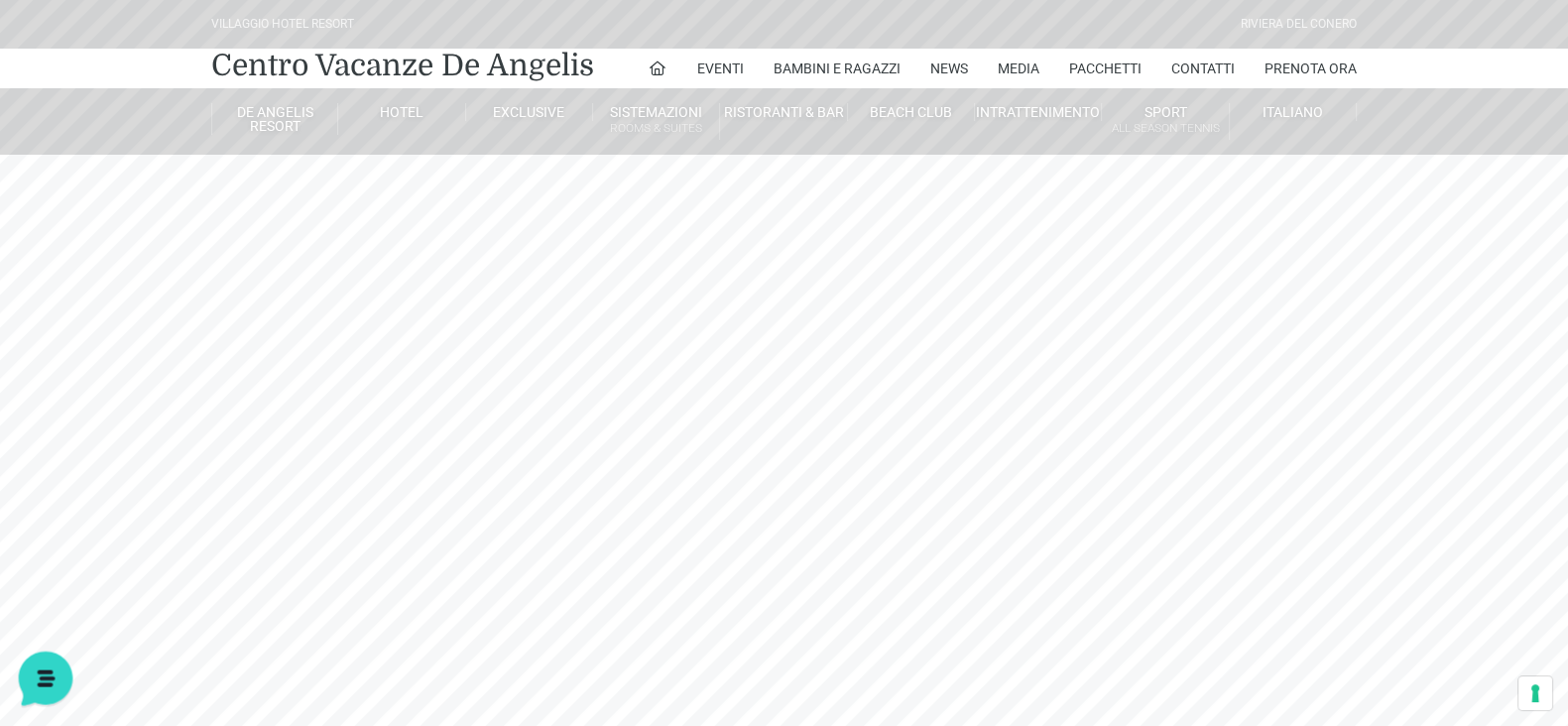 click 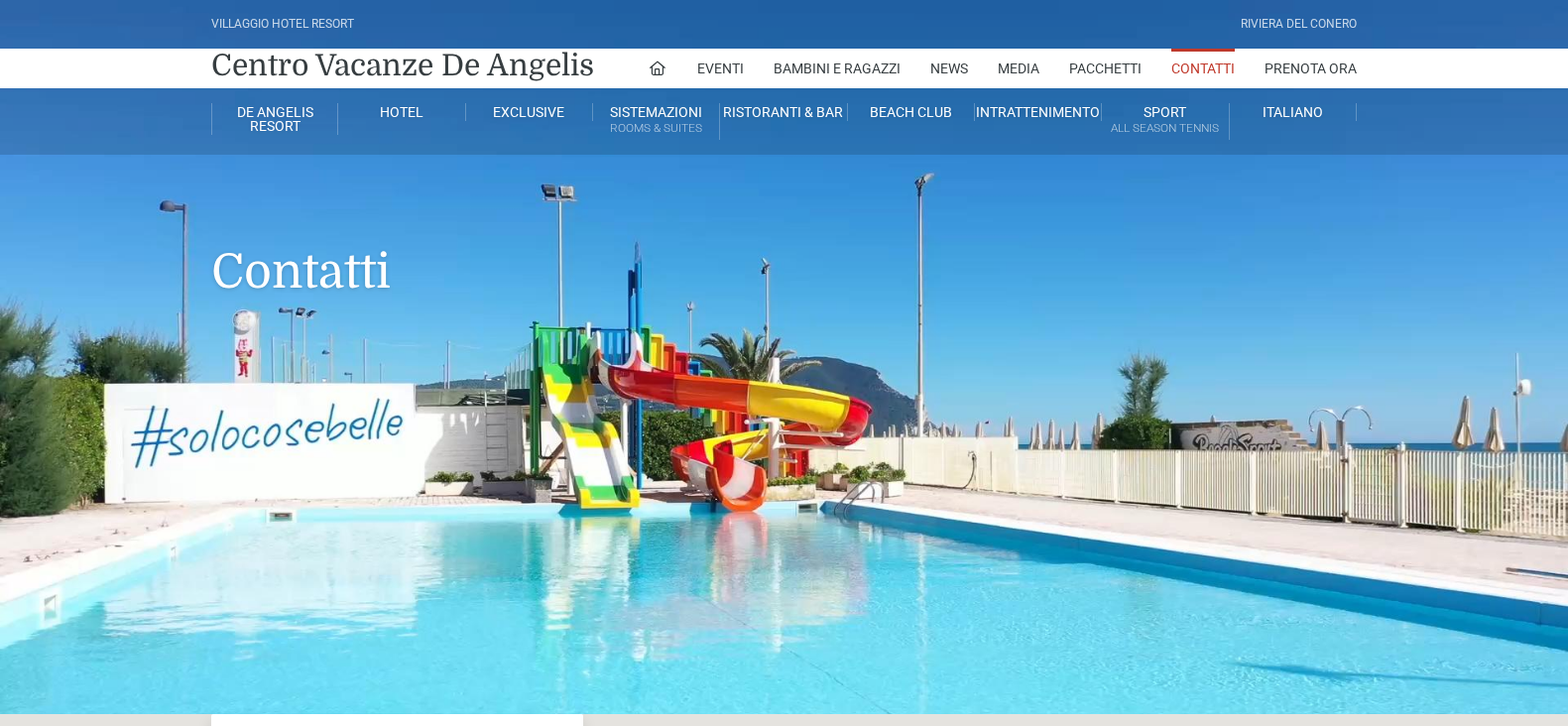 scroll, scrollTop: 0, scrollLeft: 0, axis: both 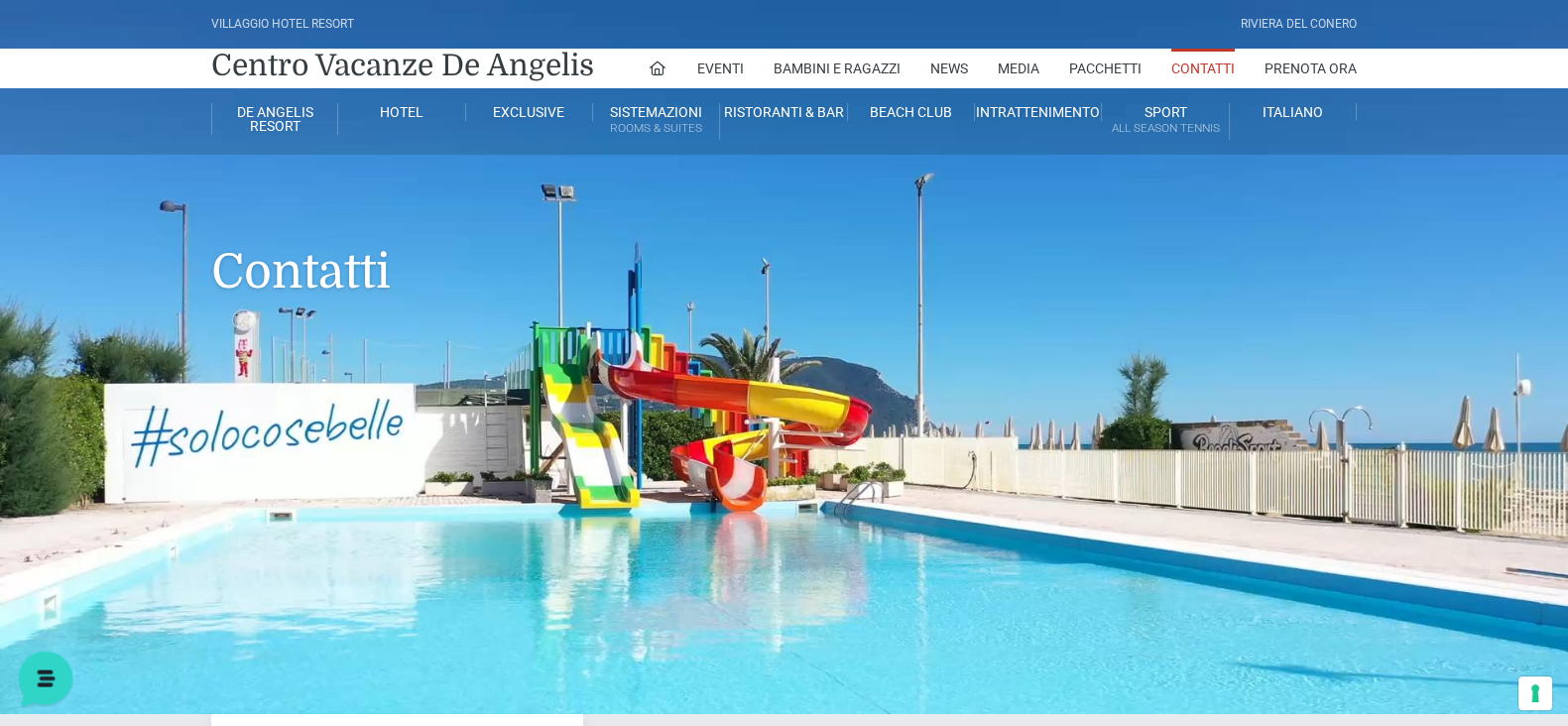 click 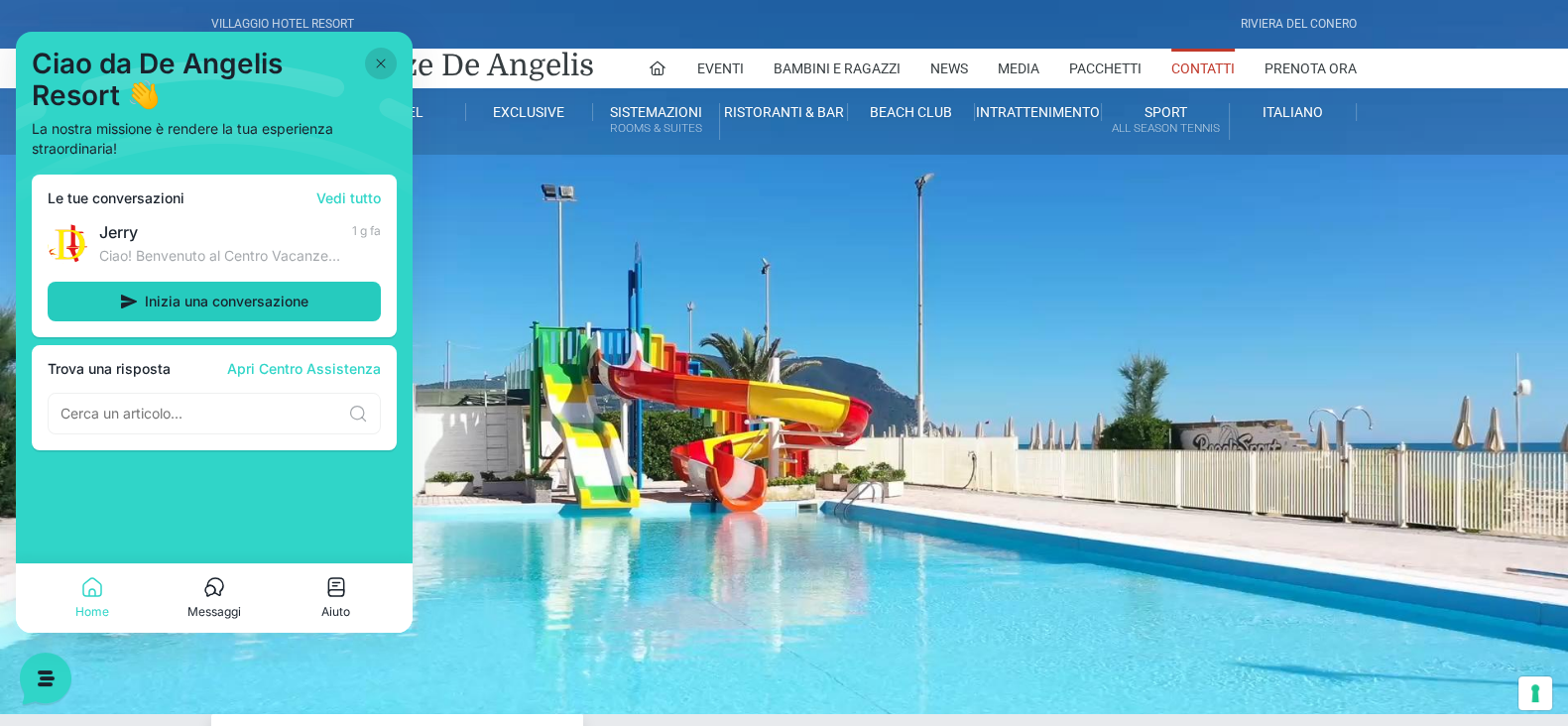 click on "Inizia una conversazione" at bounding box center [214, 302] 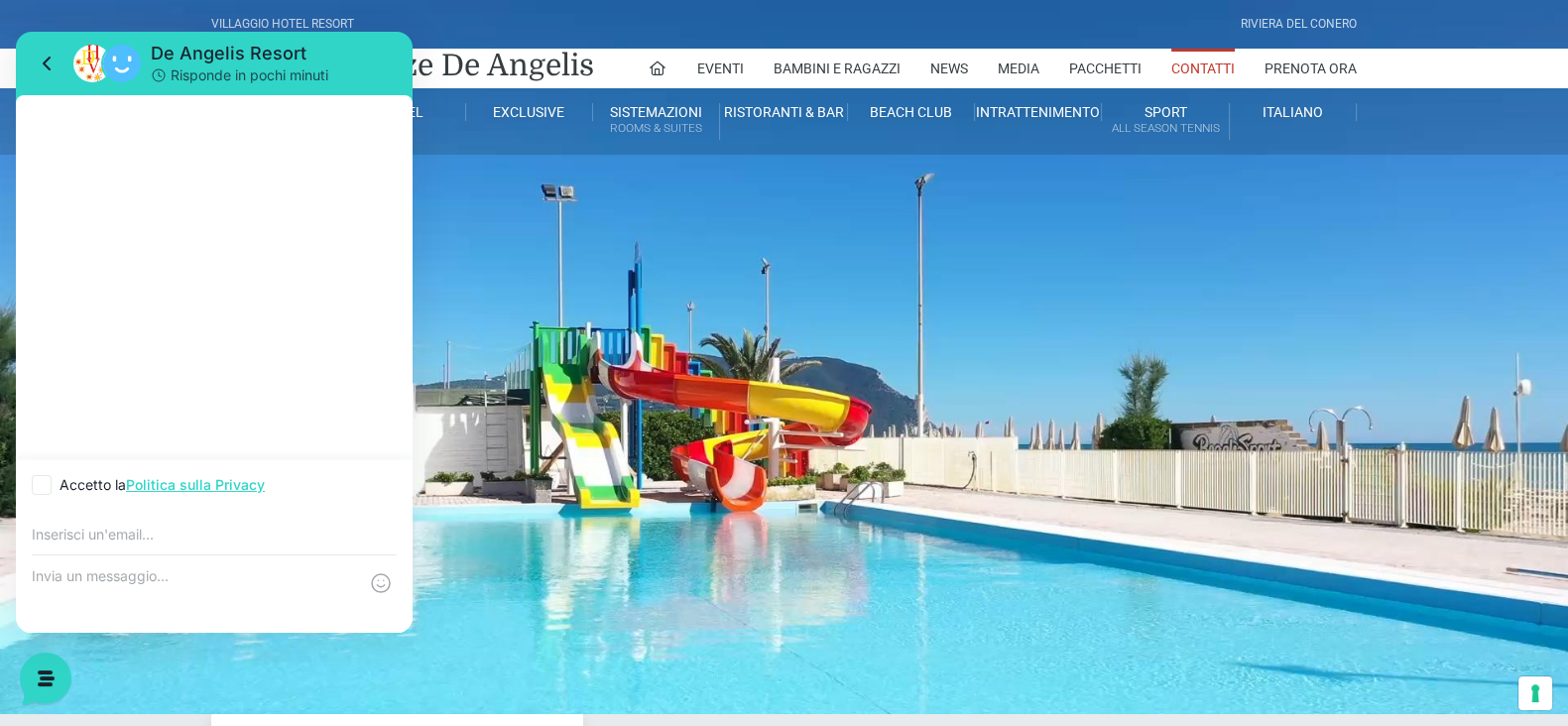 click at bounding box center [194, 594] 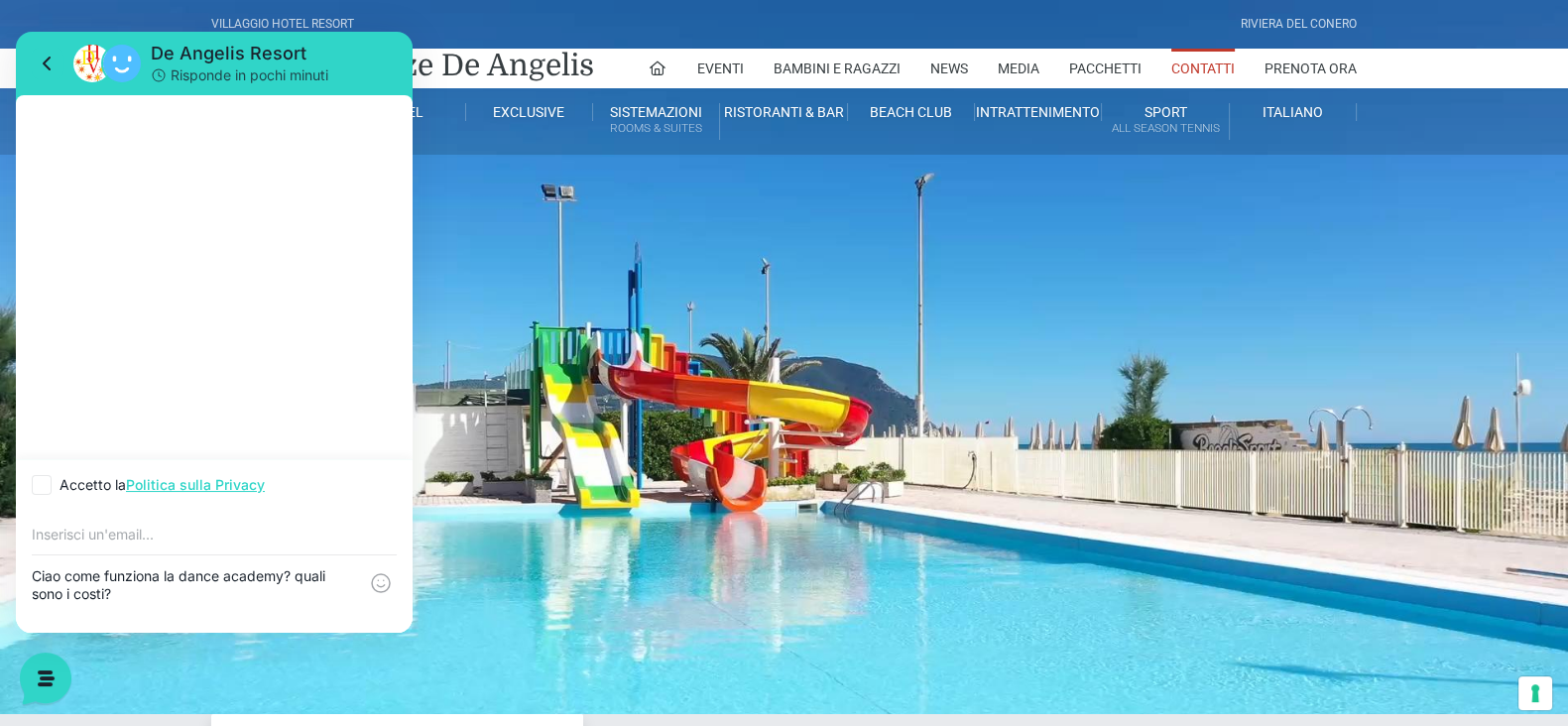 click on "Ciao come funziona la dance academy? quali sono i costi?" at bounding box center [194, 594] 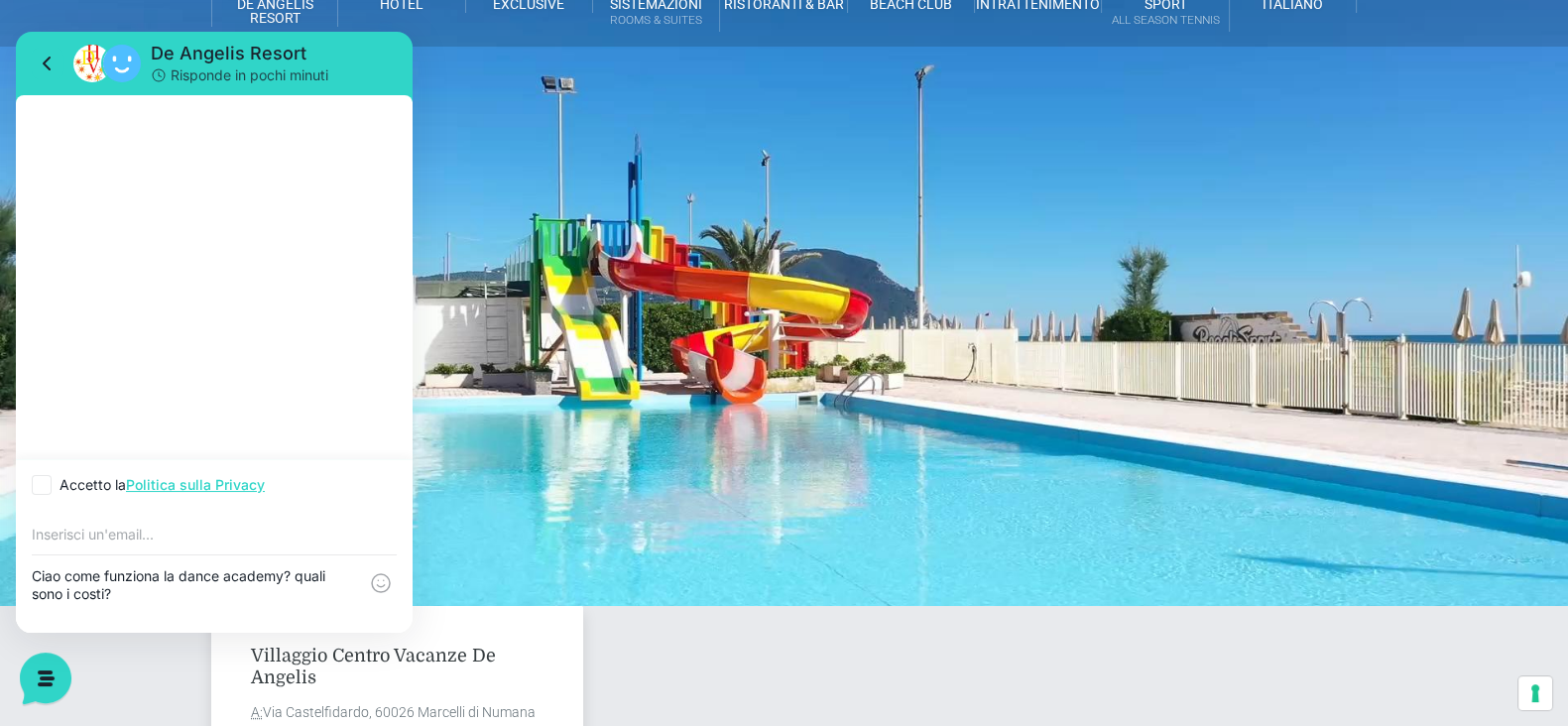 scroll, scrollTop: 140, scrollLeft: 0, axis: vertical 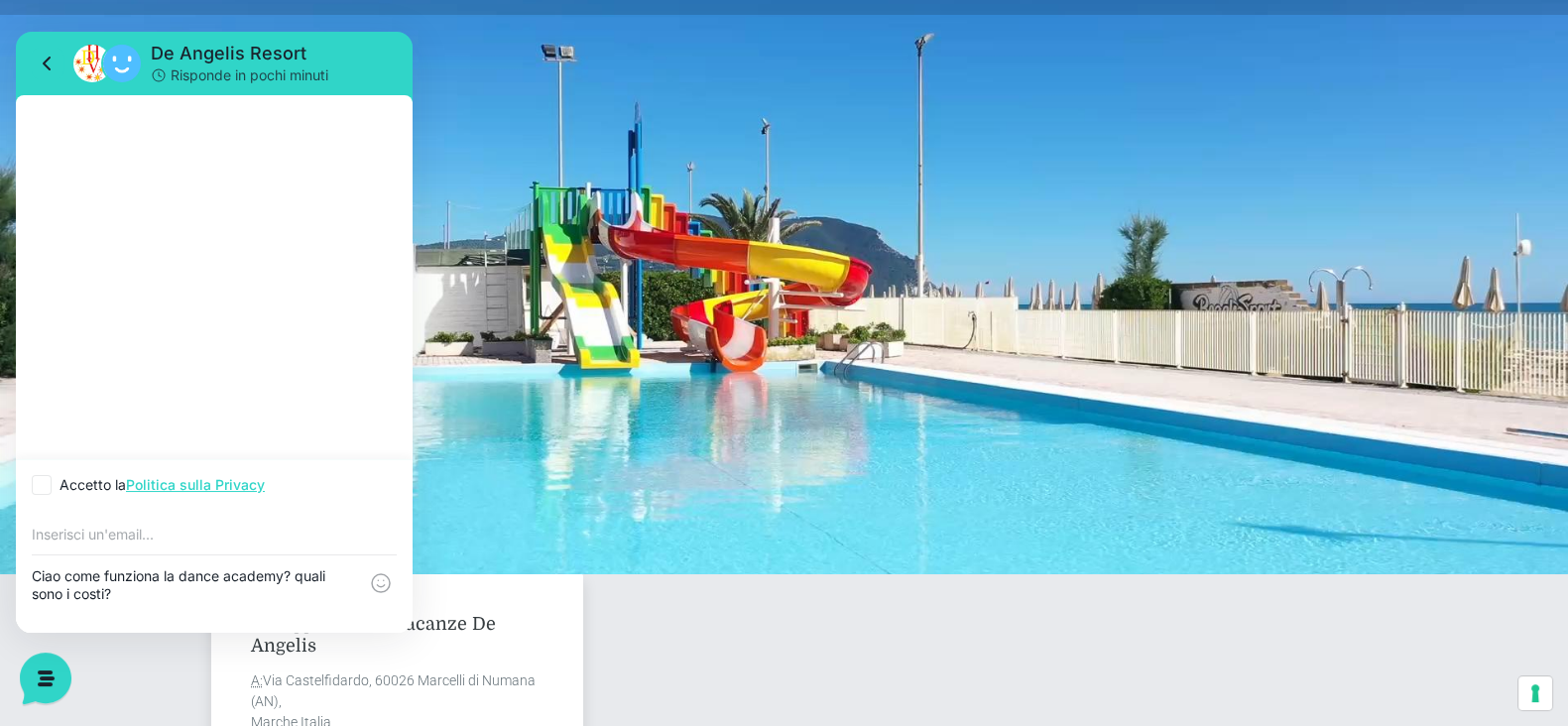 type on "Ciao come funziona la dance academy? quali sono i costi?" 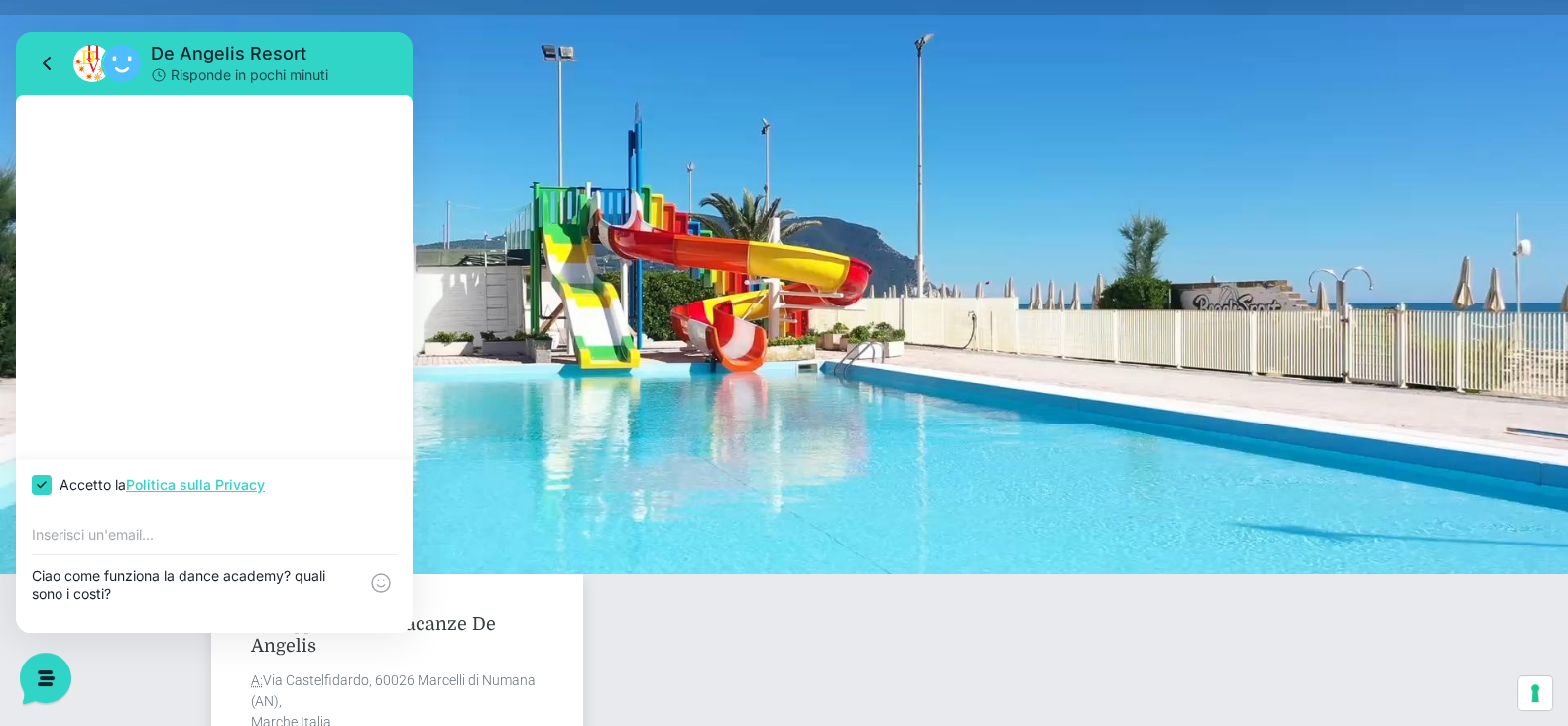 checkbox on "true" 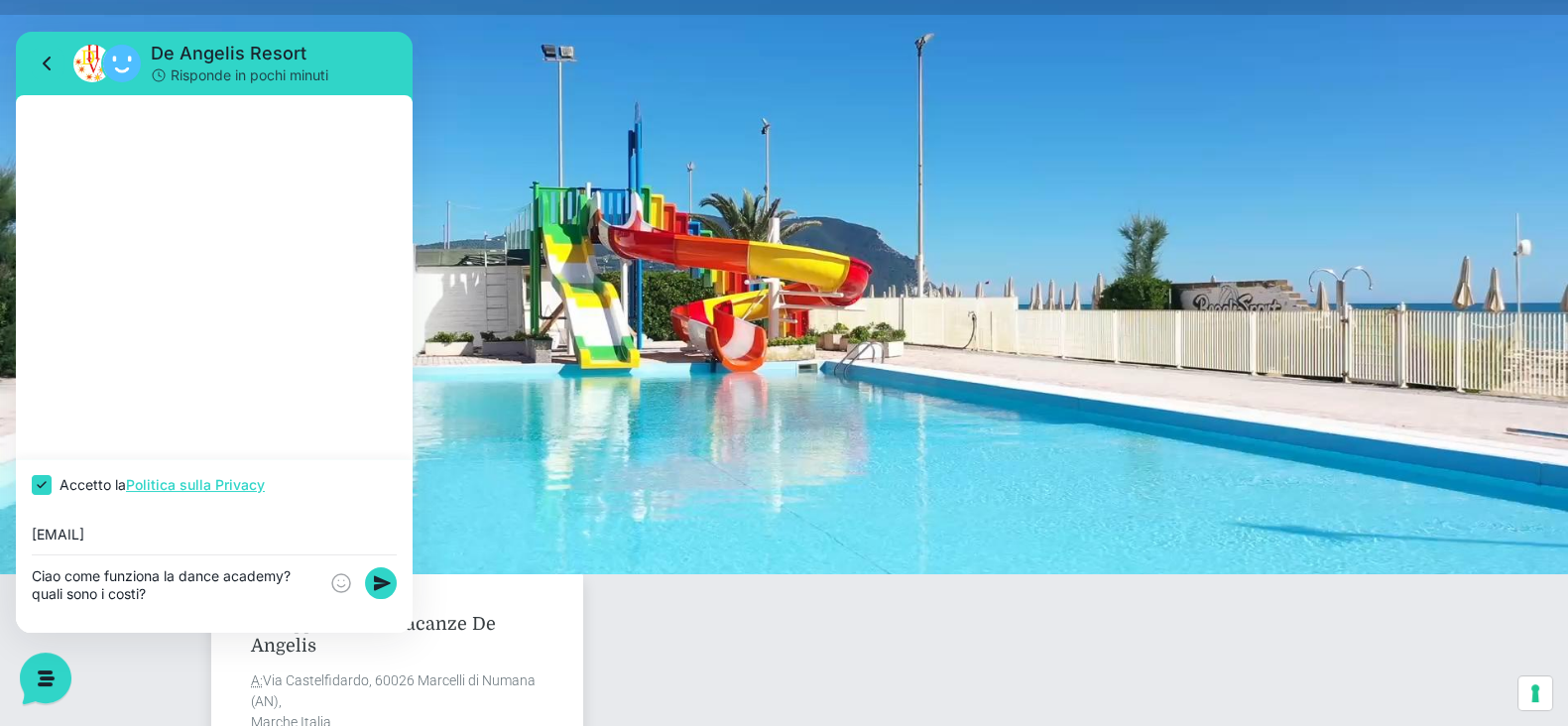 type on "giorgia.ragusa.2002@gmail.com" 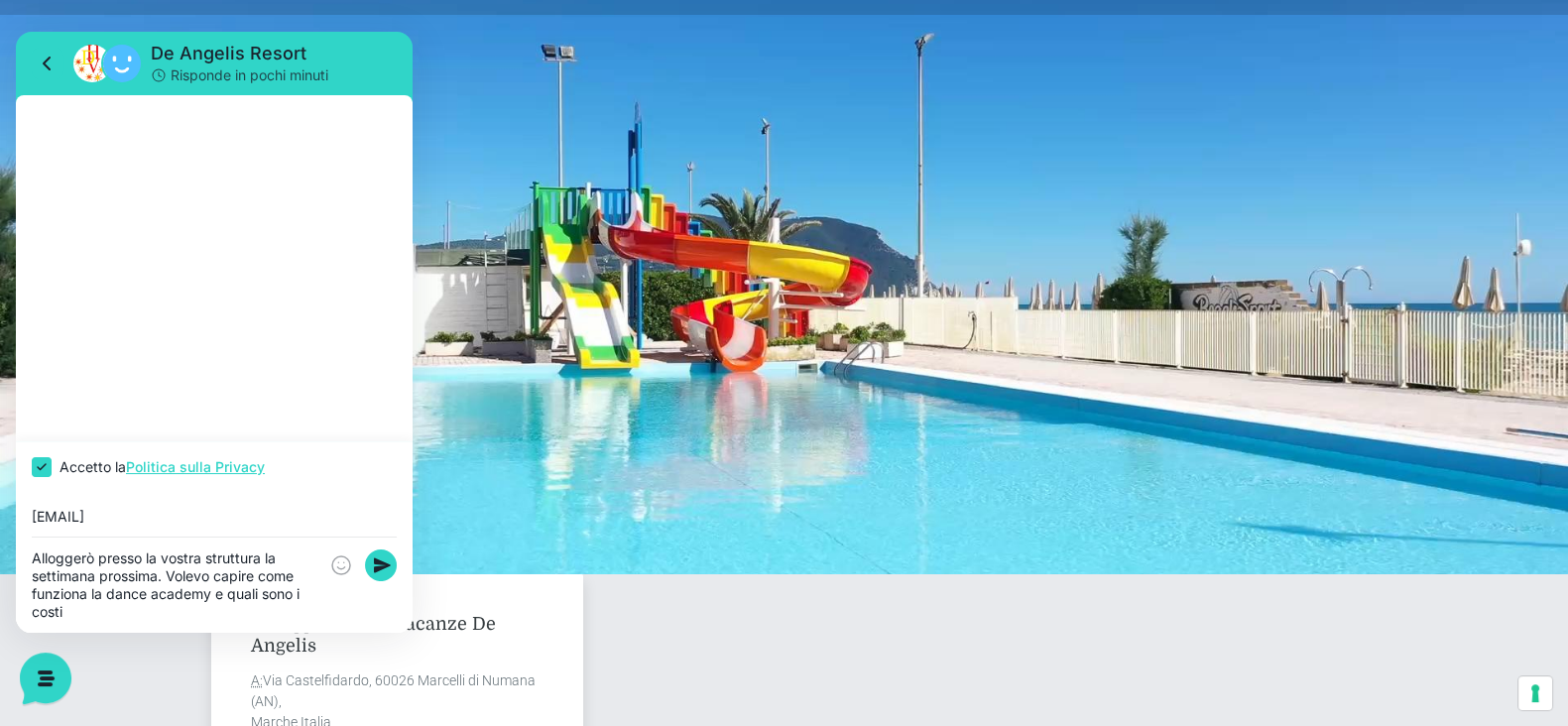 scroll, scrollTop: 0, scrollLeft: 0, axis: both 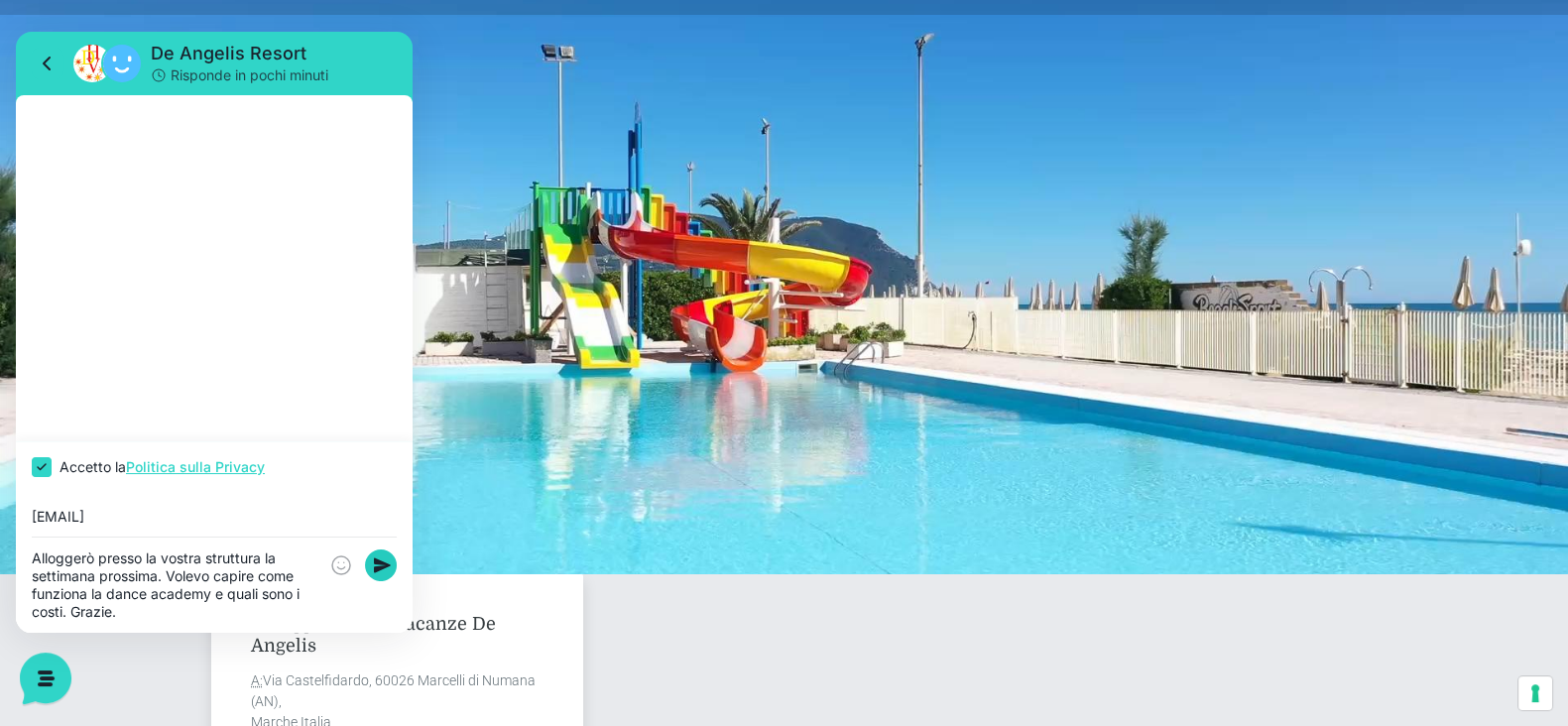 type on "Alloggerò presso la vostra struttura la settimana prossima. Volevo capire come funziona la dance academy e quali sono i costi. Grazie." 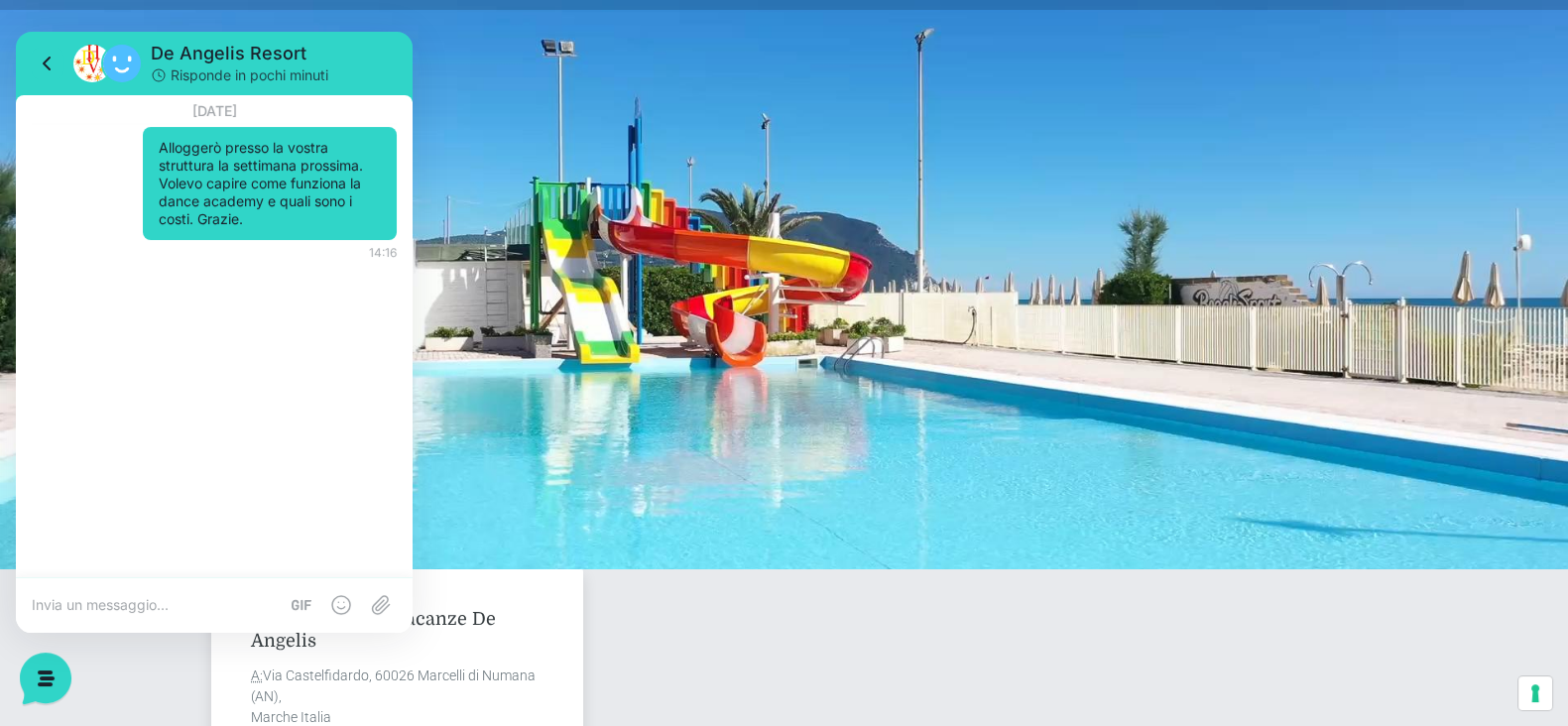 scroll, scrollTop: 0, scrollLeft: 0, axis: both 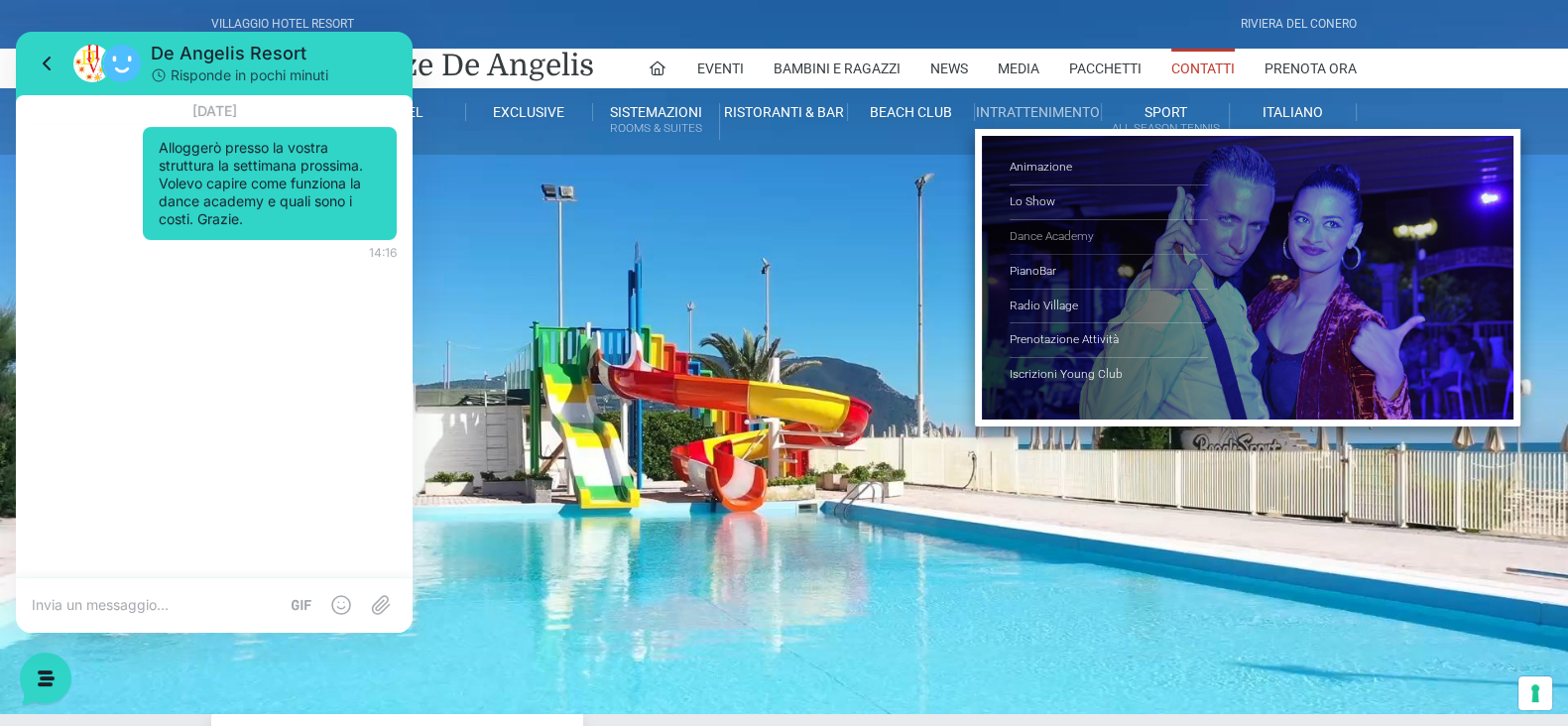 click on "Dance Academy" at bounding box center (1109, 237) 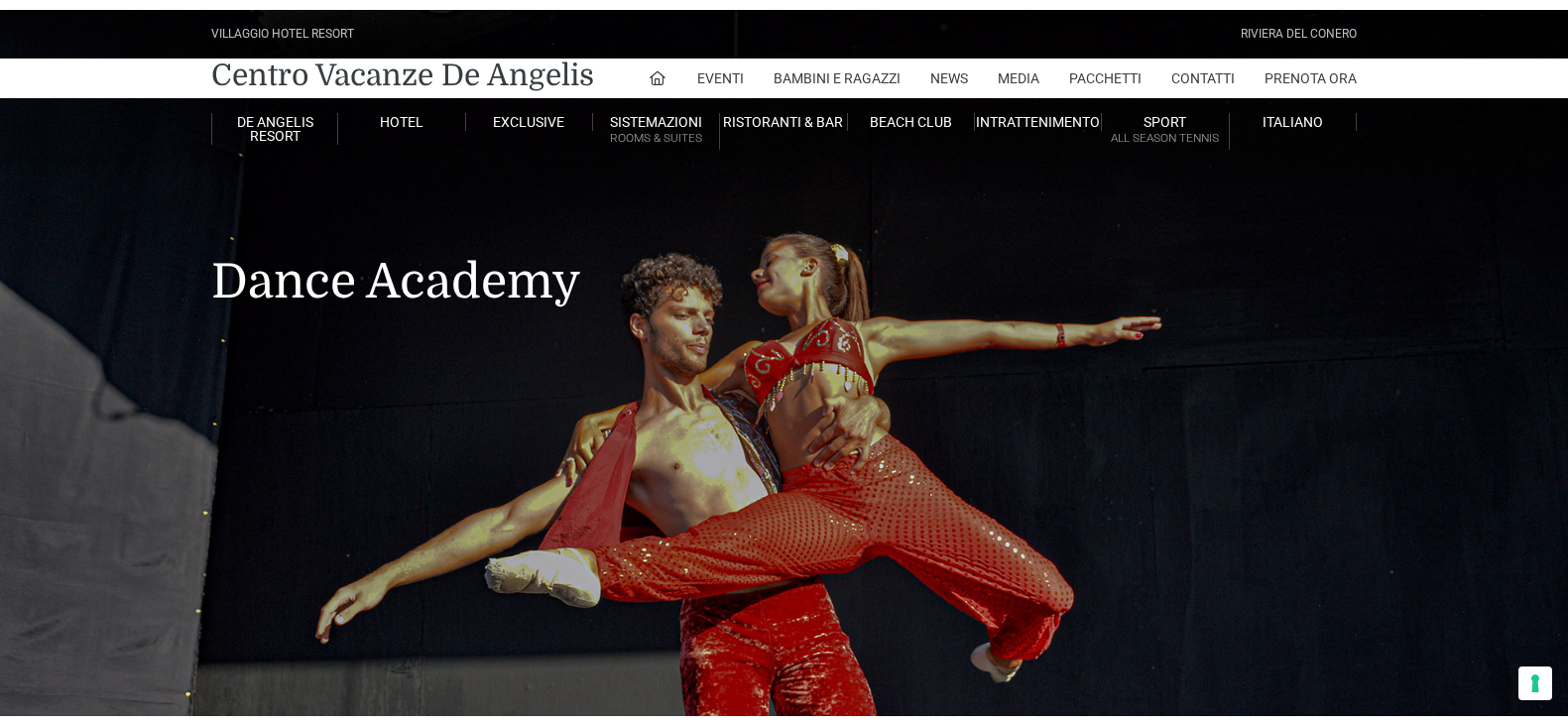 scroll, scrollTop: 0, scrollLeft: 0, axis: both 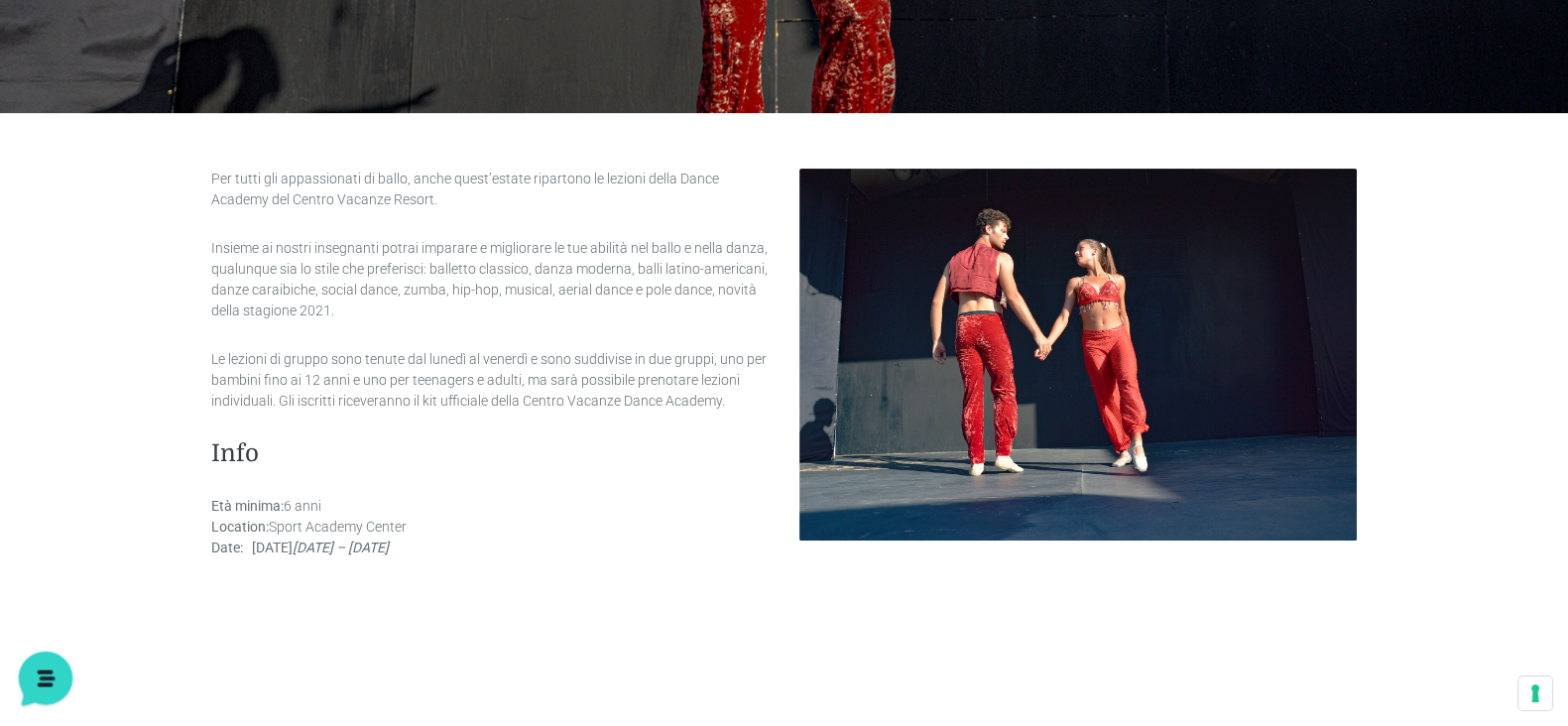 click 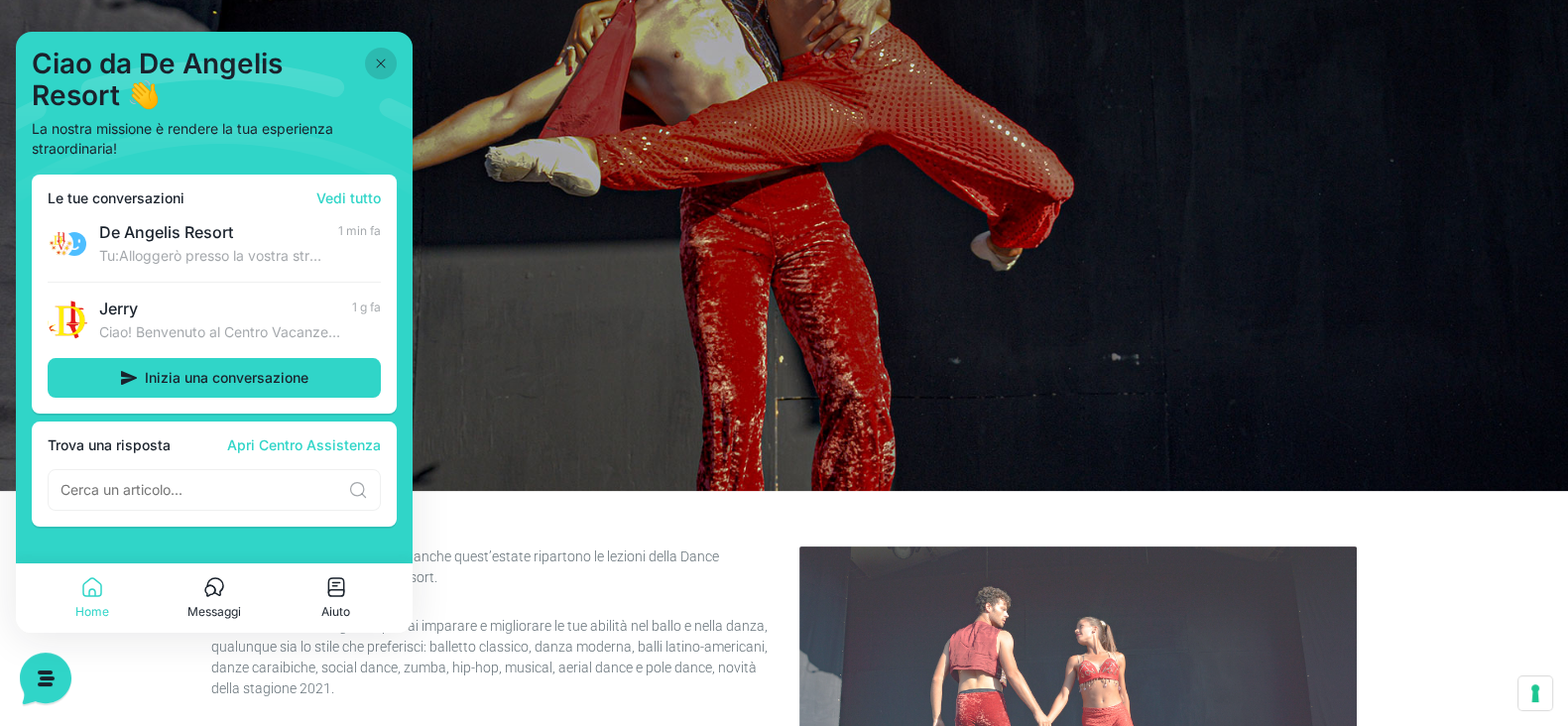 scroll, scrollTop: 0, scrollLeft: 0, axis: both 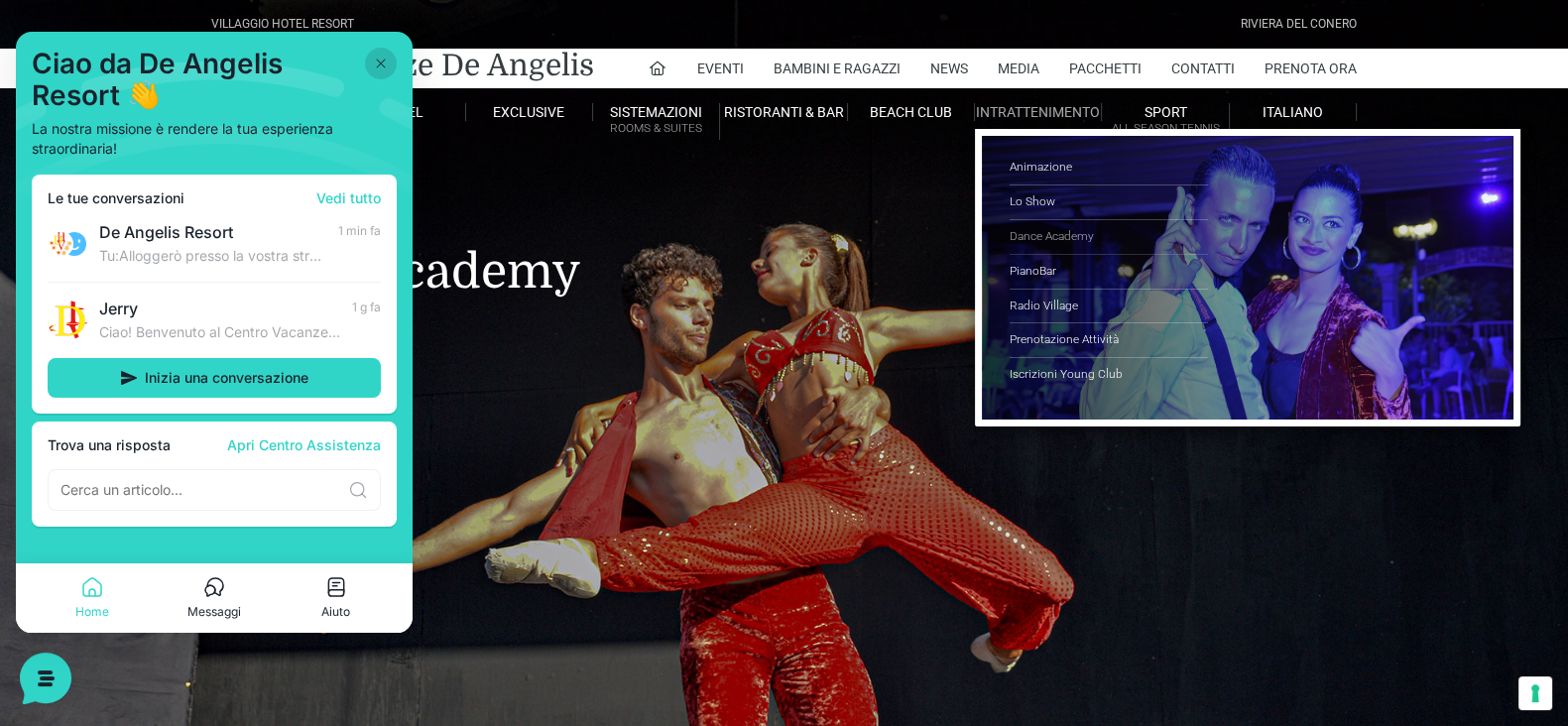 click on "Dance Academy" at bounding box center (1109, 237) 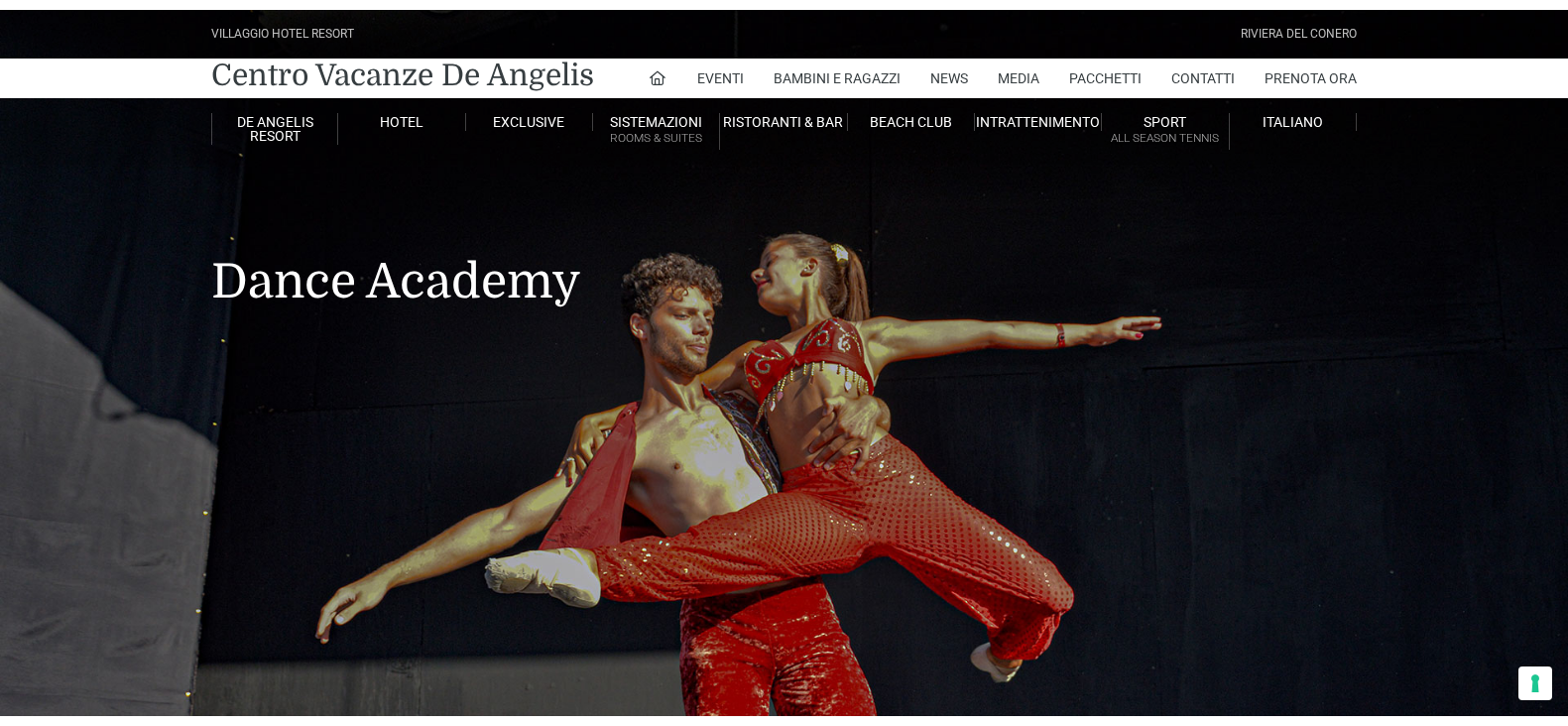 scroll, scrollTop: 0, scrollLeft: 0, axis: both 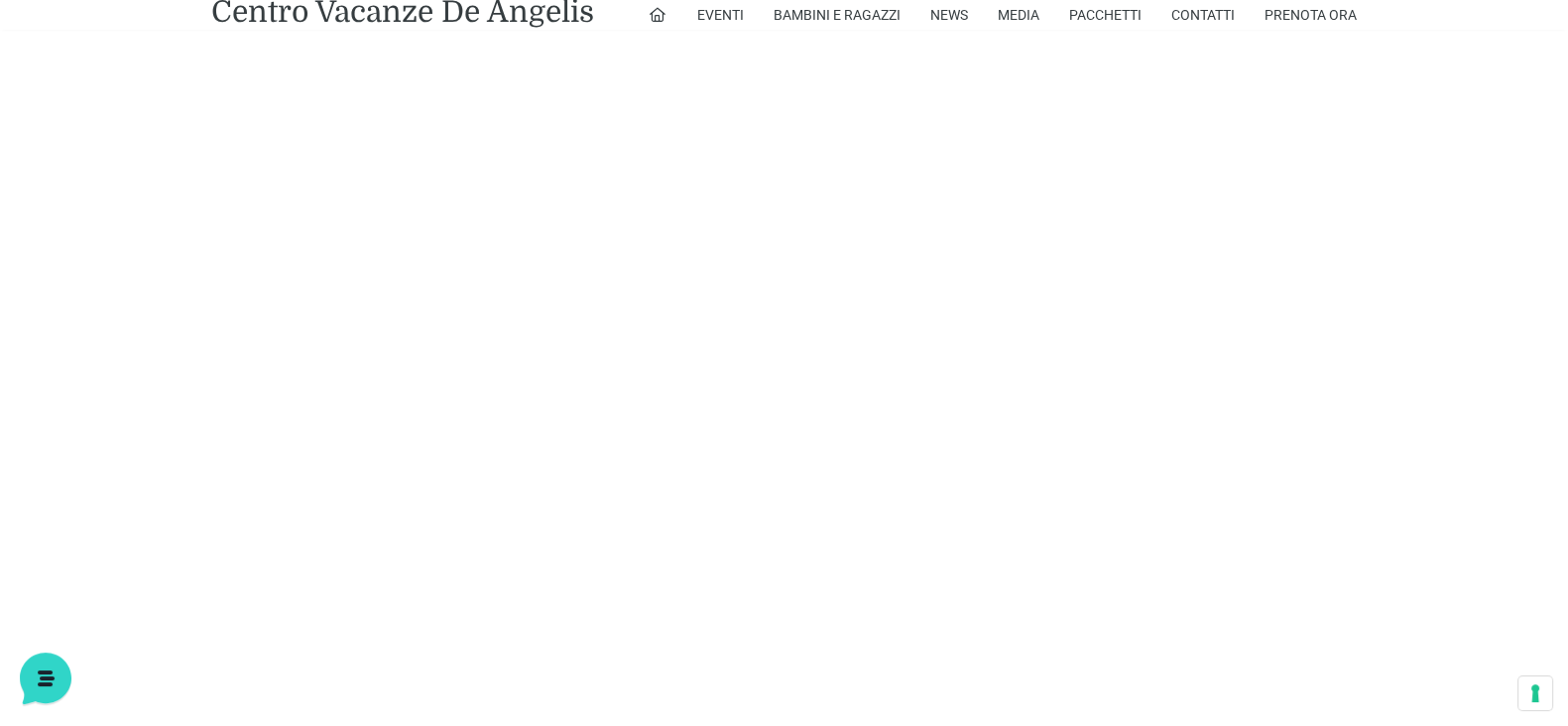 click at bounding box center (784, 386) 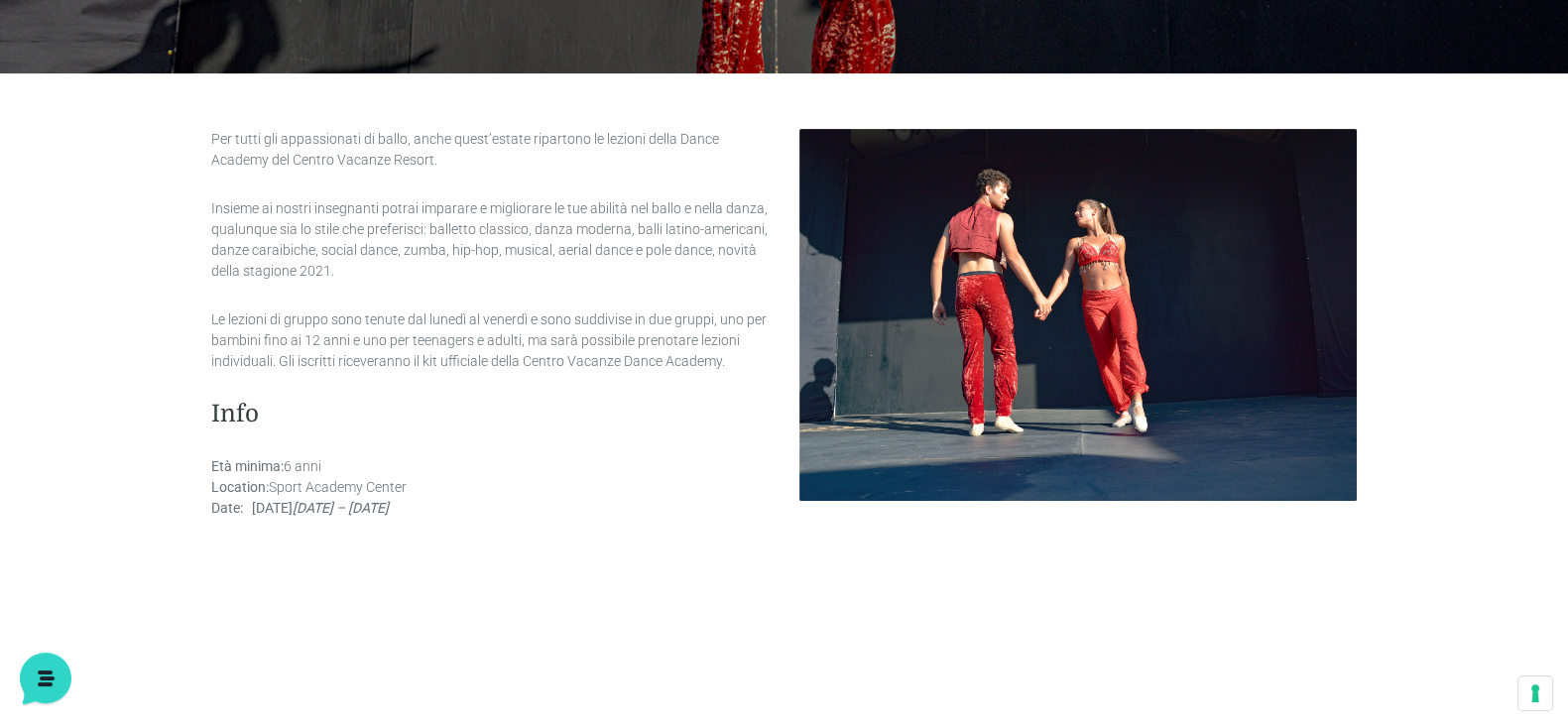 scroll, scrollTop: 818, scrollLeft: 0, axis: vertical 